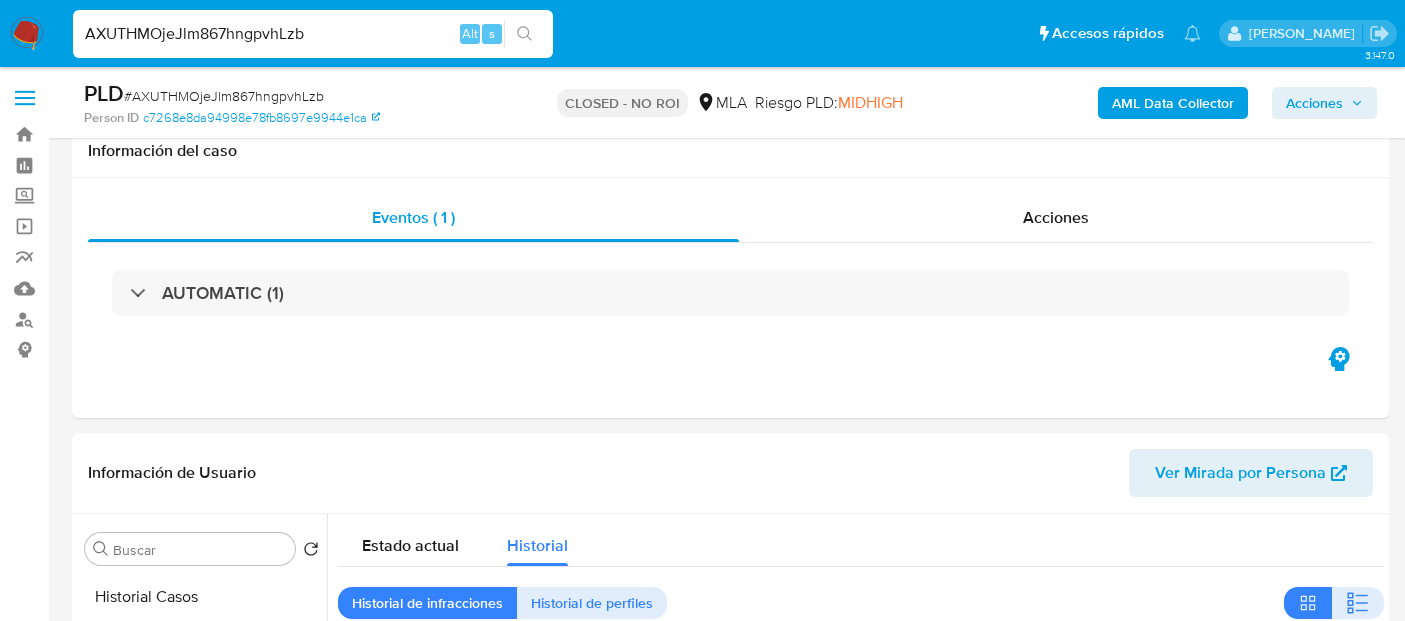 select on "10" 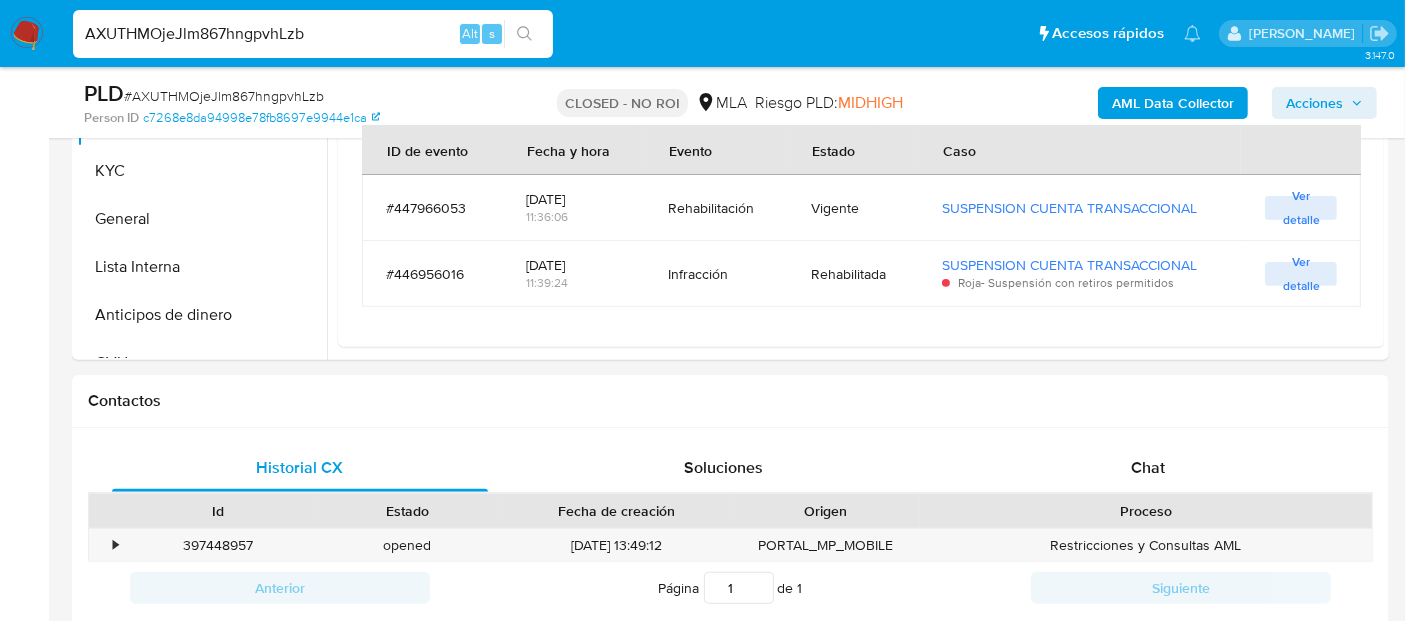scroll, scrollTop: 405, scrollLeft: 0, axis: vertical 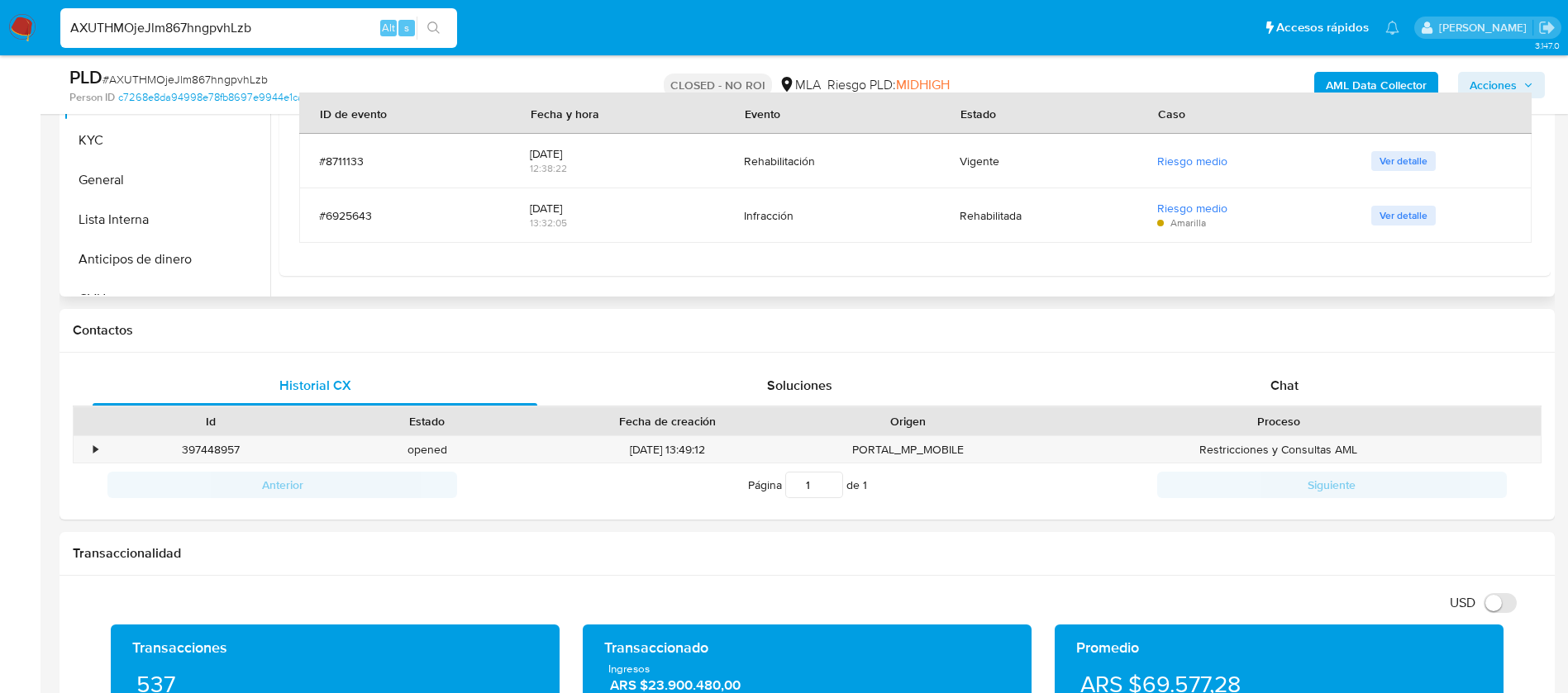 drag, startPoint x: 1170, startPoint y: 57, endPoint x: 828, endPoint y: 273, distance: 404.49969 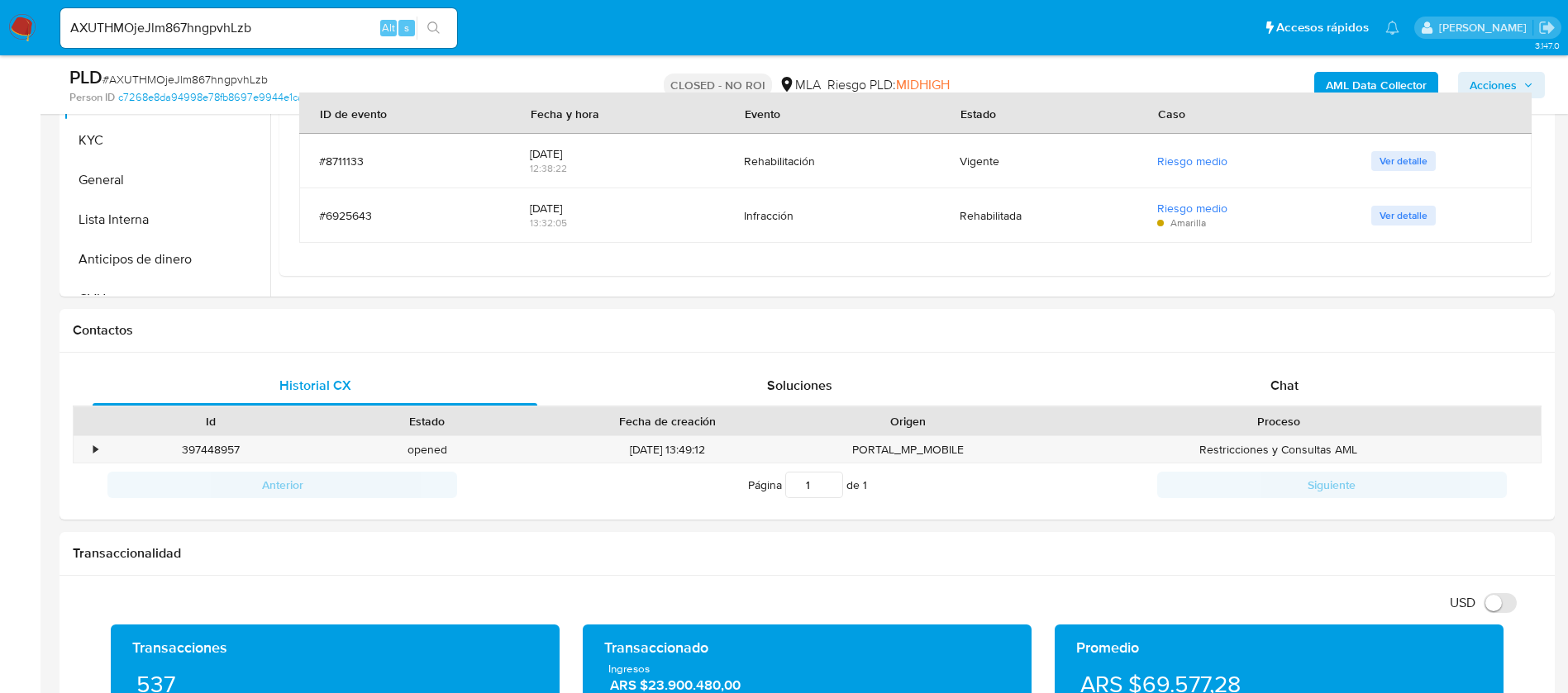 click on "AXUTHMOjeJlm867hngpvhLzb" at bounding box center (259, 28) 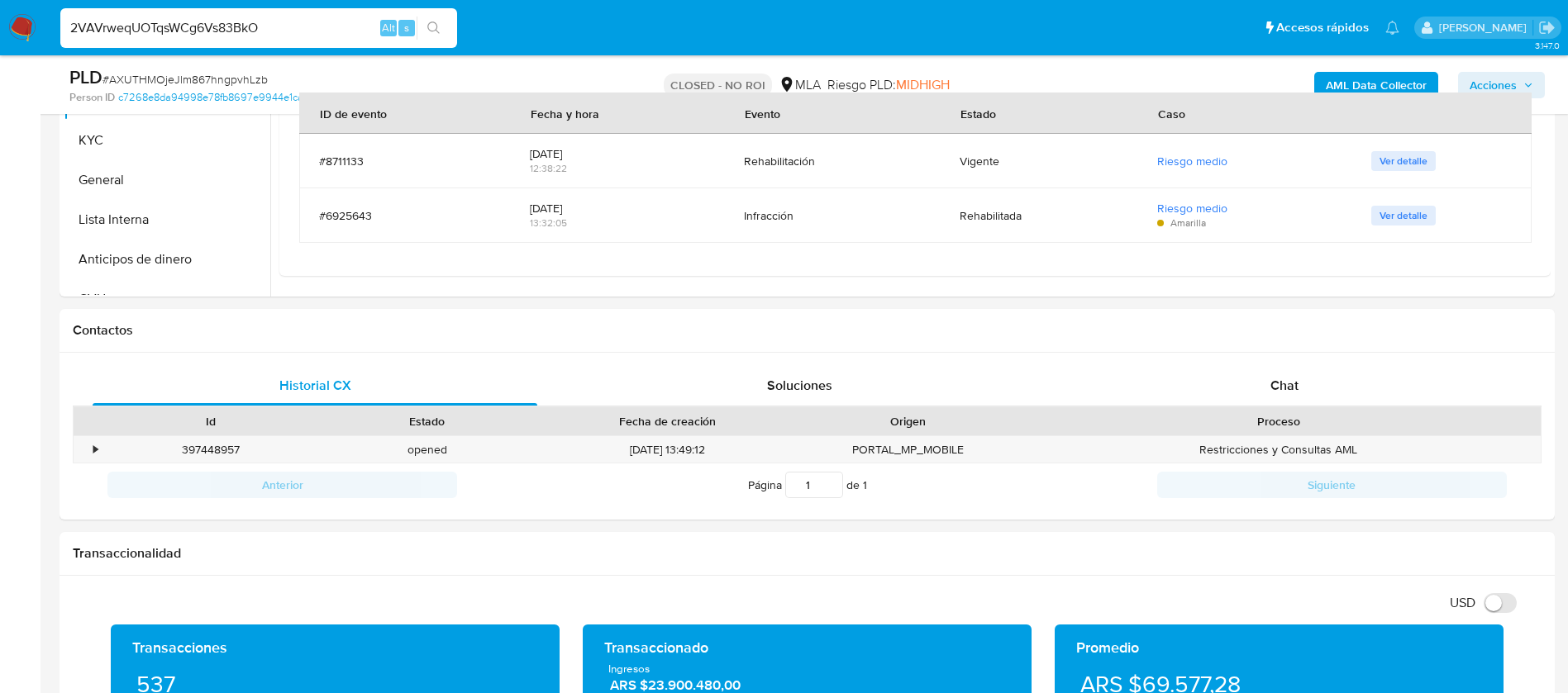 type on "2VAVrweqUOTqsWCg6Vs83BkO" 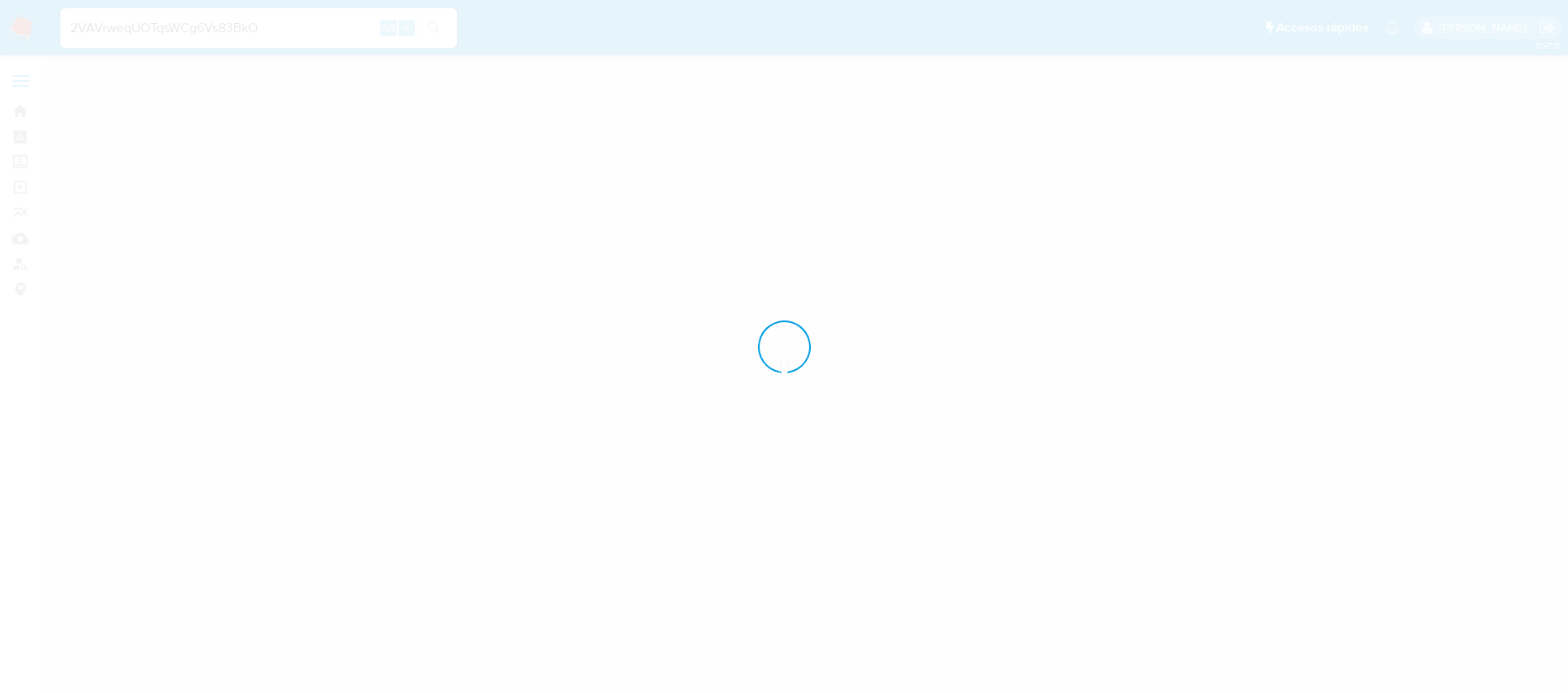scroll, scrollTop: 0, scrollLeft: 0, axis: both 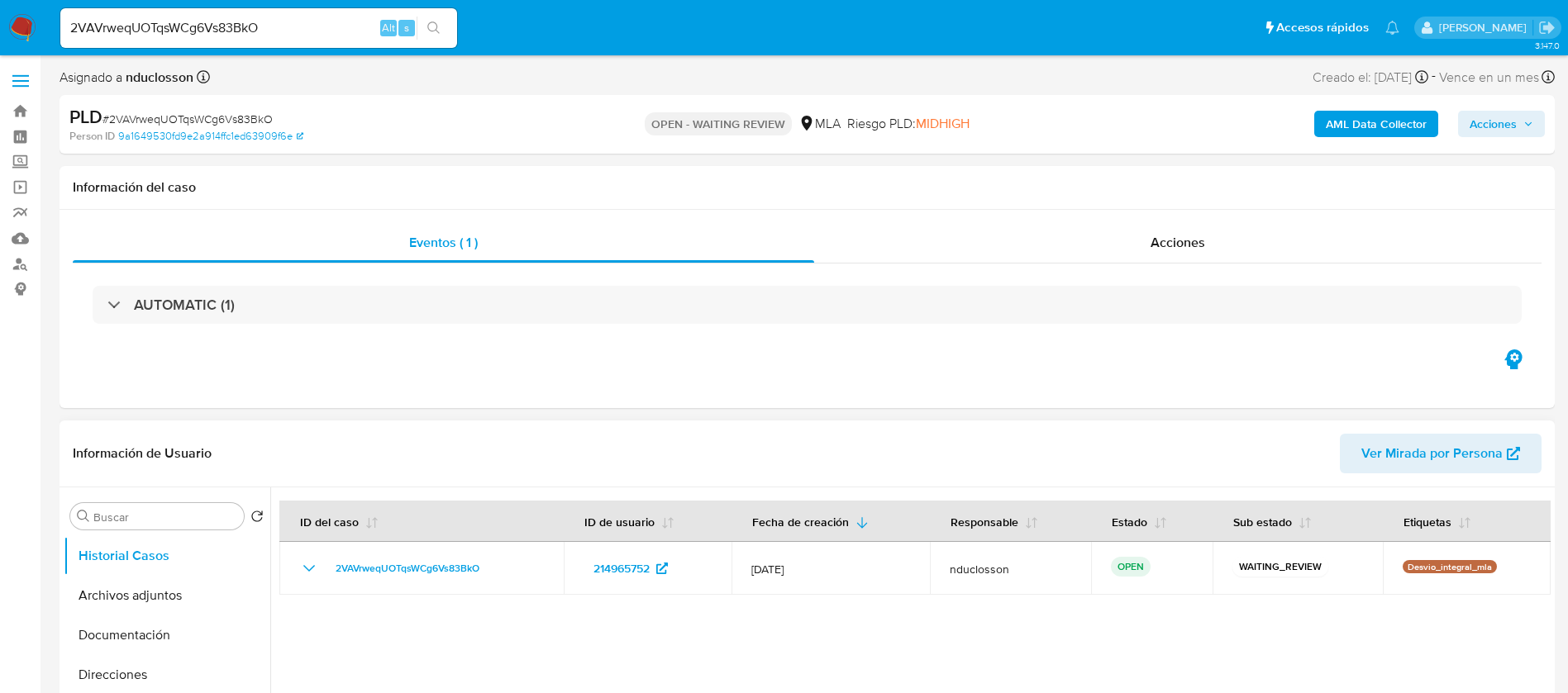 select on "10" 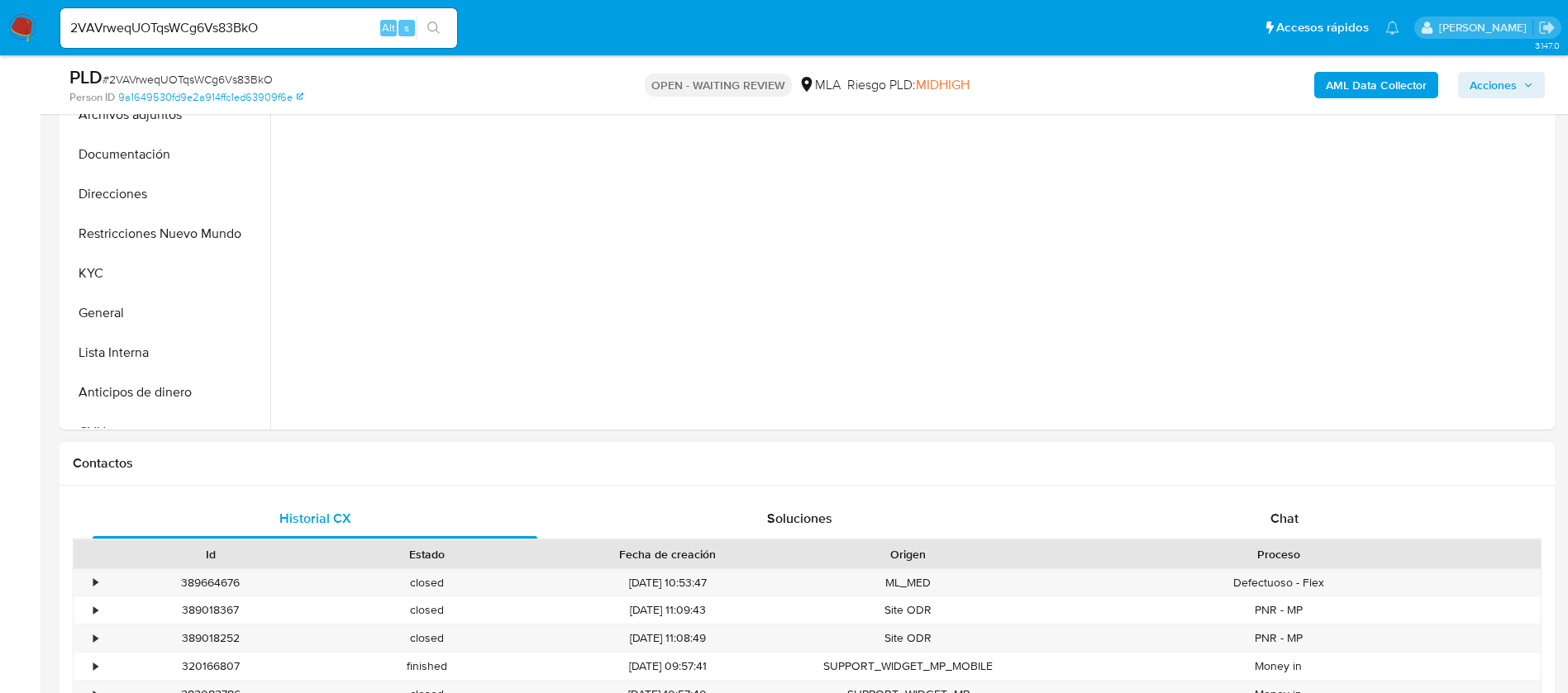 scroll, scrollTop: 619, scrollLeft: 0, axis: vertical 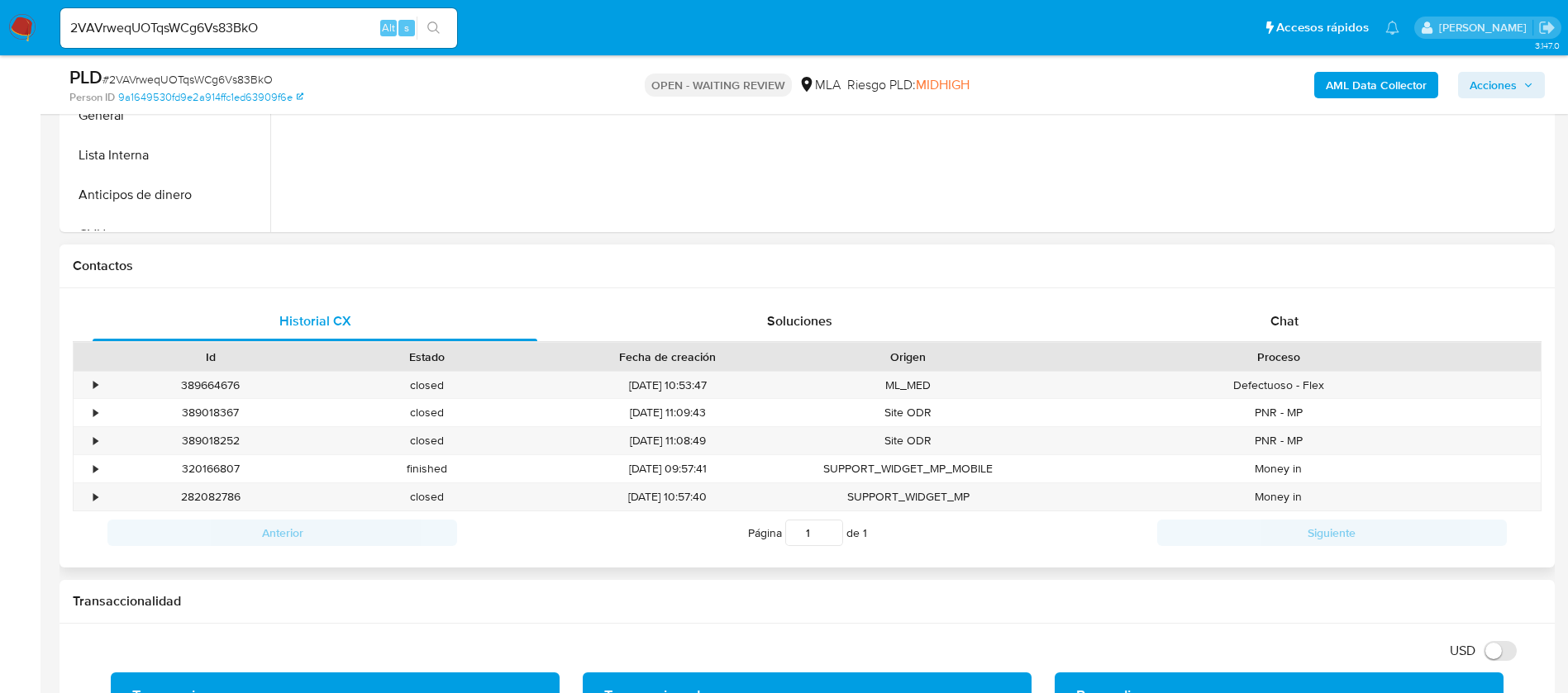 click on "Historial CX Soluciones Chat Id Estado Fecha de creación Origen Proceso • 389664676 closed 11/06/2025 10:53:47 ML_MED Defectuoso - Flex • 389018367 closed 07/06/2025 11:09:43 Site ODR PNR - MP • 389018252 closed 07/06/2025 11:08:49 Site ODR PNR - MP • 320166807 finished 01/06/2024 09:57:41 SUPPORT_WIDGET_MP_MOBILE Money in • 282082786 closed 03/11/2023 10:57:40 SUPPORT_WIDGET_MP Money in Anterior Página   1   de   1 Siguiente Cargando..." at bounding box center [807, 428] 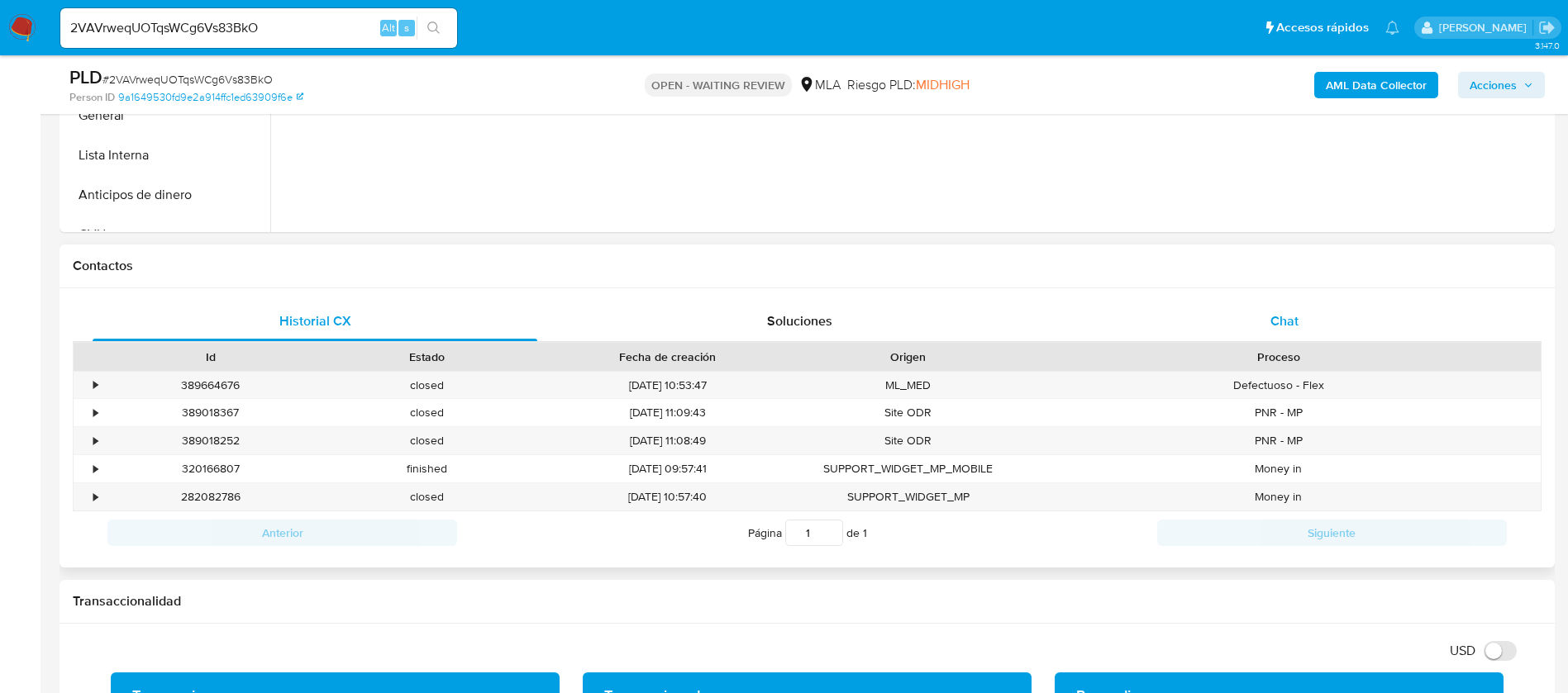 click on "Chat" at bounding box center (1284, 321) 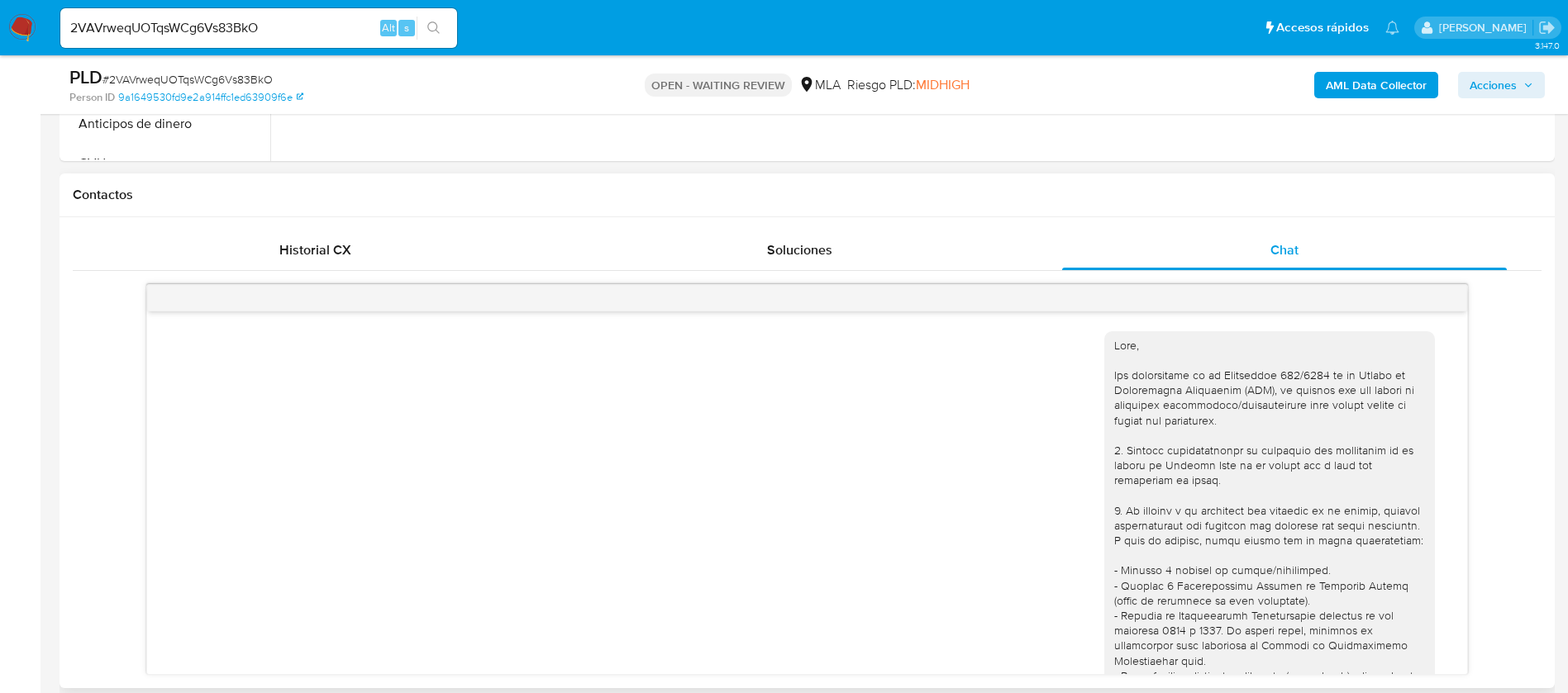 scroll, scrollTop: 743, scrollLeft: 0, axis: vertical 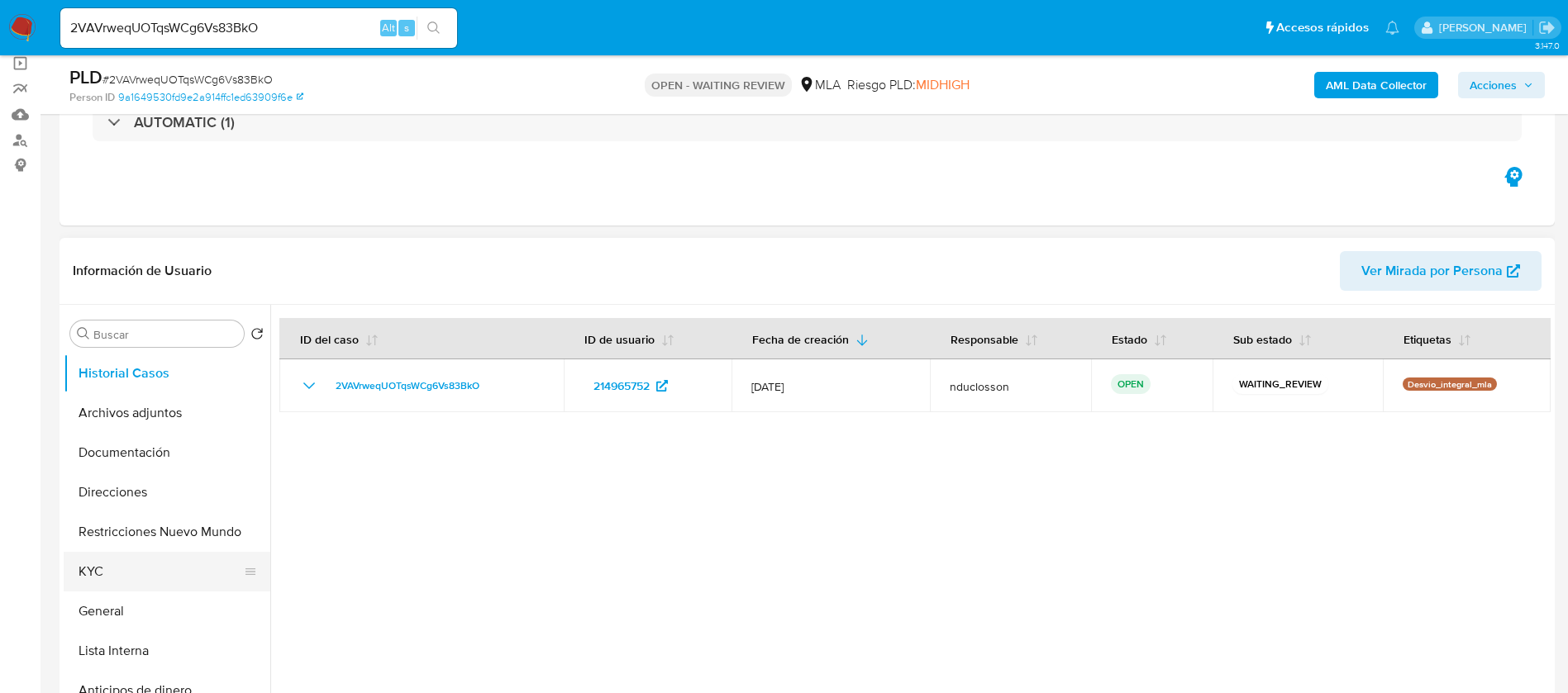click on "KYC" at bounding box center (160, 572) 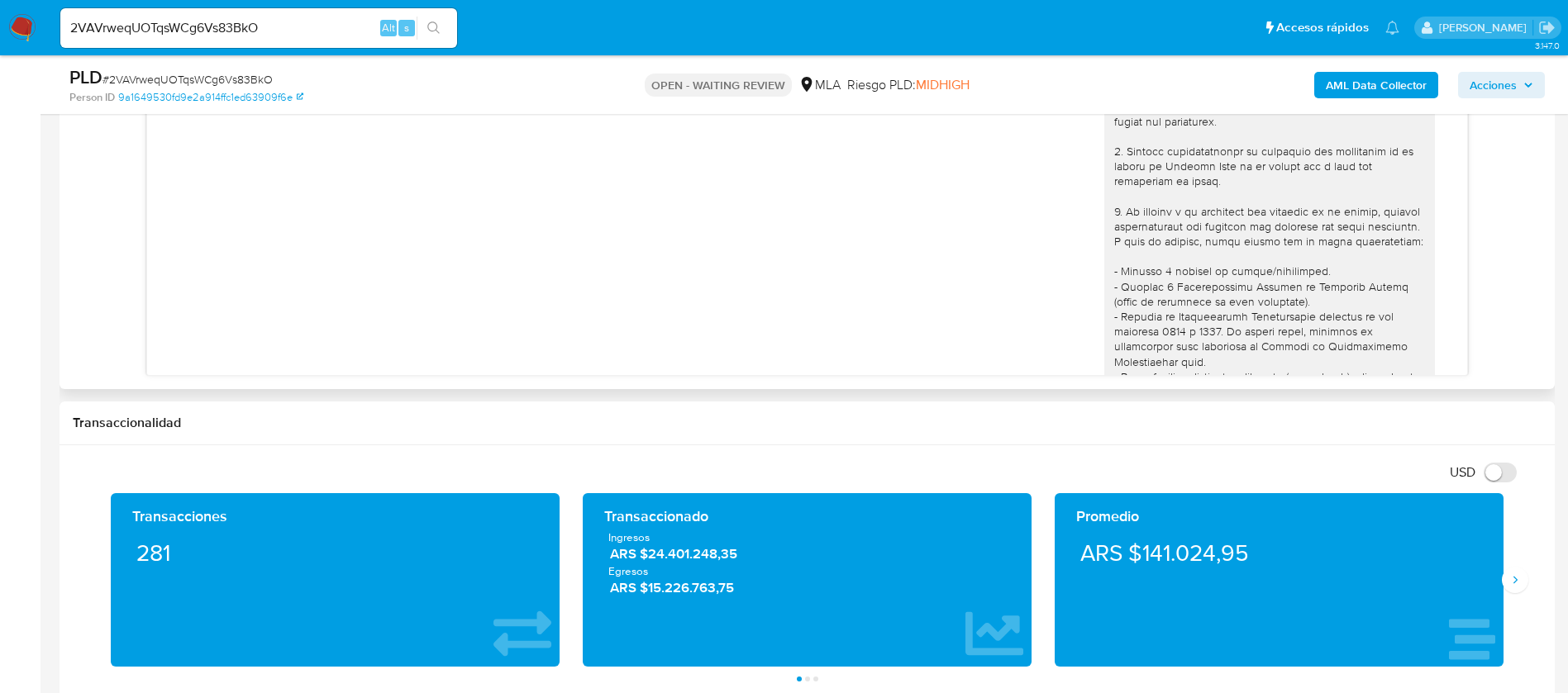 scroll, scrollTop: 991, scrollLeft: 0, axis: vertical 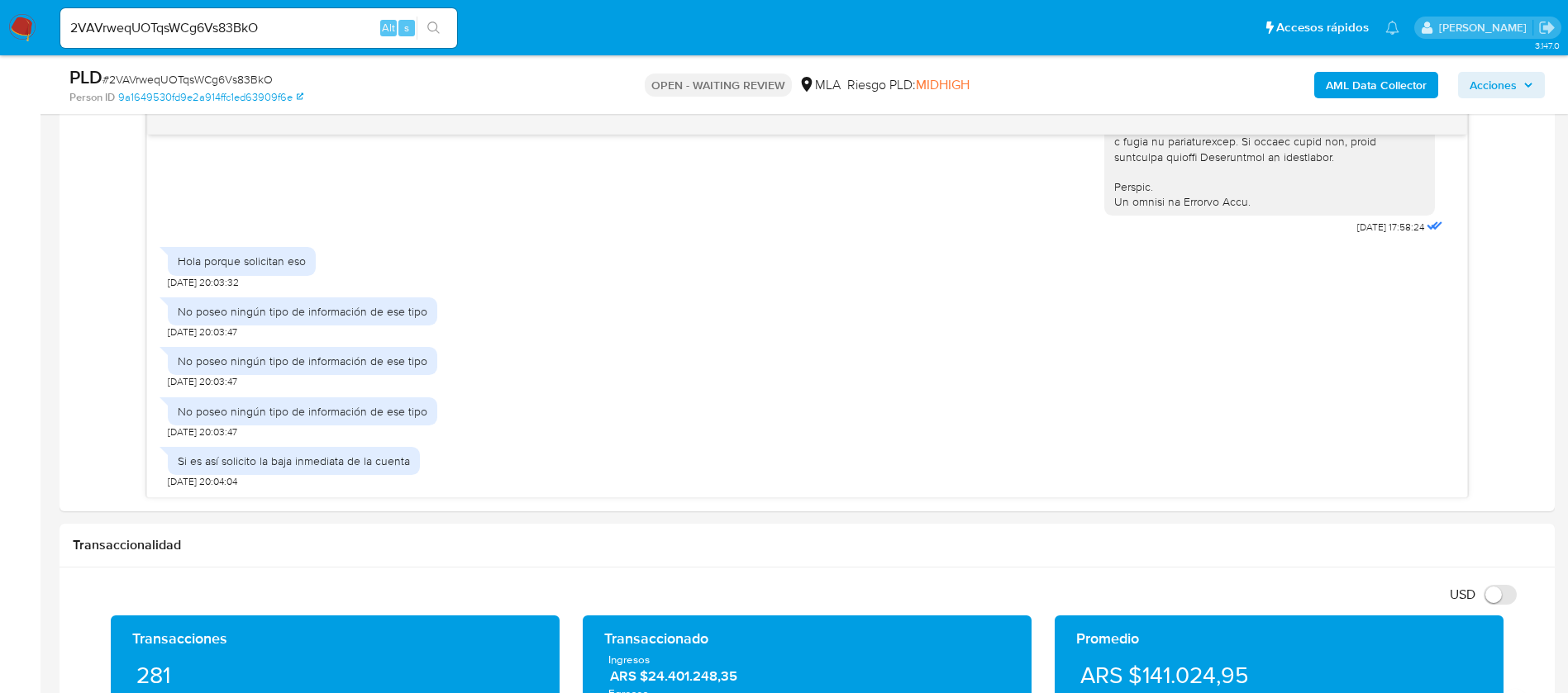 click on "# 2VAVrweqUOTqsWCg6Vs83BkO" at bounding box center [188, 79] 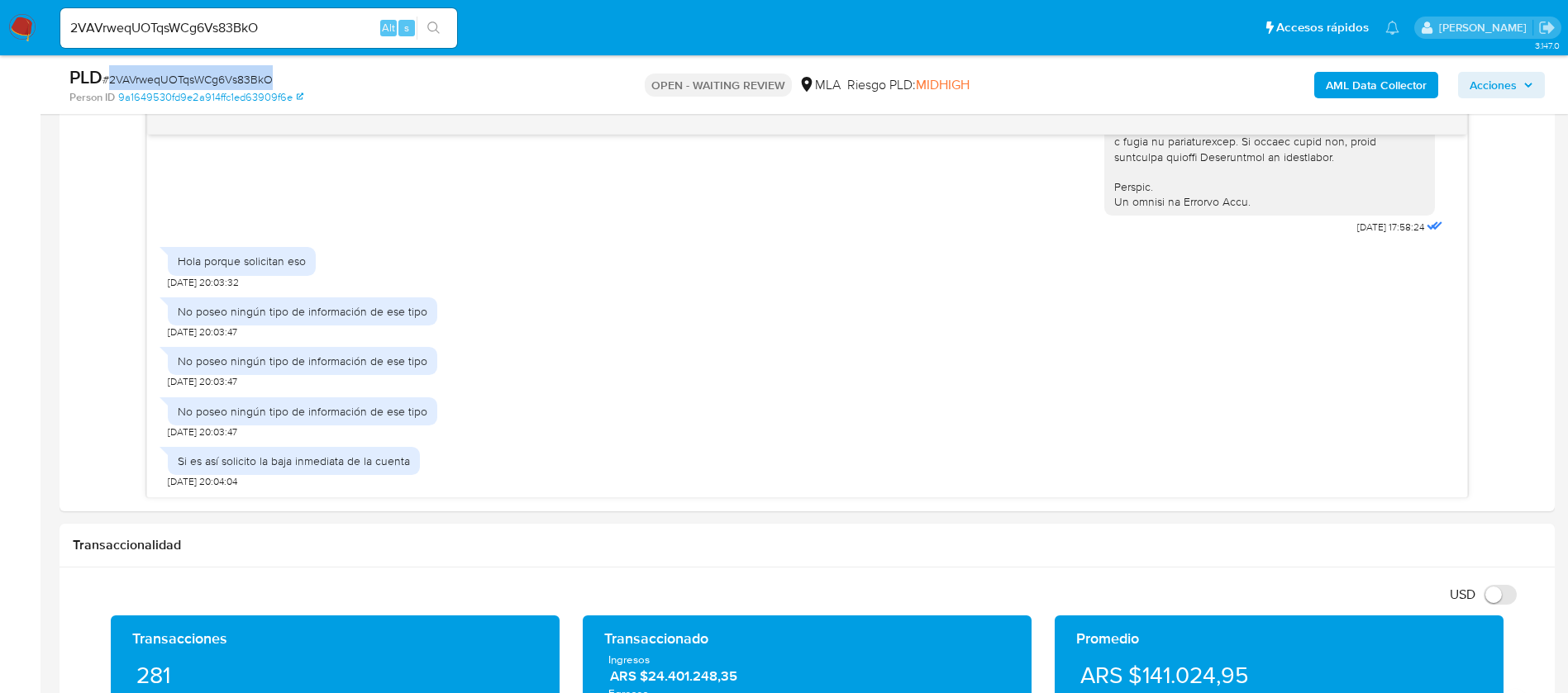 click on "# 2VAVrweqUOTqsWCg6Vs83BkO" at bounding box center [188, 79] 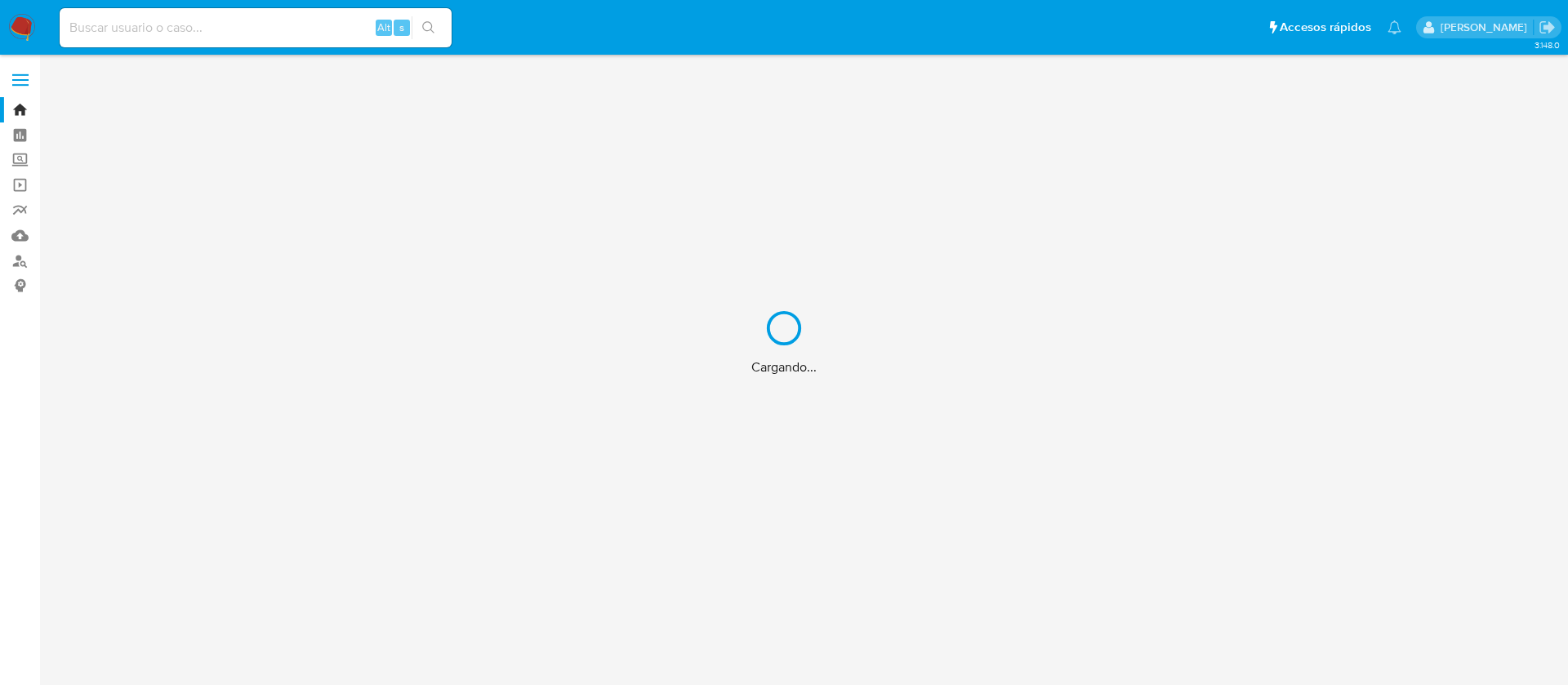 scroll, scrollTop: 0, scrollLeft: 0, axis: both 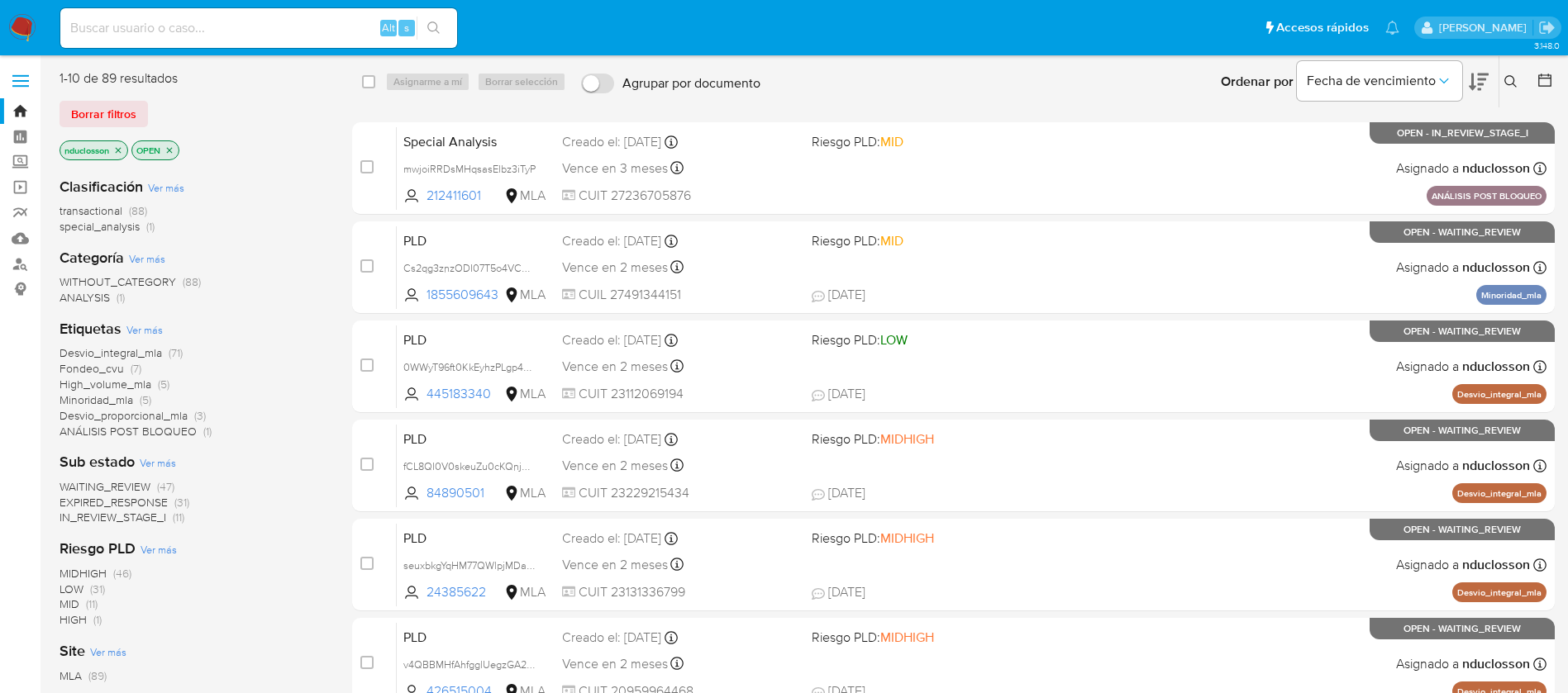 click 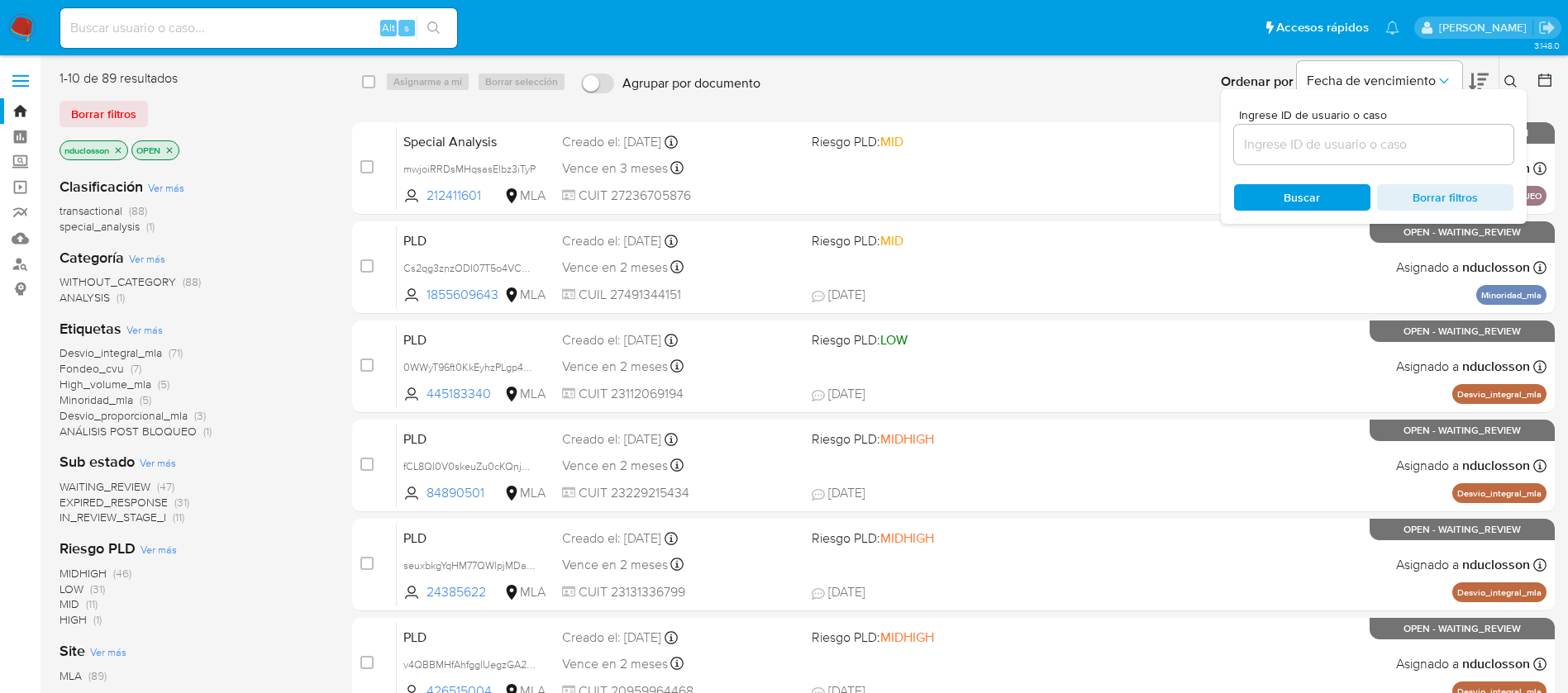click at bounding box center (1374, 145) 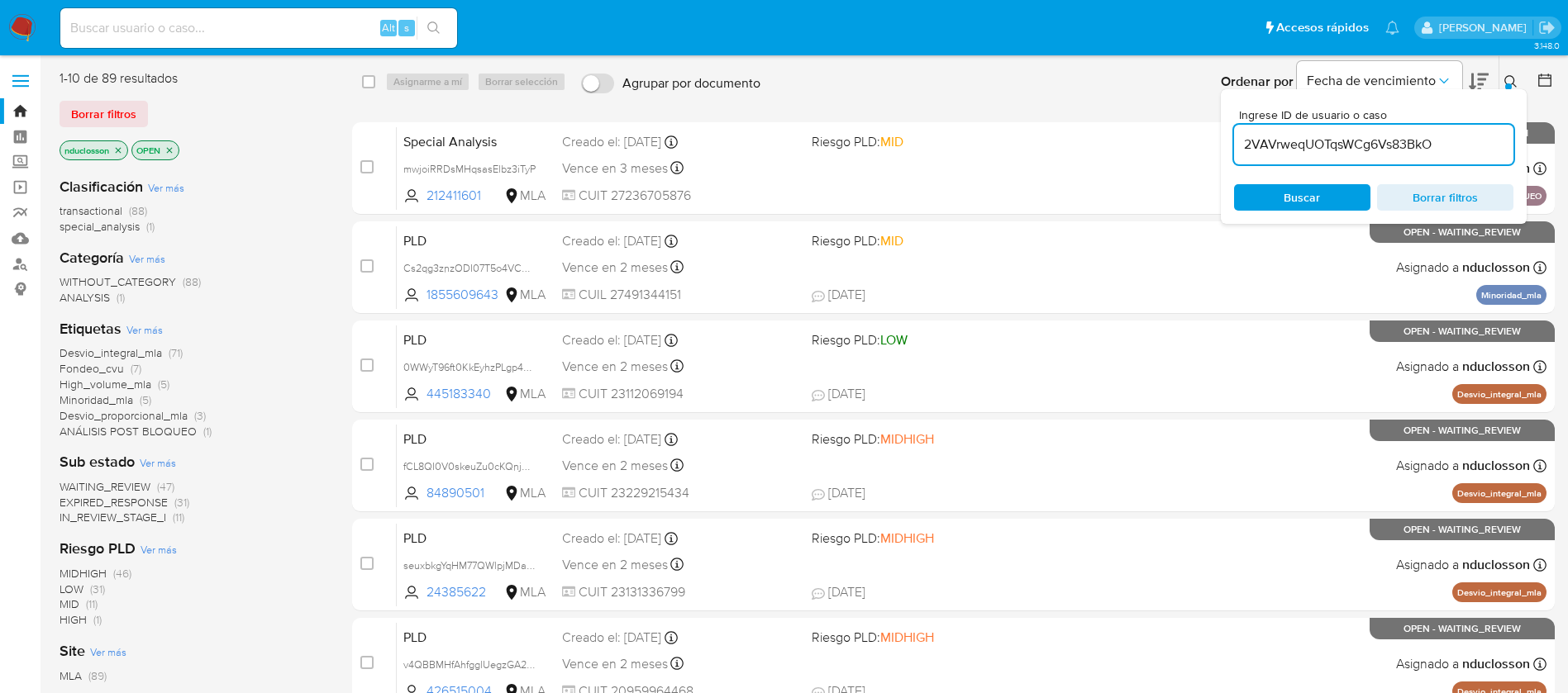 type on "2VAVrweqUOTqsWCg6Vs83BkO" 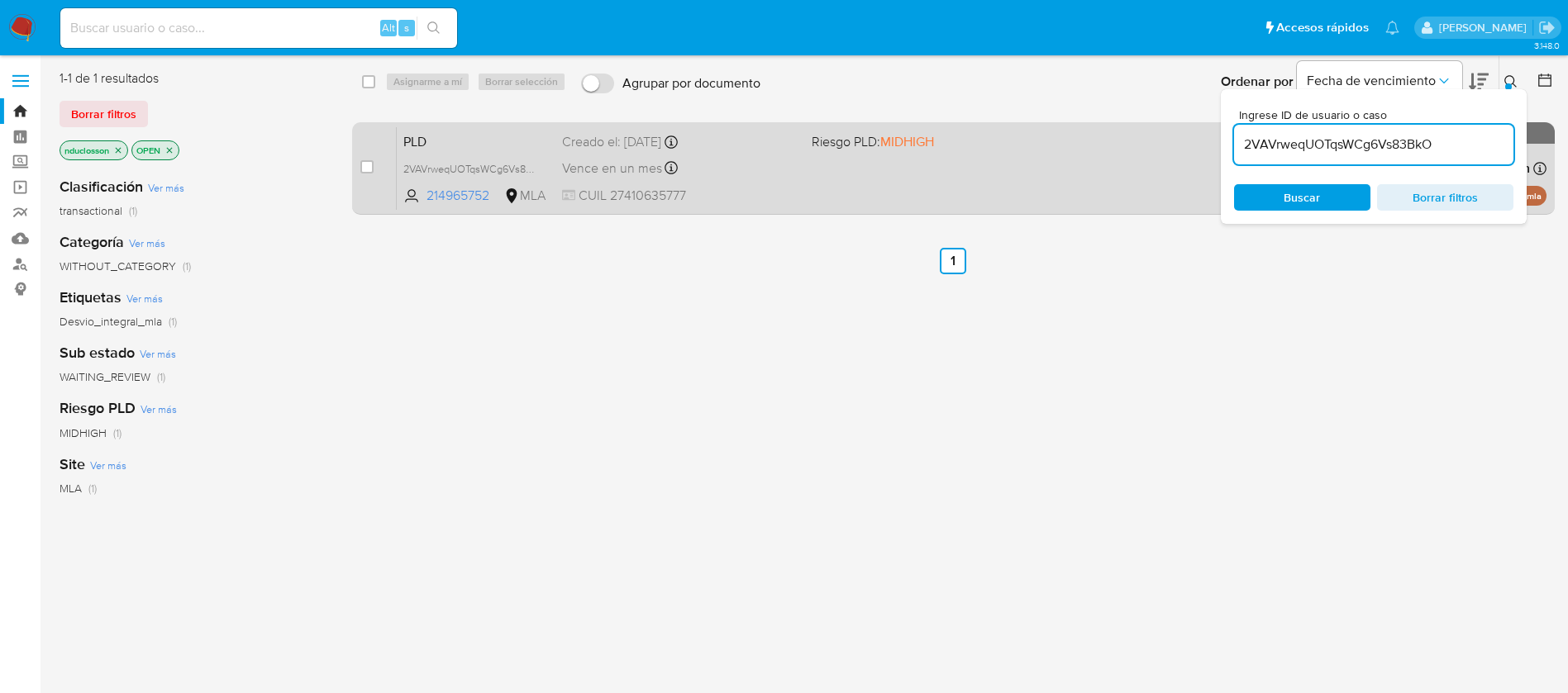 click on "case-item-checkbox   No es posible asignar el caso" at bounding box center [379, 168] 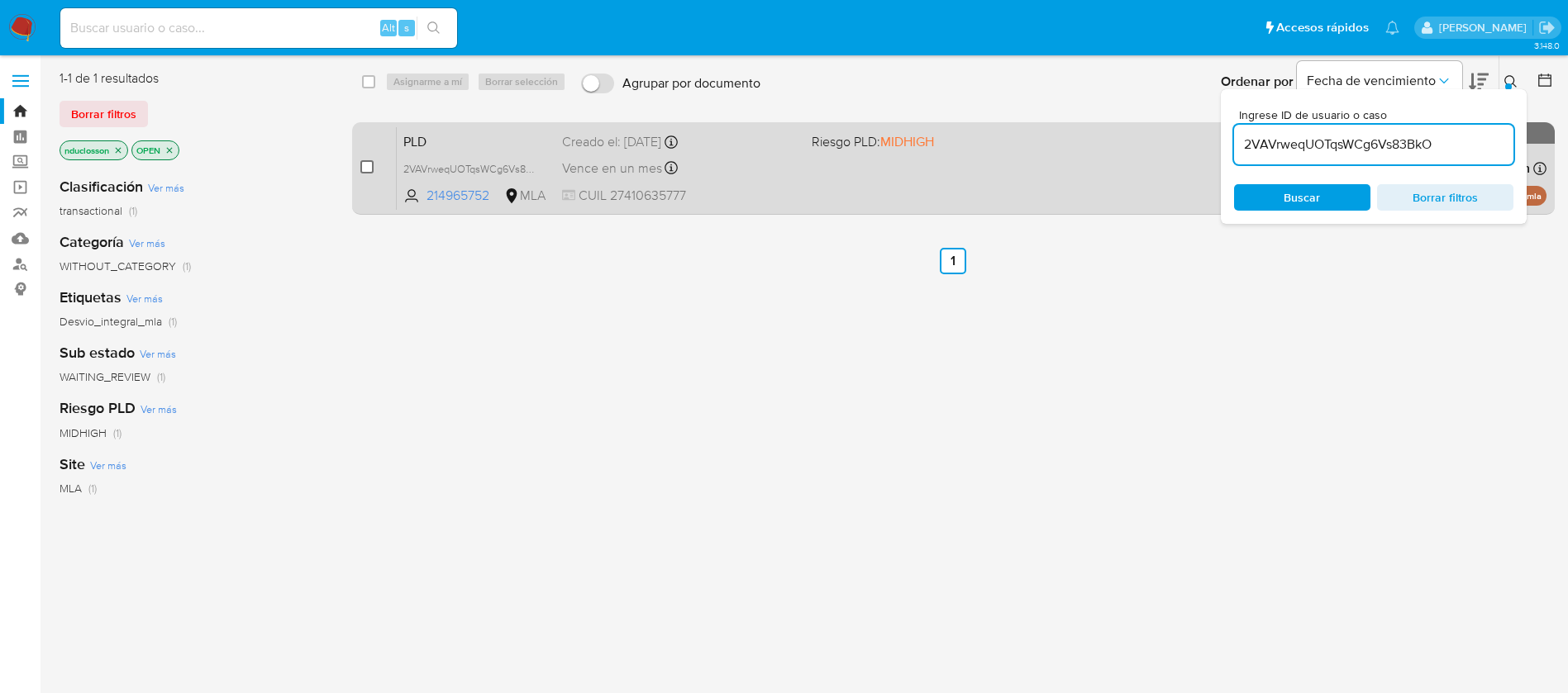 click at bounding box center [367, 167] 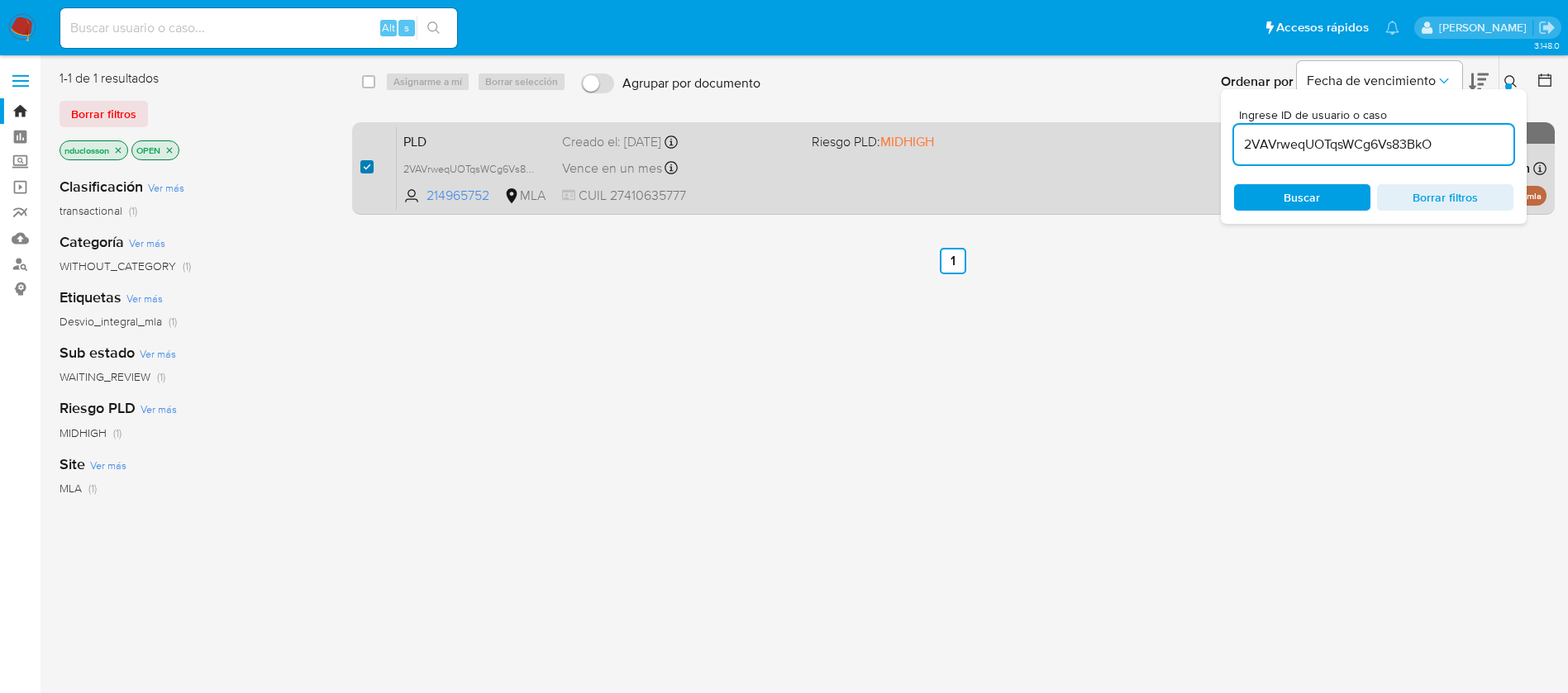 checkbox on "true" 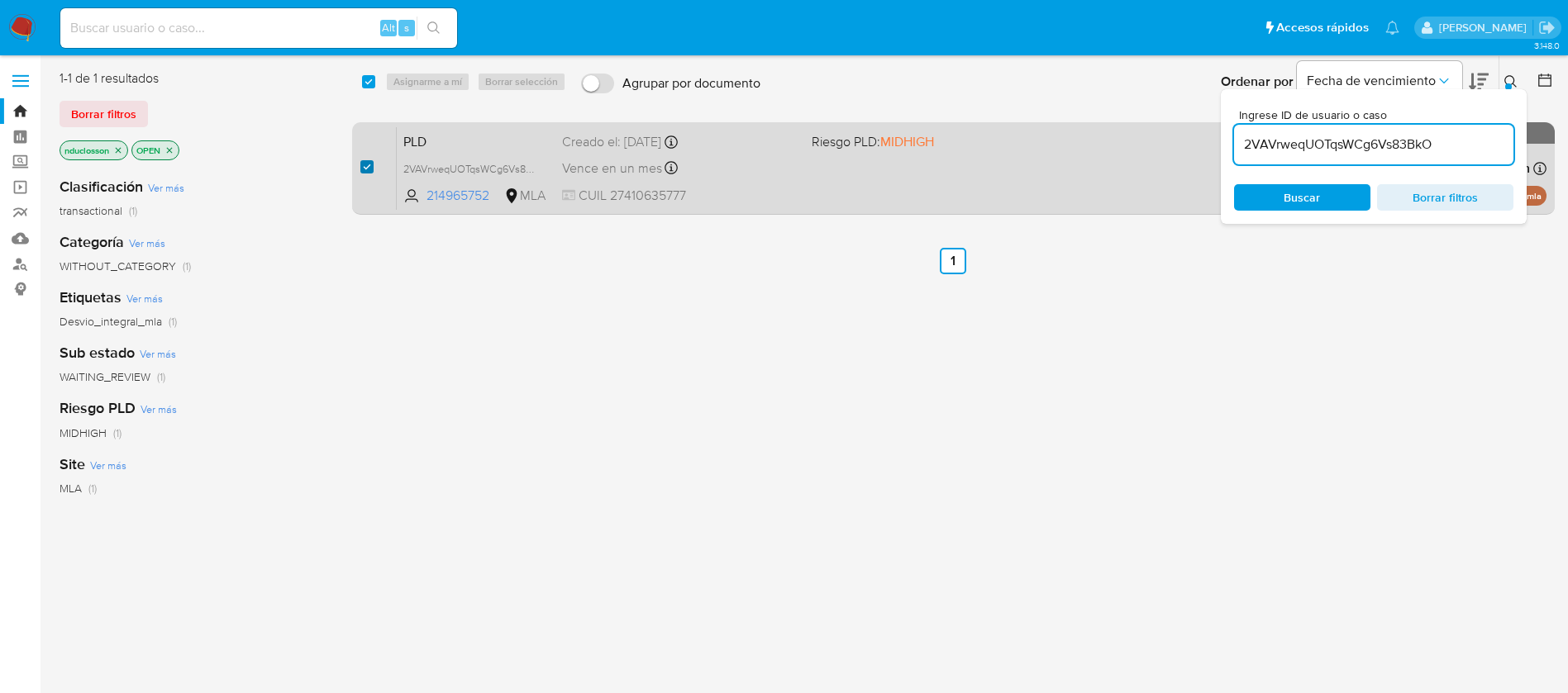 checkbox on "true" 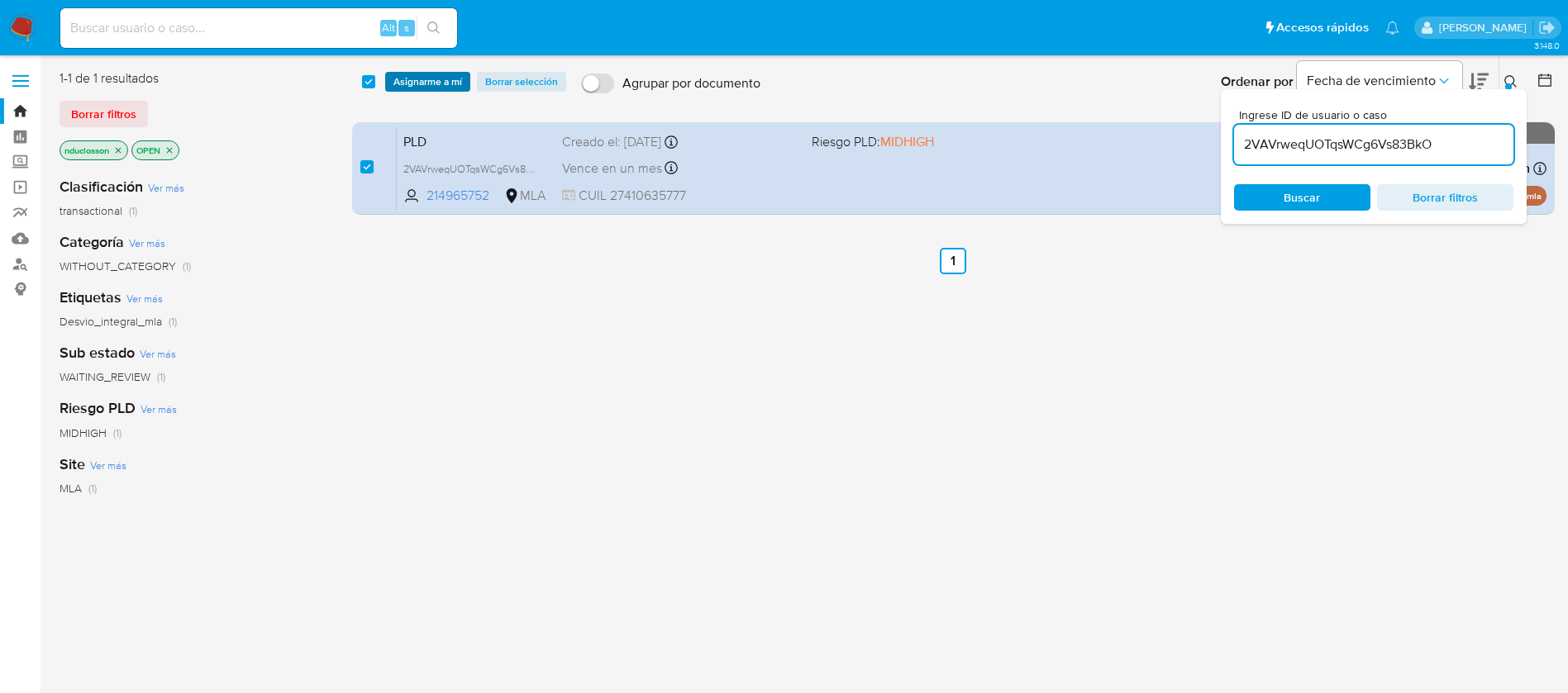 click on "Asignarme a mí" at bounding box center (427, 82) 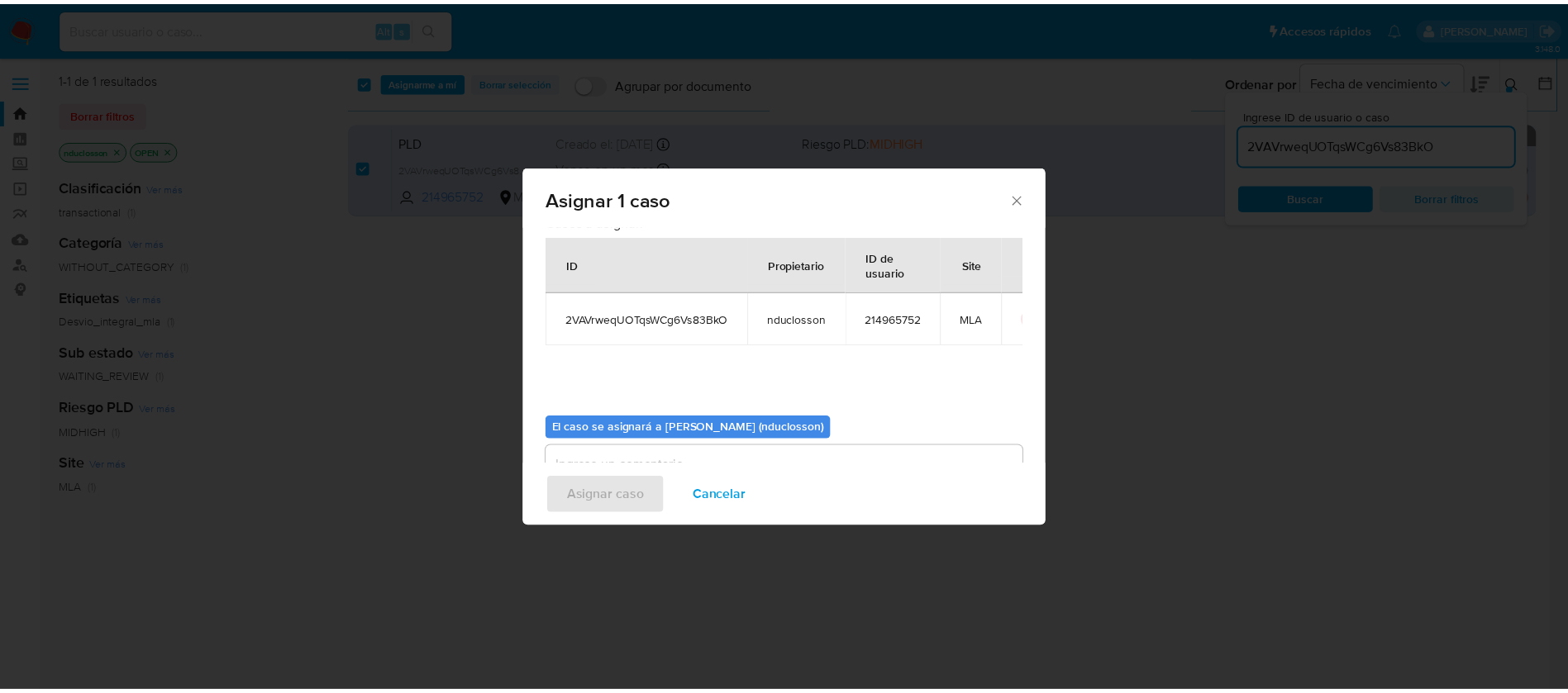 scroll, scrollTop: 85, scrollLeft: 0, axis: vertical 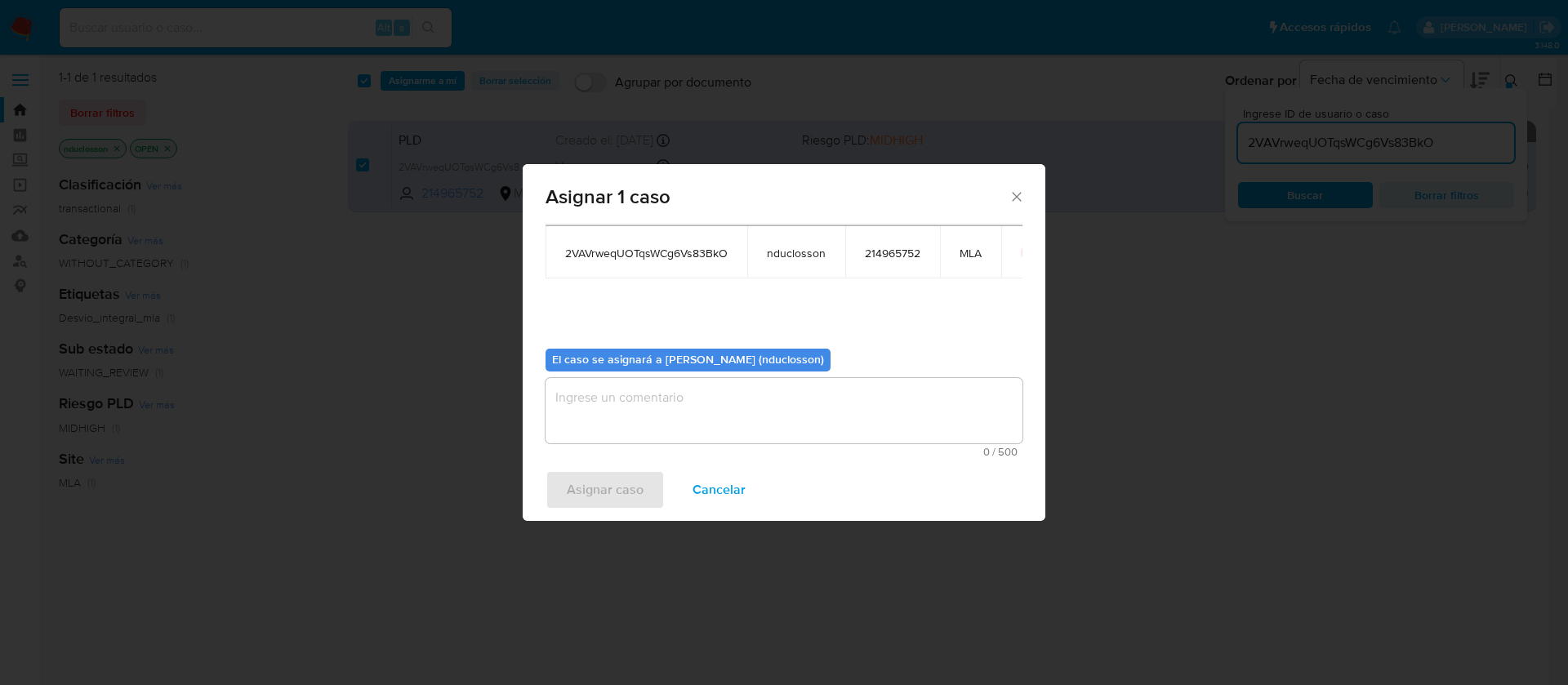 click at bounding box center [784, 411] 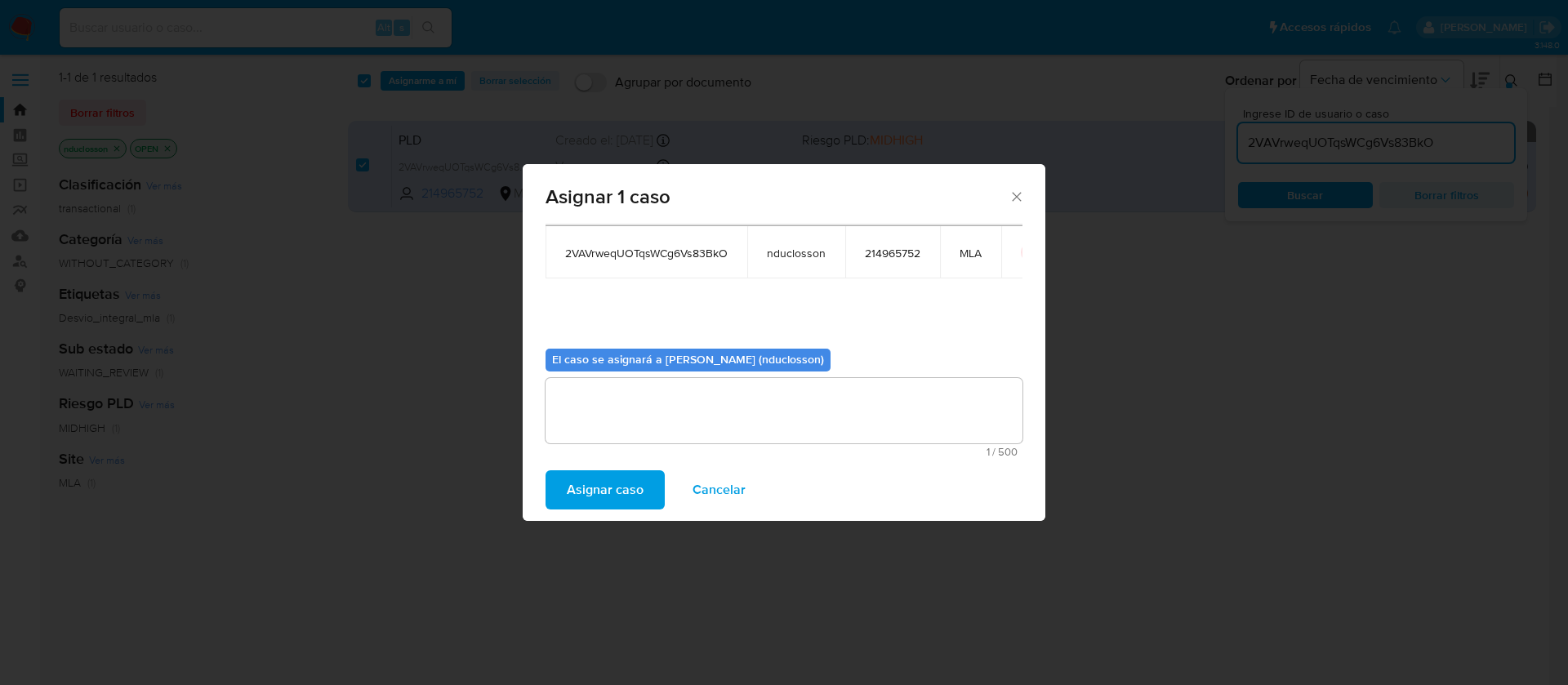 click on "Asignar caso Cancelar" at bounding box center [784, 490] 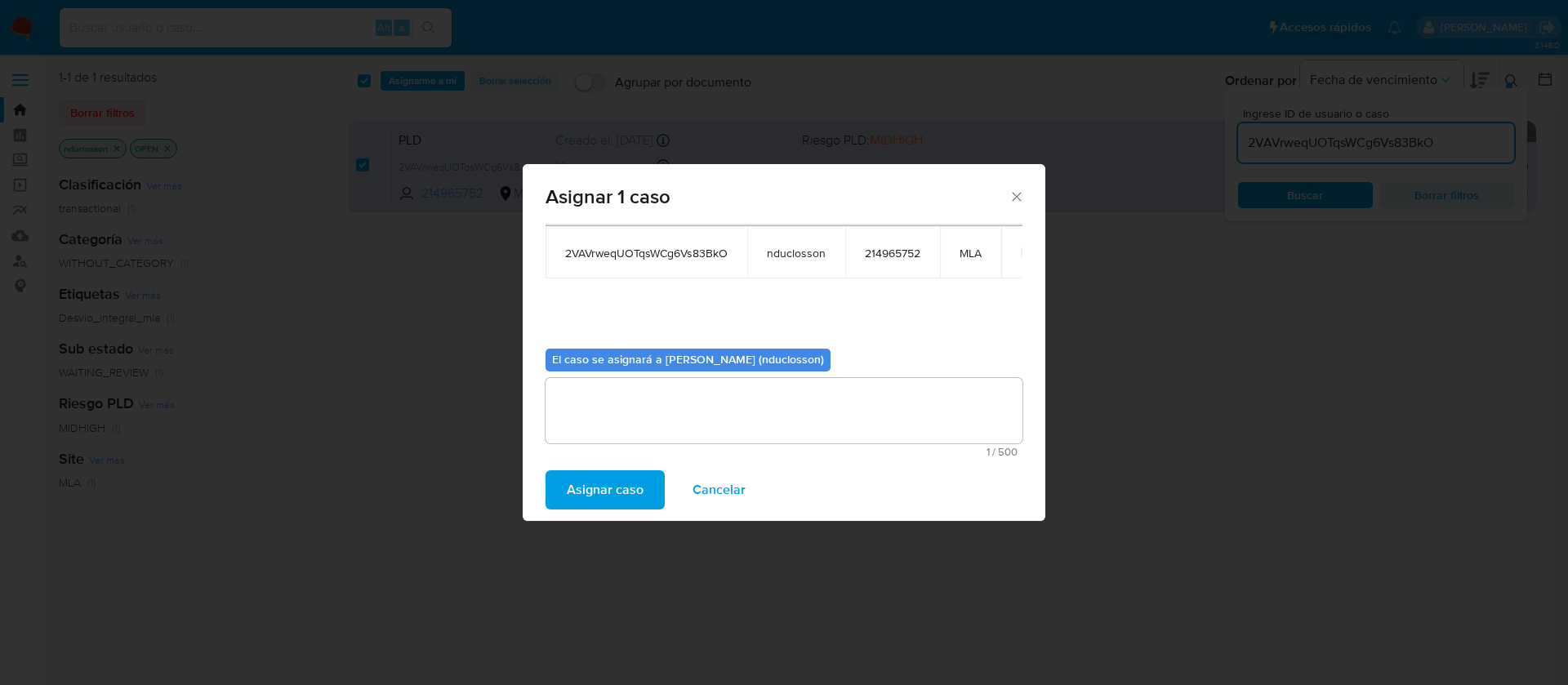 click on "Asignar caso" at bounding box center [605, 490] 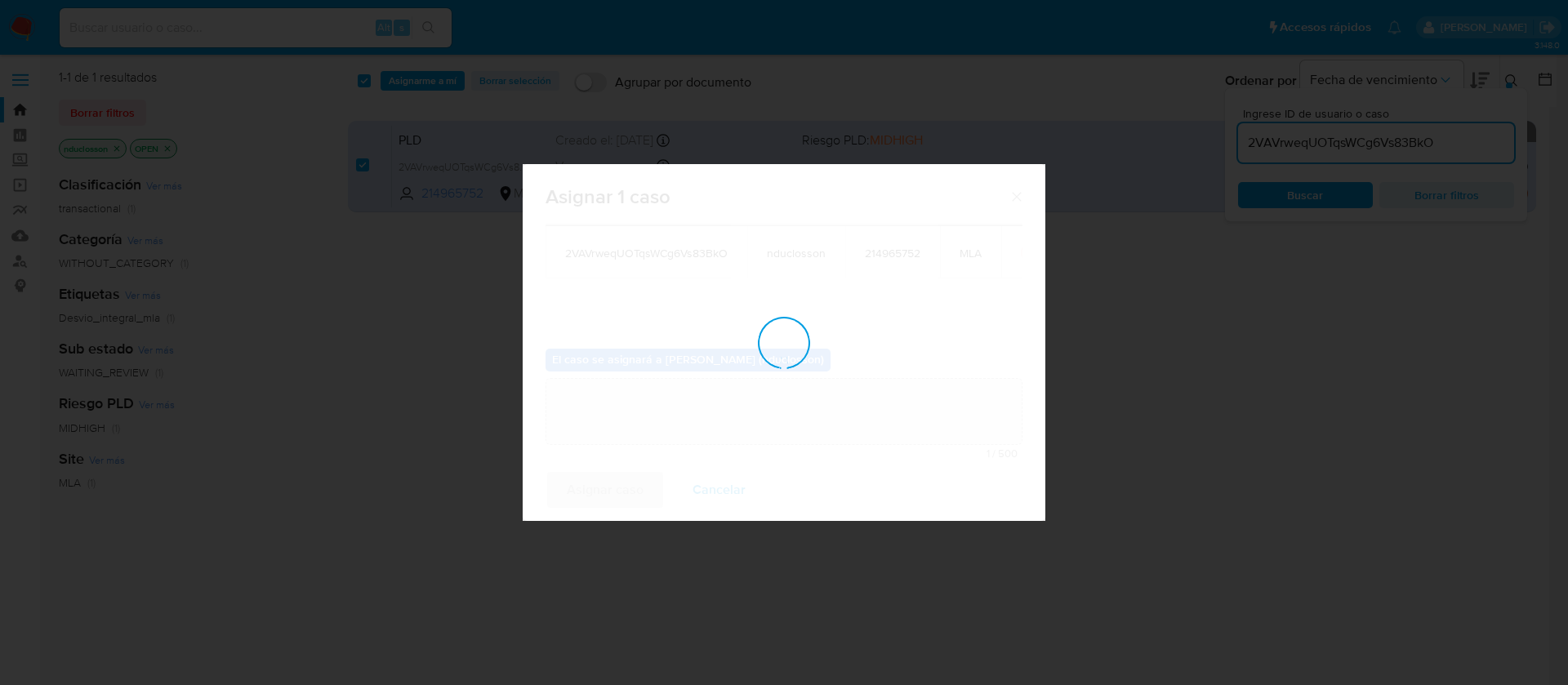 type 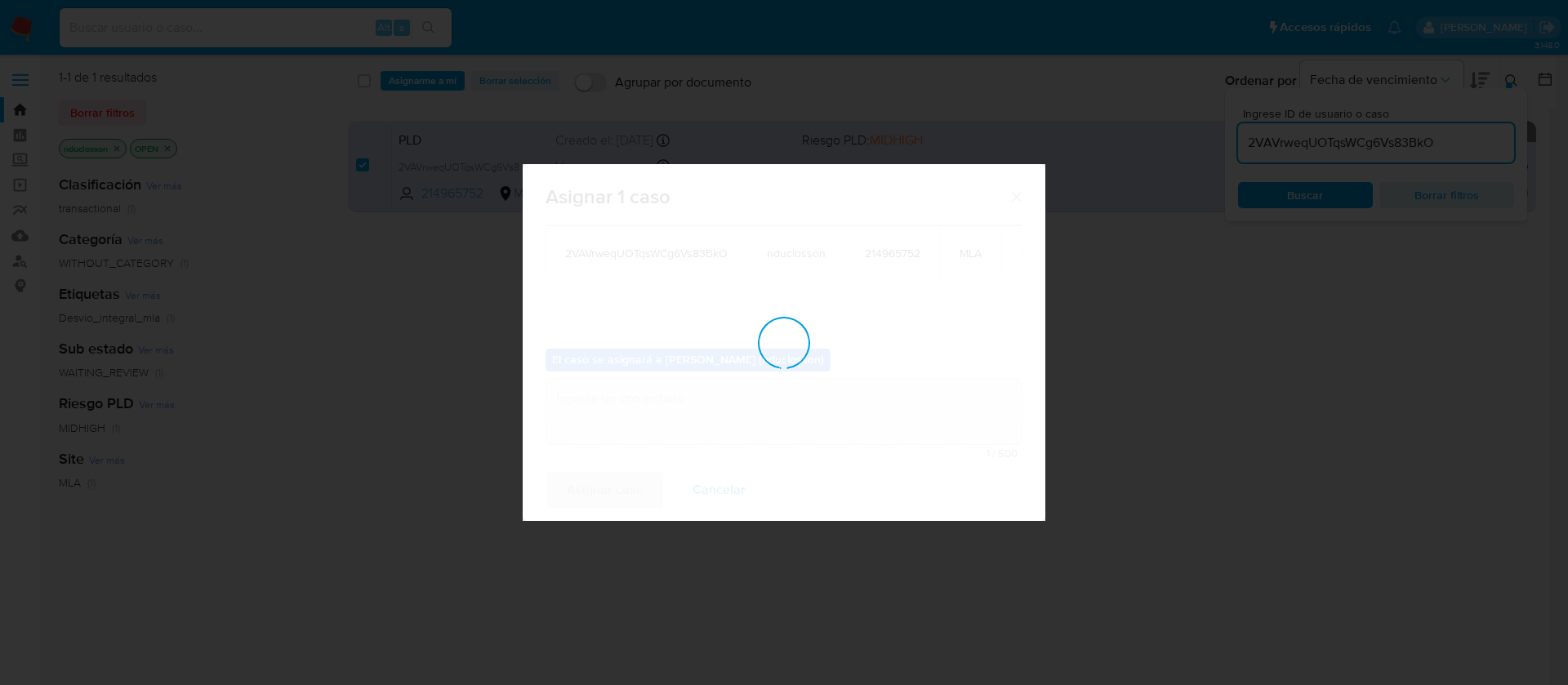 checkbox on "false" 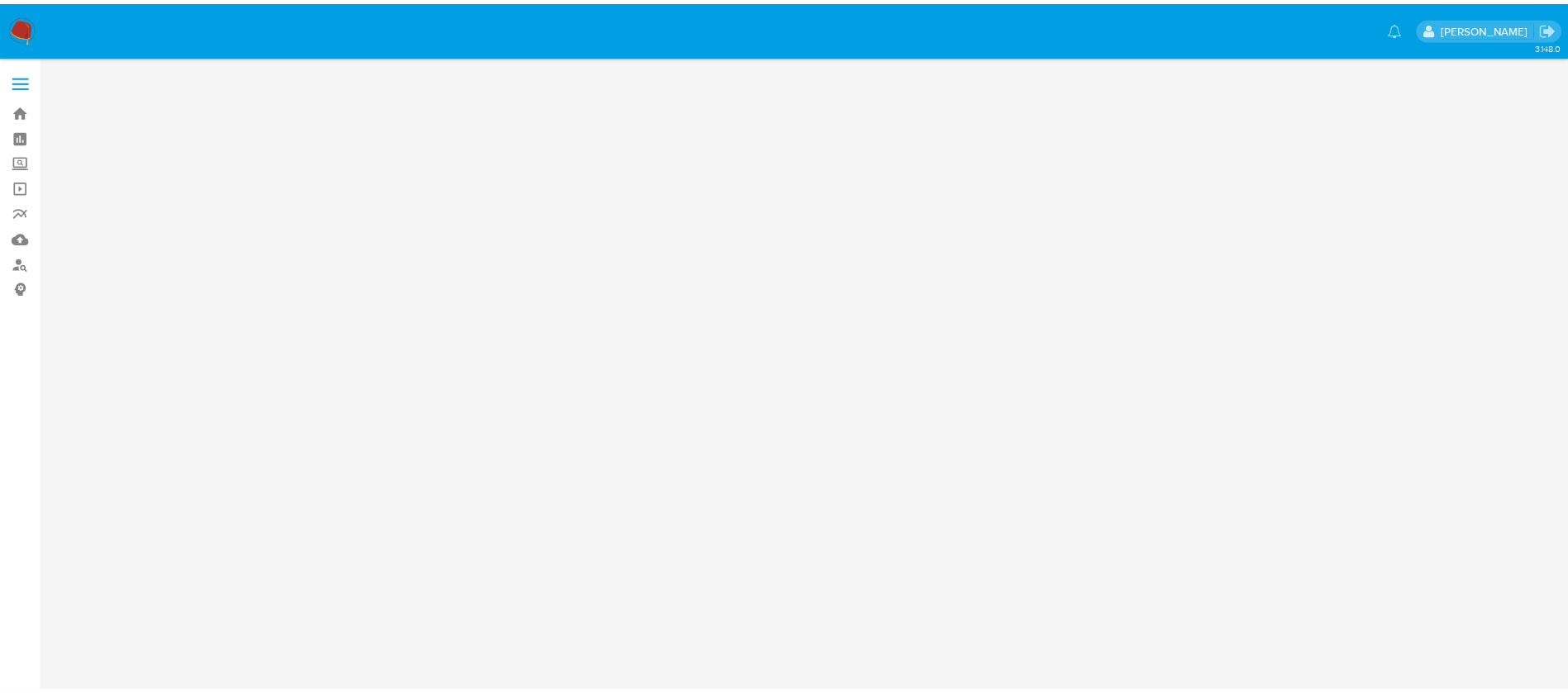 scroll, scrollTop: 0, scrollLeft: 0, axis: both 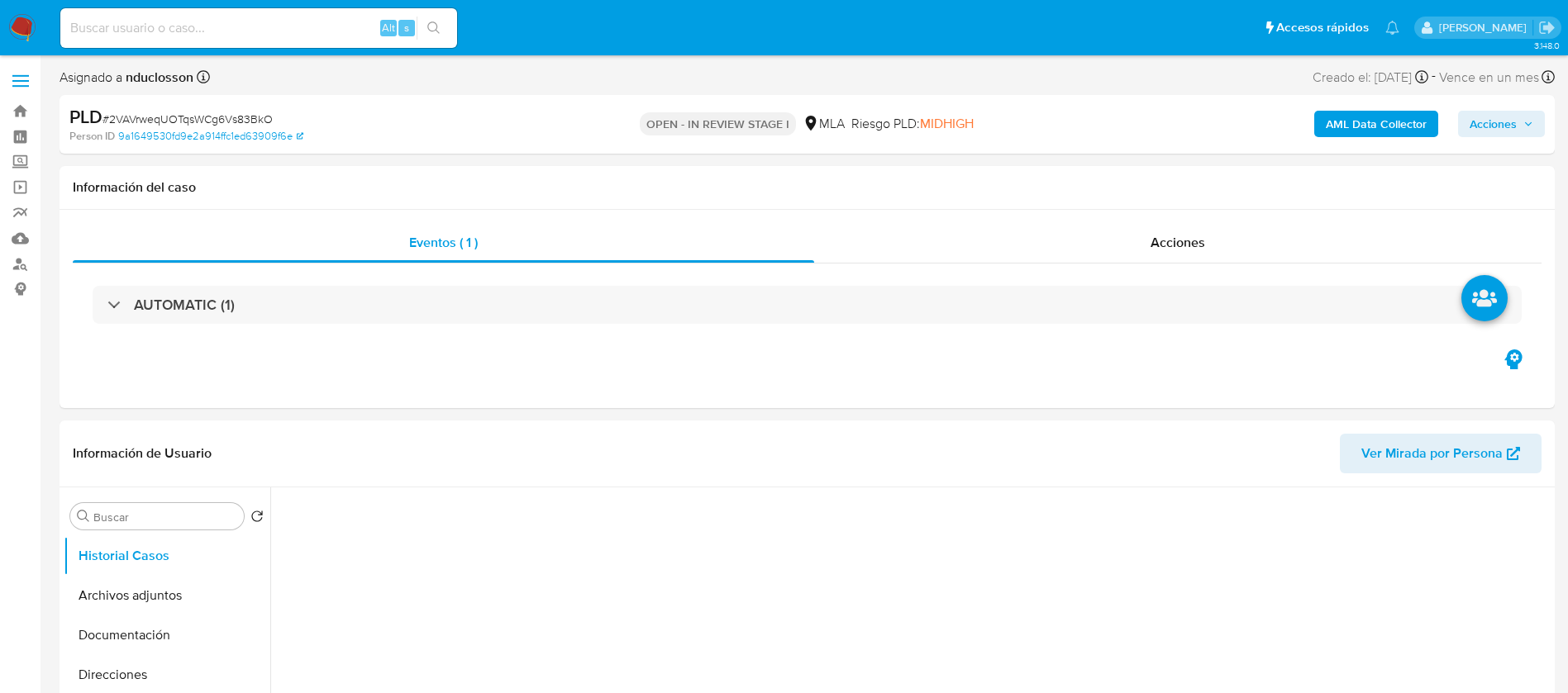 select on "10" 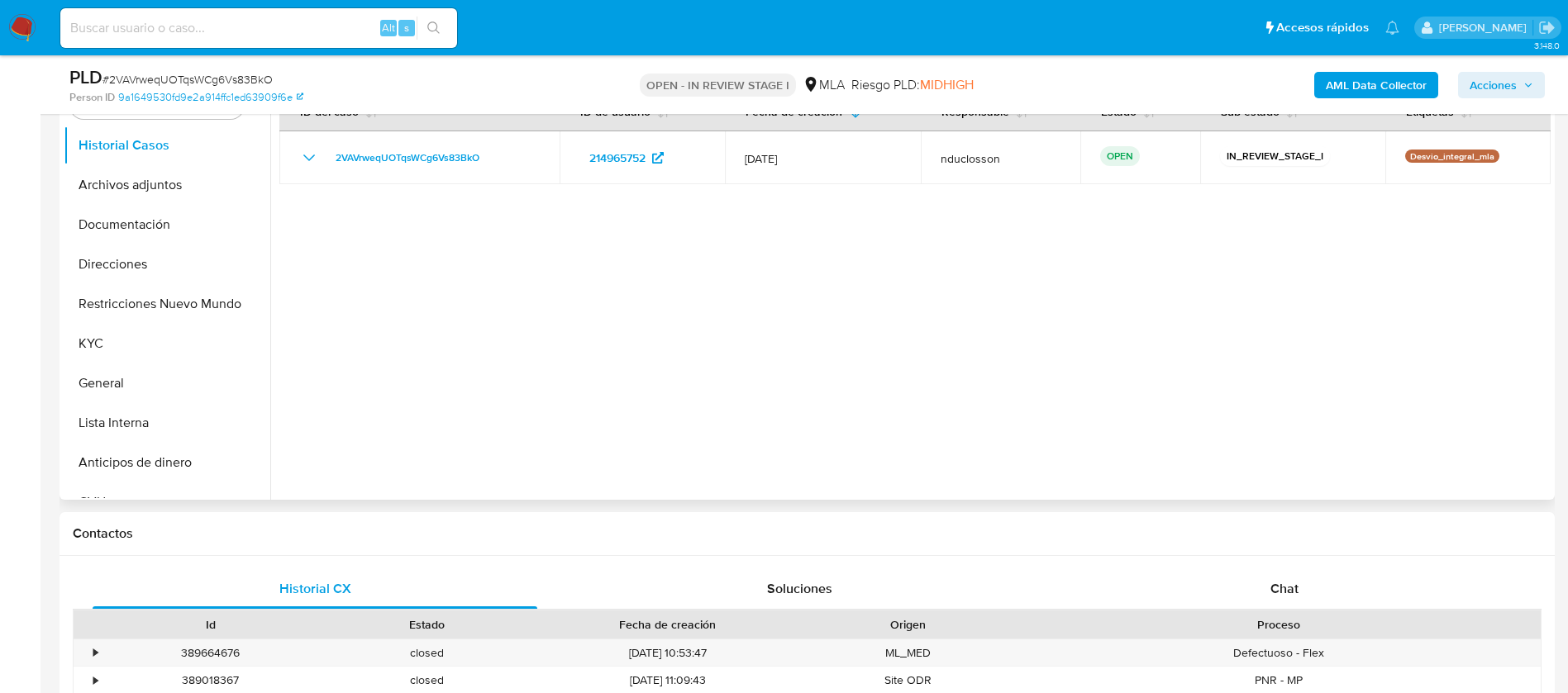 scroll, scrollTop: 372, scrollLeft: 0, axis: vertical 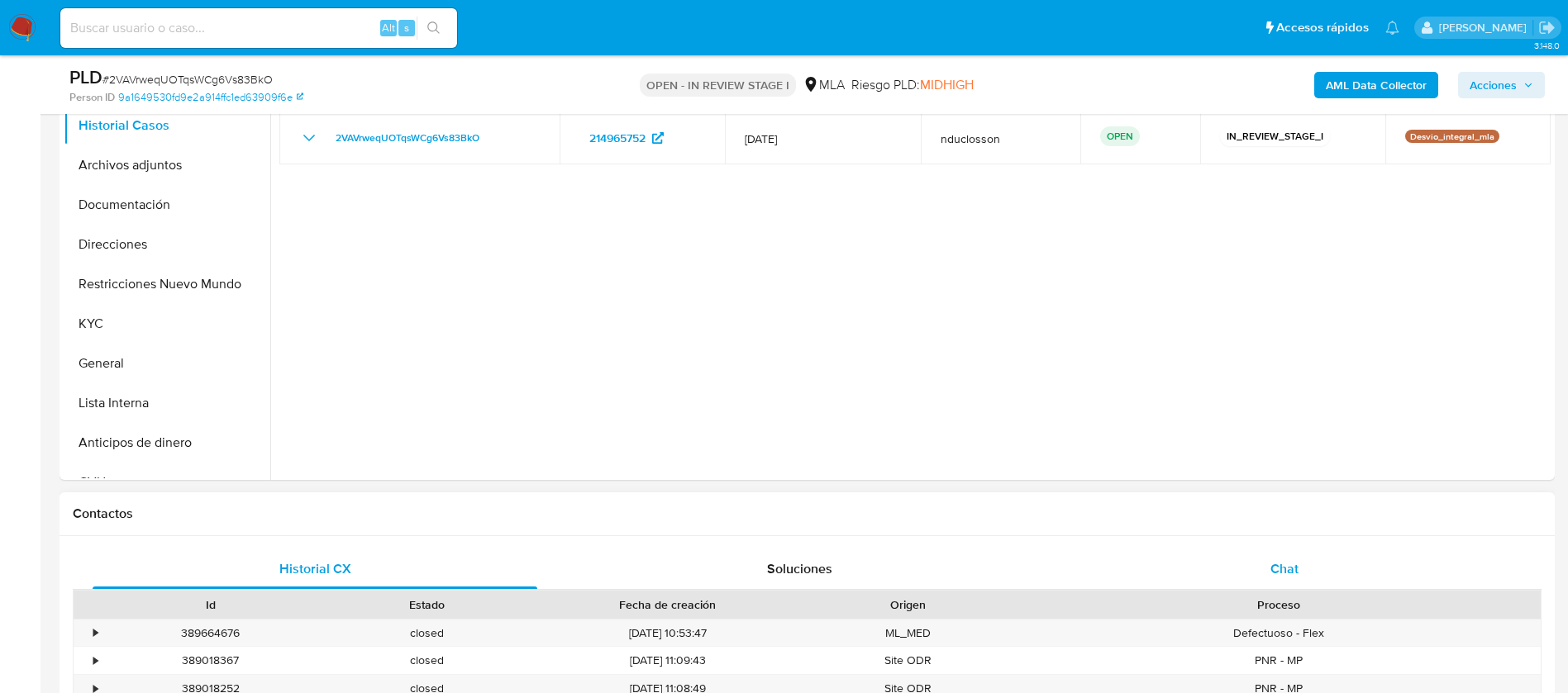 click on "Chat" at bounding box center (1284, 569) 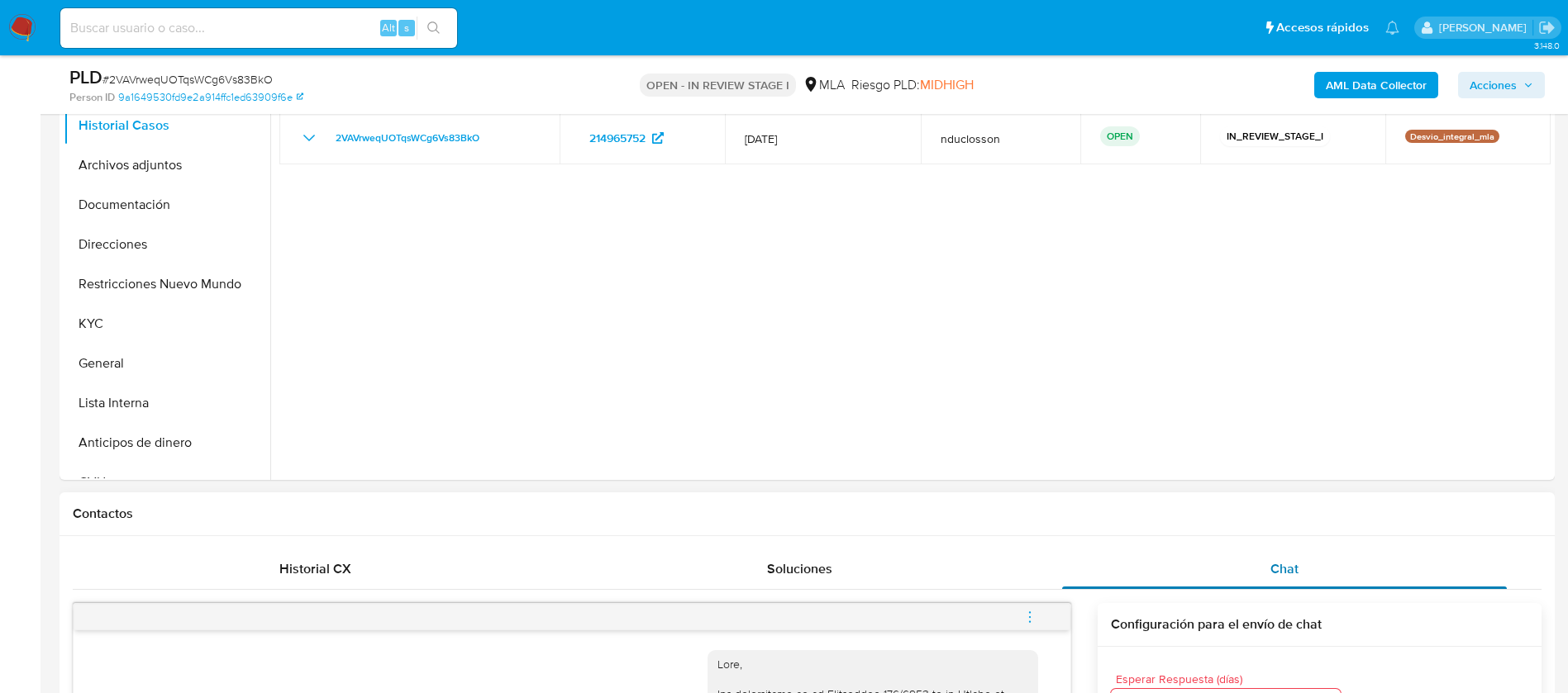 scroll, scrollTop: 838, scrollLeft: 0, axis: vertical 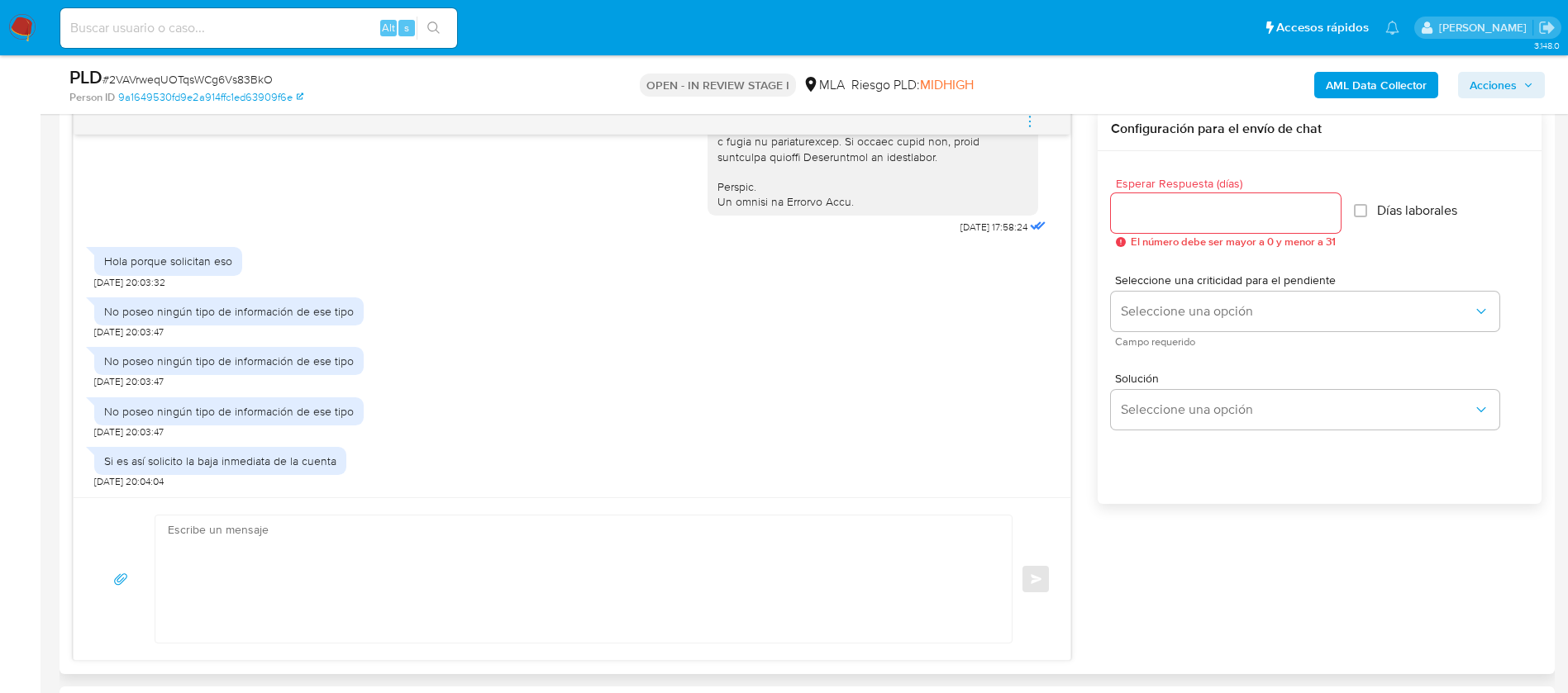 click at bounding box center [579, 579] 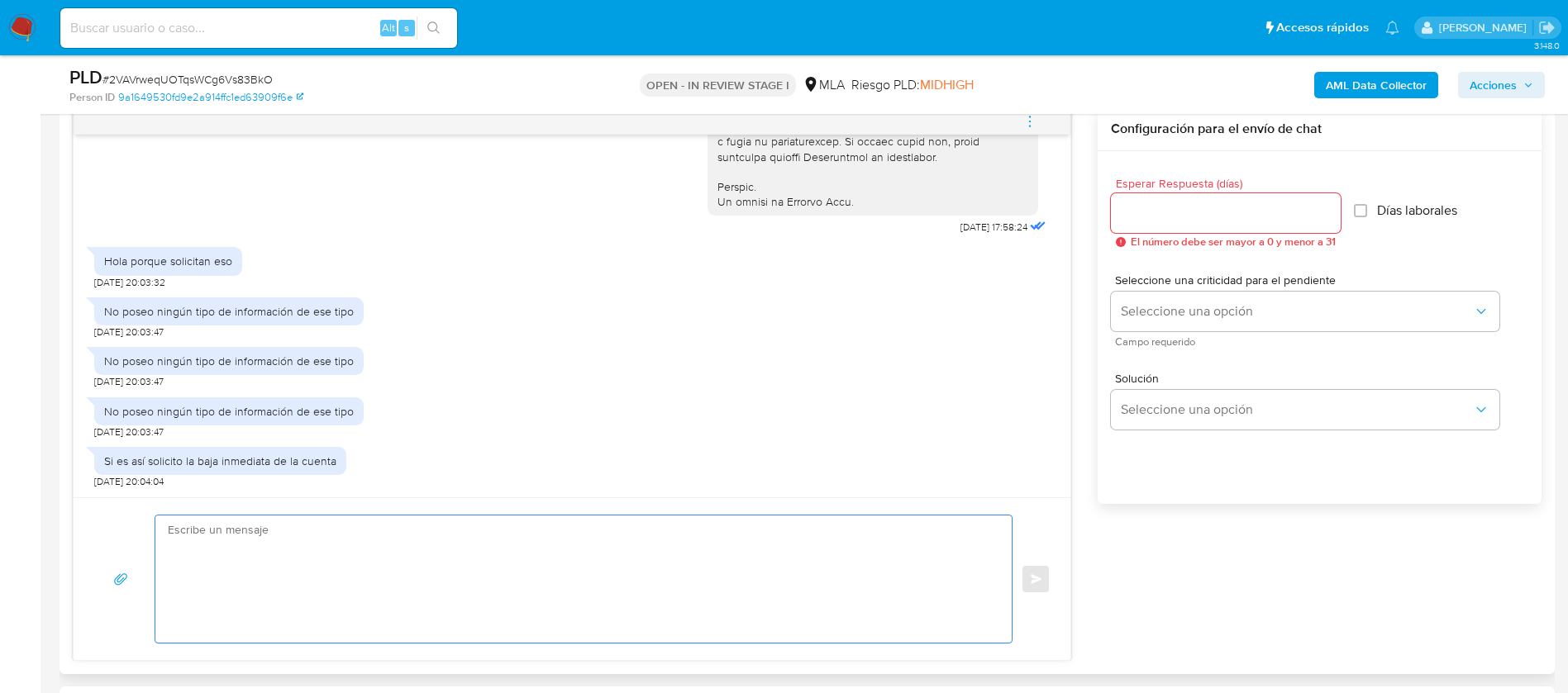 paste on "Hola Soledad,
En función de las operaciones registradas en tu cuenta de Mercado Pago, por favor, te solicitamos proporcionar el vínculo con las siguientes contrapartes con las que operaste, el motivo de las transacciones y documentación de respaldo:
- Brisa Noemi Gomez Carballo  - CUIT 27445962312
- MoutgoingSTORE INTEGRAL S.R.L - CUIT 30718823583
- Cycles Motoshop Sa - CUIT 30717226077
- Lino Ariel Contrera Vera - CUIT 20947852400
Es importante que sepas que, en caso de no responder a lo solicitado o si lo presentado resulta insuficiente, tu cuenta podría ser inhabilitada de acuerdo a los términos y condiciones de uso de Mercado Pago.
Formatos admitidos: PDF, JPG, JPEG, TXT, DOC, DOCX, XLS, PNG, XLSX, con un tamaño máximo de 25MB por archivo.
Quedamos aguardando por la información solicitada a la brevedad
Muchas gracias.
Saludos,
Equipo de Mercado Pago." 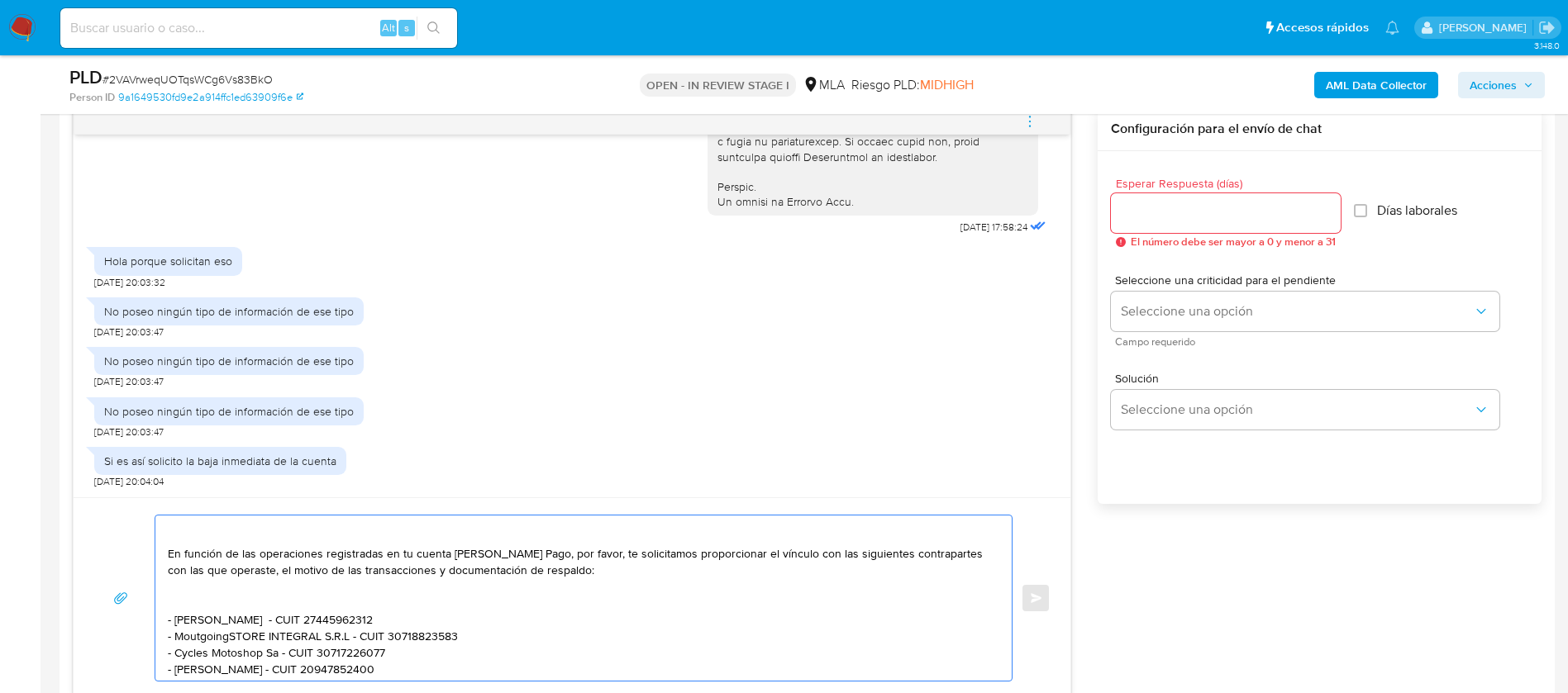 scroll, scrollTop: 0, scrollLeft: 0, axis: both 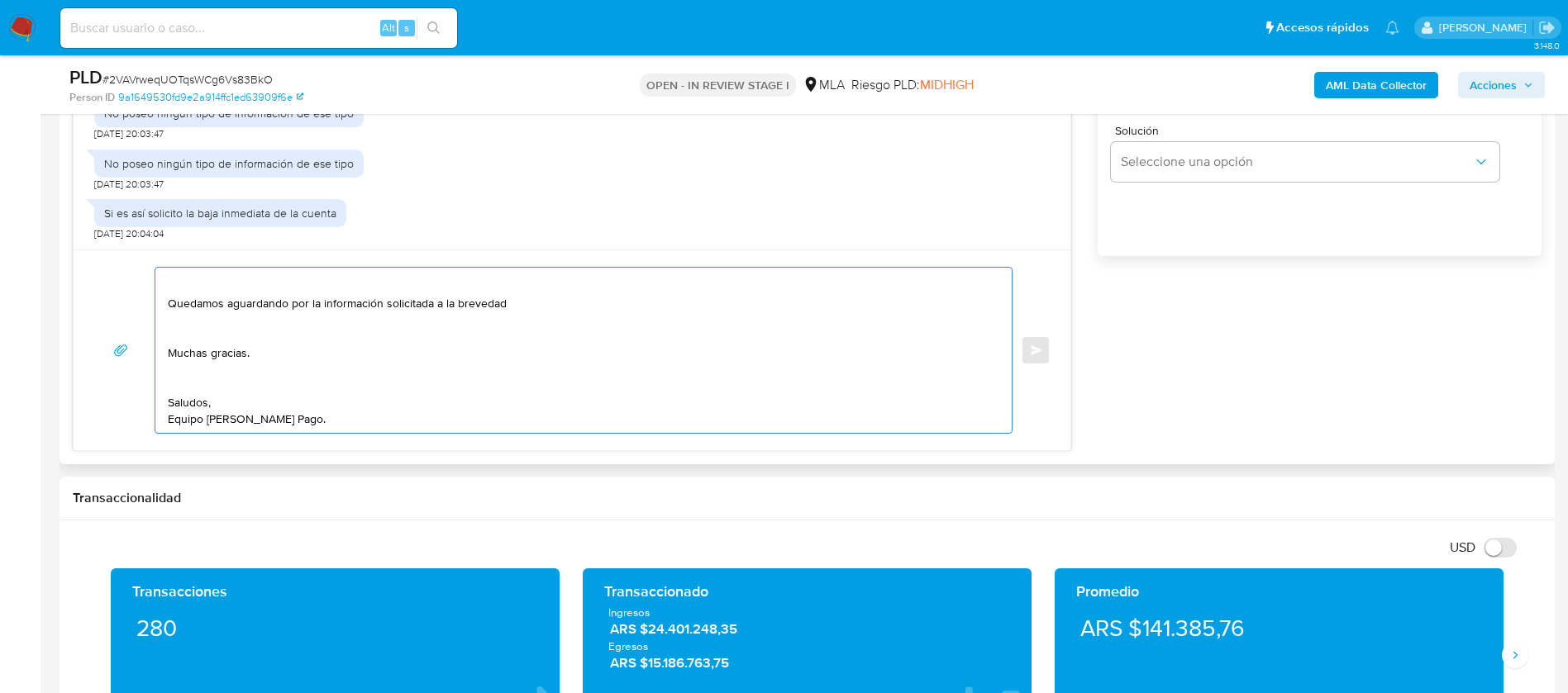 click on "Hola Soledad,
En función de las operaciones registradas en tu cuenta de Mercado Pago, por favor, te solicitamos proporcionar el vínculo con las siguientes contrapartes con las que operaste, el motivo de las transacciones y documentación de respaldo:
- Brisa Noemi Gomez Carballo  - CUIT 27445962312
- MoutgoingSTORE INTEGRAL S.R.L - CUIT 30718823583
- Cycles Motoshop Sa - CUIT 30717226077
- Lino Ariel Contrera Vera - CUIT 20947852400
Es importante que sepas que, en caso de no responder a lo solicitado o si lo presentado resulta insuficiente, tu cuenta podría ser inhabilitada de acuerdo a los términos y condiciones de uso de Mercado Pago.
Formatos admitidos: PDF, JPG, JPEG, TXT, DOC, DOCX, XLS, PNG, XLSX, con un tamaño máximo de 25MB por archivo.
Quedamos aguardando por la información solicitada a la brevedad
Muchas gracias.
Saludos,
Equipo de Mercado Pago." at bounding box center (579, 350) 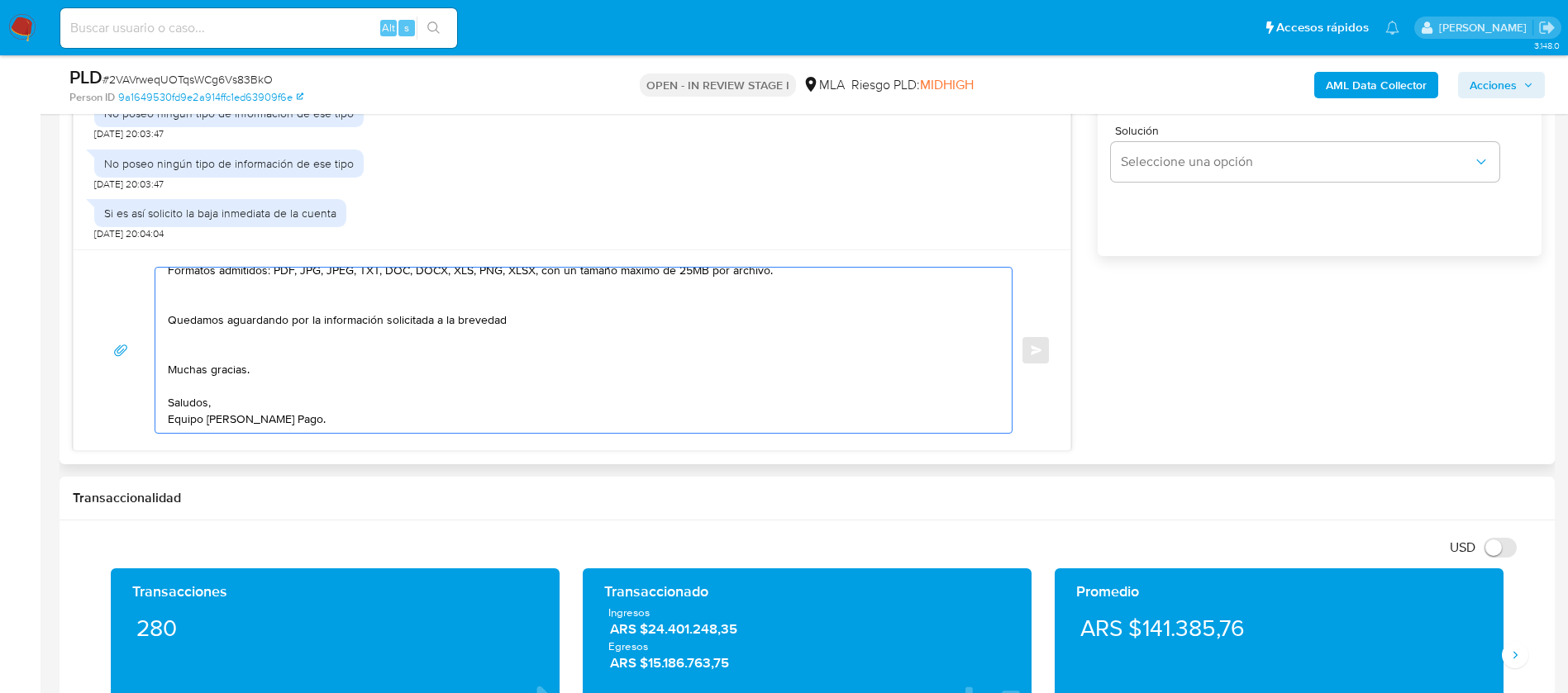 click on "Hola Soledad,
En función de las operaciones registradas en tu cuenta de Mercado Pago, por favor, te solicitamos proporcionar el vínculo con las siguientes contrapartes con las que operaste, el motivo de las transacciones y documentación de respaldo:
- Brisa Noemi Gomez Carballo  - CUIT 27445962312
- MoutgoingSTORE INTEGRAL S.R.L - CUIT 30718823583
- Cycles Motoshop Sa - CUIT 30717226077
- Lino Ariel Contrera Vera - CUIT 20947852400
Es importante que sepas que, en caso de no responder a lo solicitado o si lo presentado resulta insuficiente, tu cuenta podría ser inhabilitada de acuerdo a los términos y condiciones de uso de Mercado Pago.
Formatos admitidos: PDF, JPG, JPEG, TXT, DOC, DOCX, XLS, PNG, XLSX, con un tamaño máximo de 25MB por archivo.
Quedamos aguardando por la información solicitada a la brevedad
Muchas gracias.
Saludos,
Equipo de Mercado Pago." at bounding box center (579, 350) 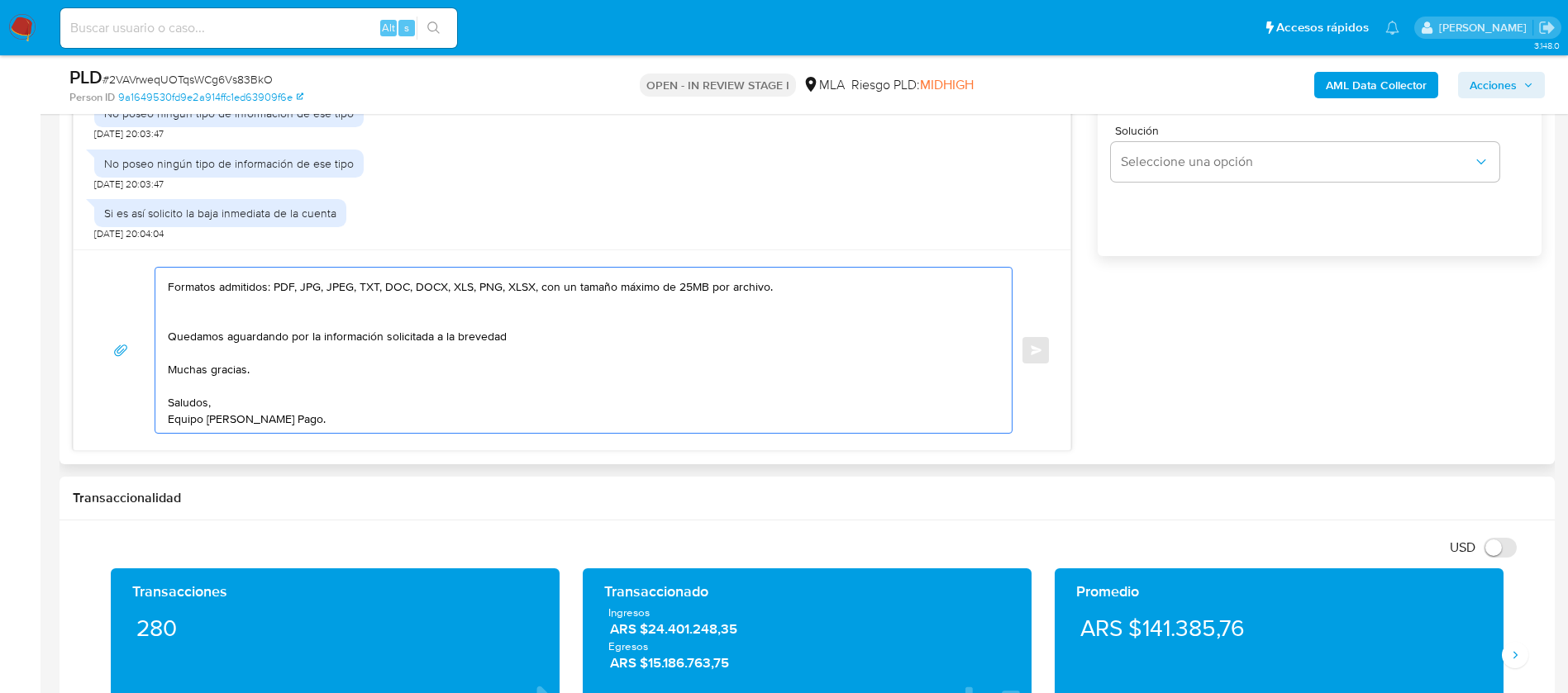 click on "Hola Soledad,
En función de las operaciones registradas en tu cuenta de Mercado Pago, por favor, te solicitamos proporcionar el vínculo con las siguientes contrapartes con las que operaste, el motivo de las transacciones y documentación de respaldo:
- Brisa Noemi Gomez Carballo  - CUIT 27445962312
- MoutgoingSTORE INTEGRAL S.R.L - CUIT 30718823583
- Cycles Motoshop Sa - CUIT 30717226077
- Lino Ariel Contrera Vera - CUIT 20947852400
Es importante que sepas que, en caso de no responder a lo solicitado o si lo presentado resulta insuficiente, tu cuenta podría ser inhabilitada de acuerdo a los términos y condiciones de uso de Mercado Pago.
Formatos admitidos: PDF, JPG, JPEG, TXT, DOC, DOCX, XLS, PNG, XLSX, con un tamaño máximo de 25MB por archivo.
Quedamos aguardando por la información solicitada a la brevedad
Muchas gracias.
Saludos,
Equipo de Mercado Pago." at bounding box center (579, 350) 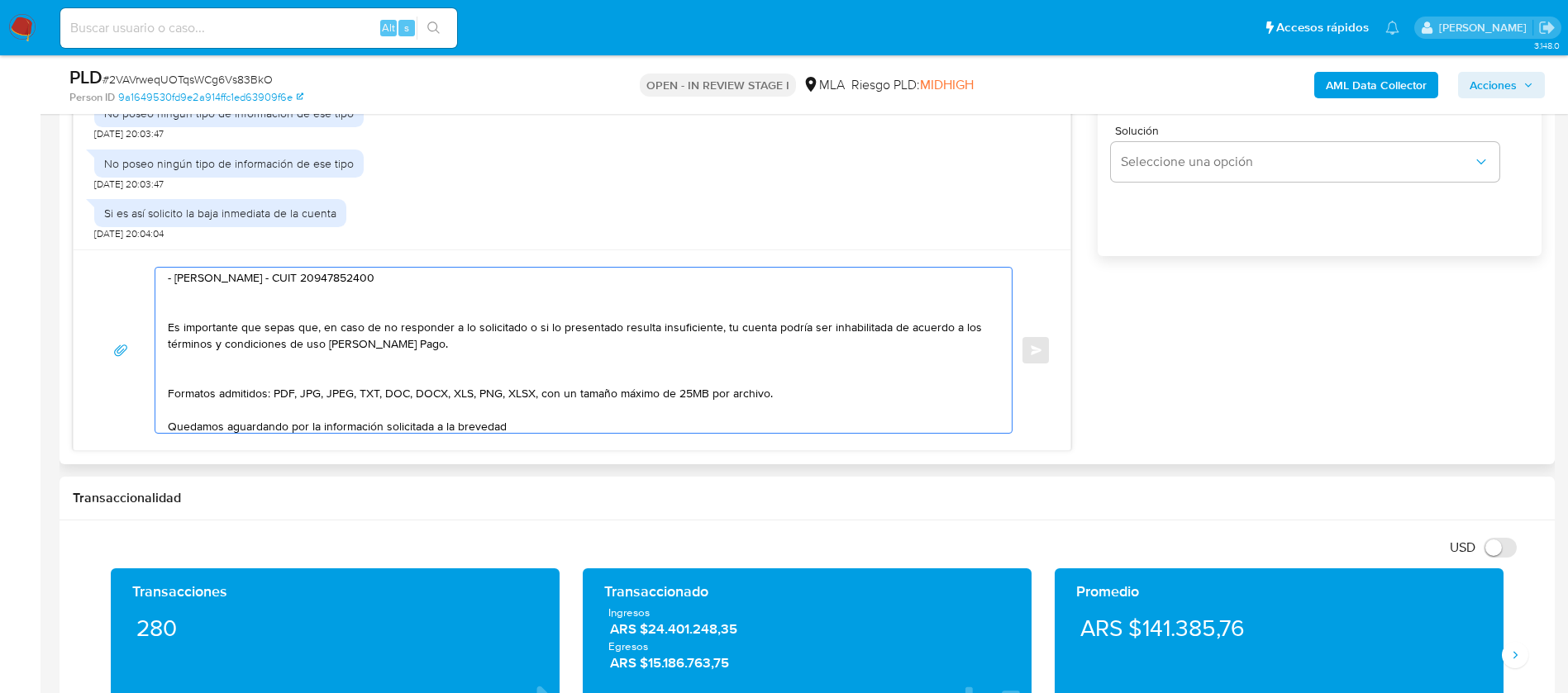 scroll, scrollTop: 135, scrollLeft: 0, axis: vertical 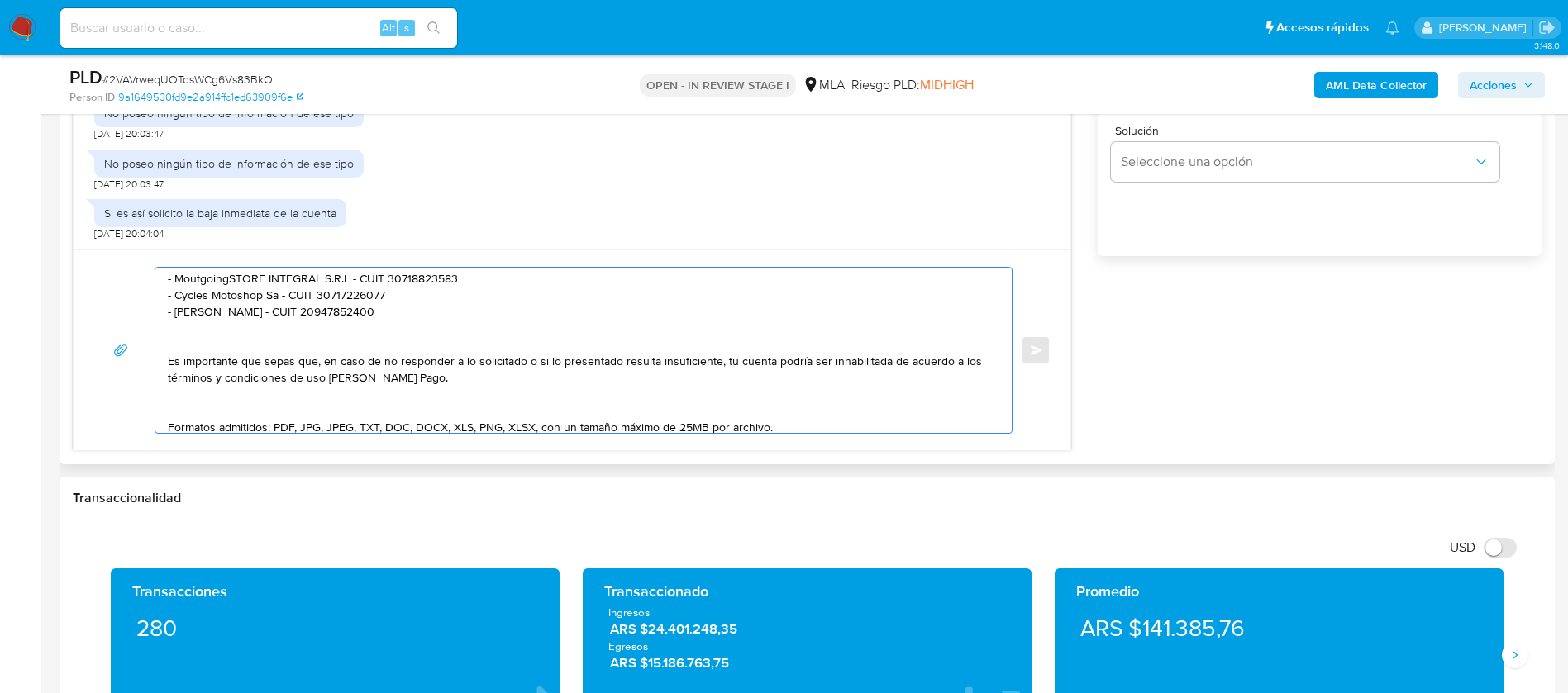 click on "Hola Soledad,
En función de las operaciones registradas en tu cuenta de Mercado Pago, por favor, te solicitamos proporcionar el vínculo con las siguientes contrapartes con las que operaste, el motivo de las transacciones y documentación de respaldo:
- Brisa Noemi Gomez Carballo  - CUIT 27445962312
- MoutgoingSTORE INTEGRAL S.R.L - CUIT 30718823583
- Cycles Motoshop Sa - CUIT 30717226077
- Lino Ariel Contrera Vera - CUIT 20947852400
Es importante que sepas que, en caso de no responder a lo solicitado o si lo presentado resulta insuficiente, tu cuenta podría ser inhabilitada de acuerdo a los términos y condiciones de uso de Mercado Pago.
Formatos admitidos: PDF, JPG, JPEG, TXT, DOC, DOCX, XLS, PNG, XLSX, con un tamaño máximo de 25MB por archivo.
Quedamos aguardando por la información solicitada a la brevedad
Muchas gracias.
Saludos,
Equipo de Mercado Pago." at bounding box center (579, 350) 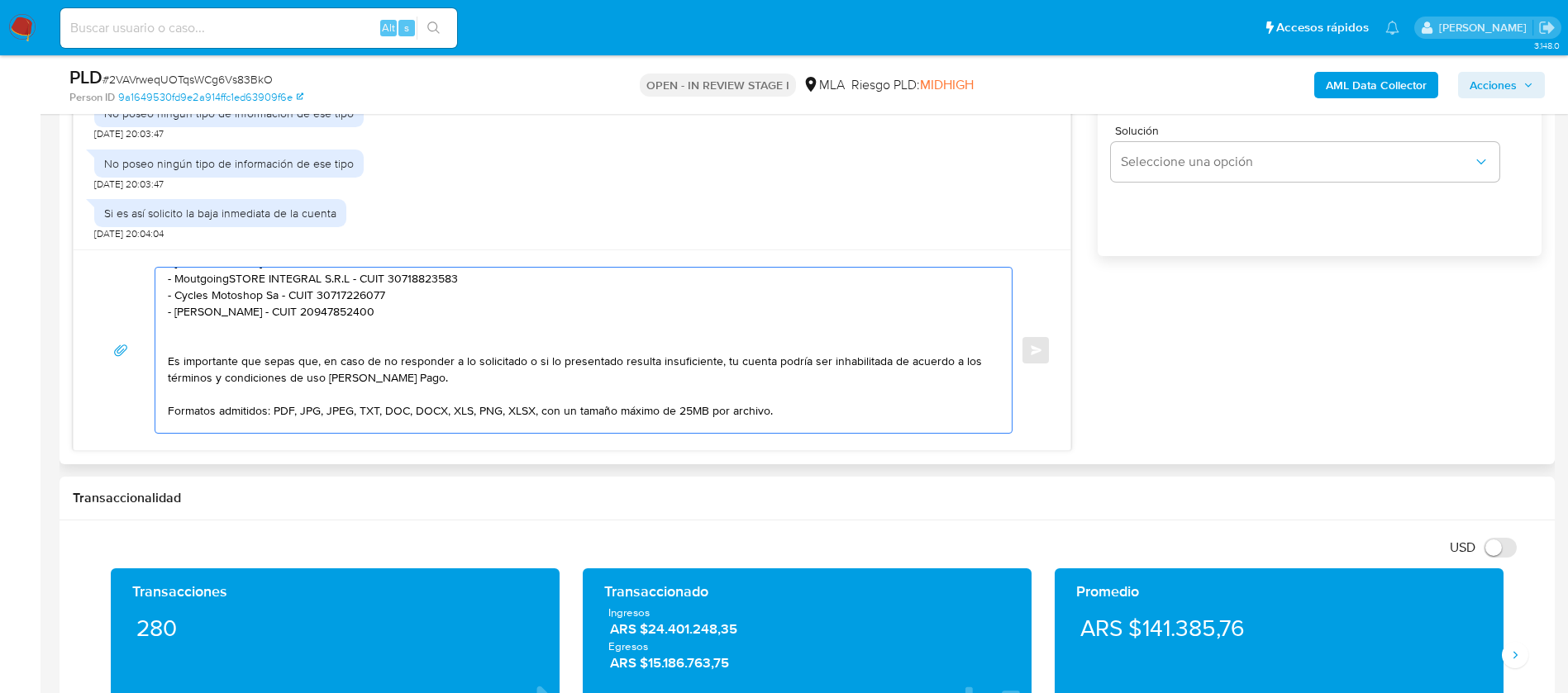 click on "Hola Soledad,
En función de las operaciones registradas en tu cuenta de Mercado Pago, por favor, te solicitamos proporcionar el vínculo con las siguientes contrapartes con las que operaste, el motivo de las transacciones y documentación de respaldo:
- Brisa Noemi Gomez Carballo  - CUIT 27445962312
- MoutgoingSTORE INTEGRAL S.R.L - CUIT 30718823583
- Cycles Motoshop Sa - CUIT 30717226077
- Lino Ariel Contrera Vera - CUIT 20947852400
Es importante que sepas que, en caso de no responder a lo solicitado o si lo presentado resulta insuficiente, tu cuenta podría ser inhabilitada de acuerdo a los términos y condiciones de uso de Mercado Pago.
Formatos admitidos: PDF, JPG, JPEG, TXT, DOC, DOCX, XLS, PNG, XLSX, con un tamaño máximo de 25MB por archivo.
Quedamos aguardando por la información solicitada a la brevedad
Muchas gracias.
Saludos,
Equipo de Mercado Pago." at bounding box center [579, 350] 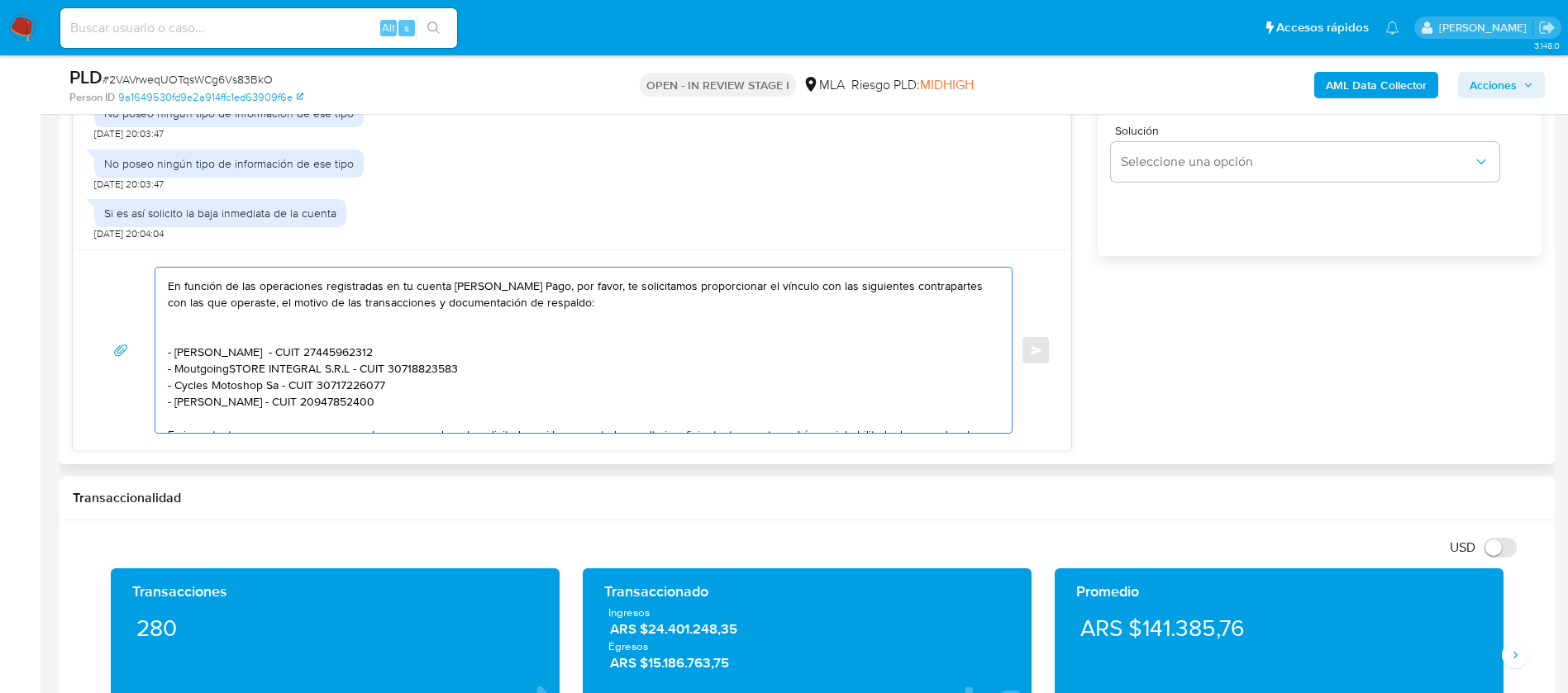 scroll, scrollTop: 12, scrollLeft: 0, axis: vertical 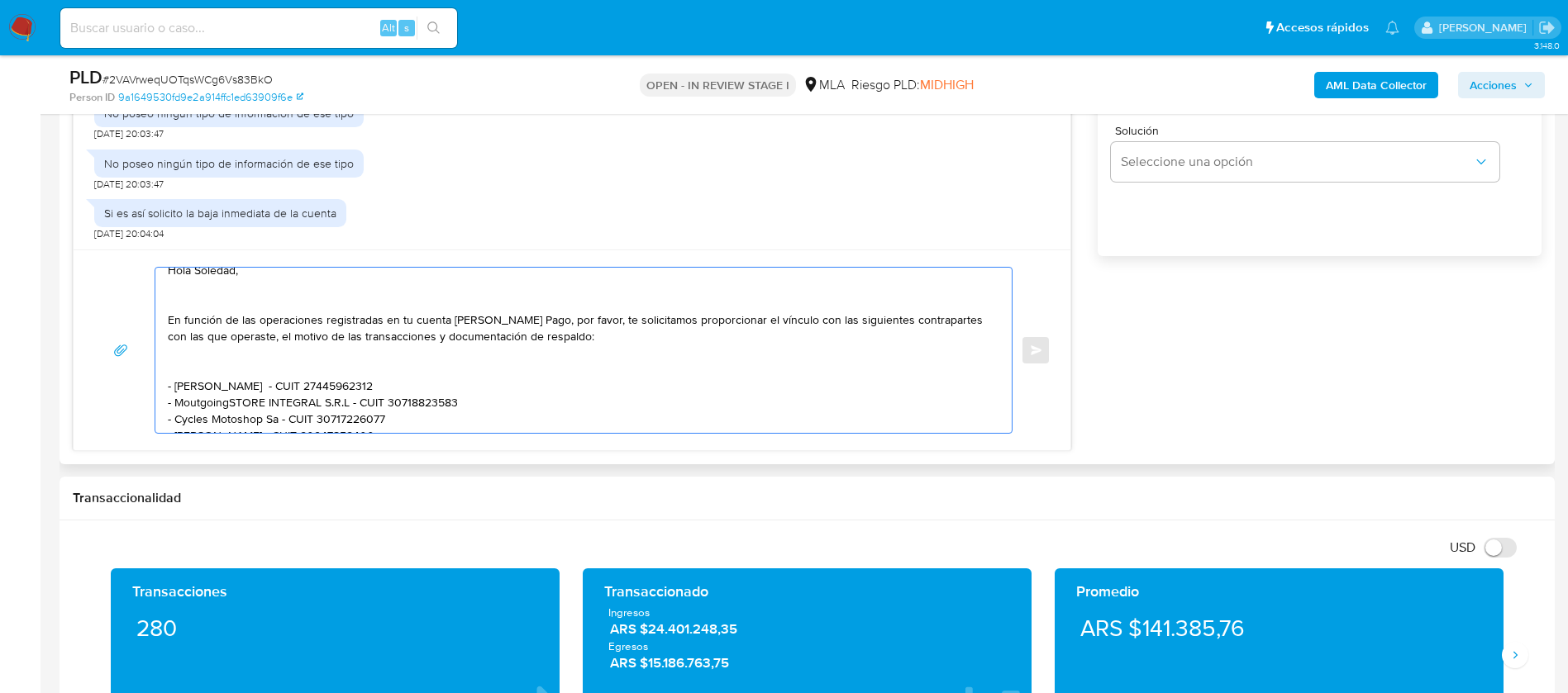 click on "Hola Soledad,
En función de las operaciones registradas en tu cuenta de Mercado Pago, por favor, te solicitamos proporcionar el vínculo con las siguientes contrapartes con las que operaste, el motivo de las transacciones y documentación de respaldo:
- Brisa Noemi Gomez Carballo  - CUIT 27445962312
- MoutgoingSTORE INTEGRAL S.R.L - CUIT 30718823583
- Cycles Motoshop Sa - CUIT 30717226077
- Lino Ariel Contrera Vera - CUIT 20947852400
Es importante que sepas que, en caso de no responder a lo solicitado o si lo presentado resulta insuficiente, tu cuenta podría ser inhabilitada de acuerdo a los términos y condiciones de uso de Mercado Pago.
Formatos admitidos: PDF, JPG, JPEG, TXT, DOC, DOCX, XLS, PNG, XLSX, con un tamaño máximo de 25MB por archivo.
Quedamos aguardando por la información solicitada a la brevedad
Muchas gracias.
Saludos,
Equipo de Mercado Pago." at bounding box center (579, 350) 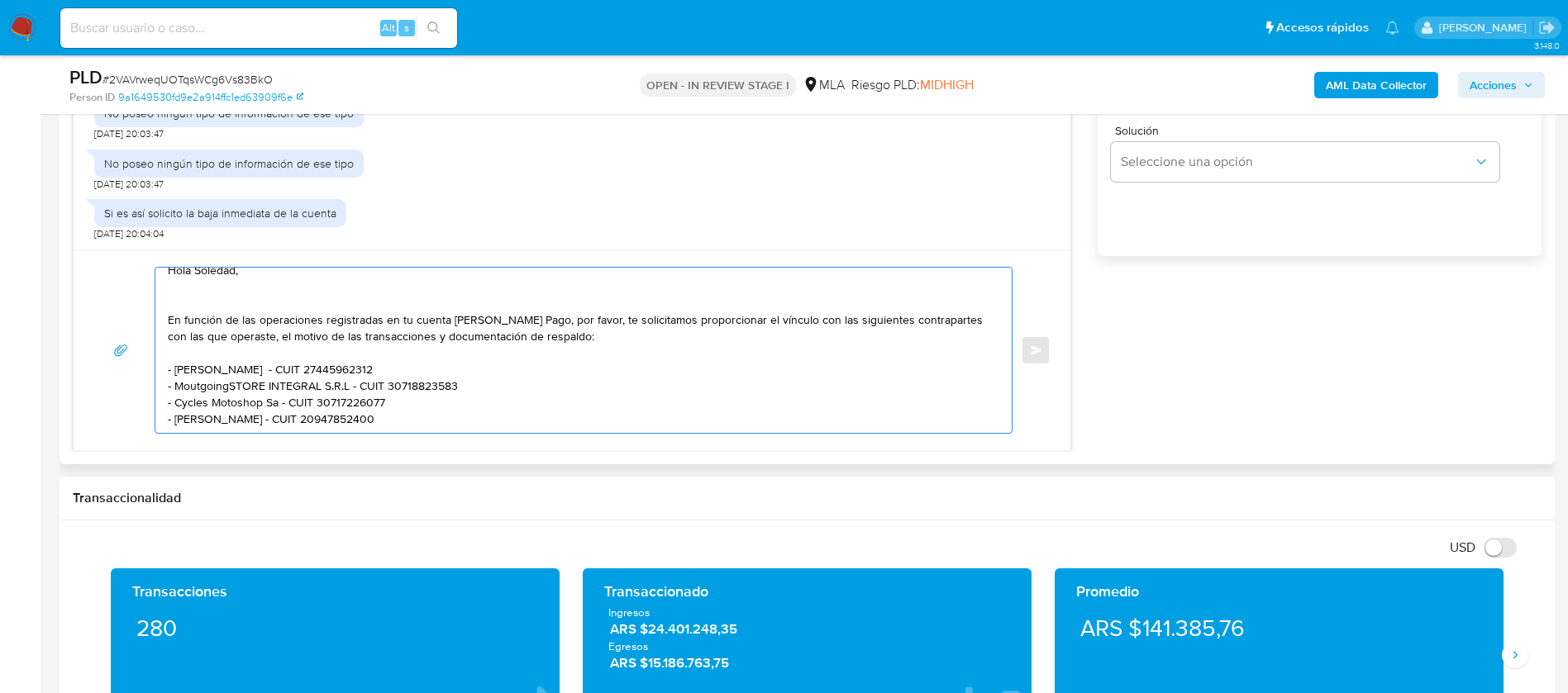 click on "Hola Soledad,
En función de las operaciones registradas en tu cuenta de Mercado Pago, por favor, te solicitamos proporcionar el vínculo con las siguientes contrapartes con las que operaste, el motivo de las transacciones y documentación de respaldo:
- Brisa Noemi Gomez Carballo  - CUIT 27445962312
- MoutgoingSTORE INTEGRAL S.R.L - CUIT 30718823583
- Cycles Motoshop Sa - CUIT 30717226077
- Lino Ariel Contrera Vera - CUIT 20947852400
Es importante que sepas que, en caso de no responder a lo solicitado o si lo presentado resulta insuficiente, tu cuenta podría ser inhabilitada de acuerdo a los términos y condiciones de uso de Mercado Pago.
Formatos admitidos: PDF, JPG, JPEG, TXT, DOC, DOCX, XLS, PNG, XLSX, con un tamaño máximo de 25MB por archivo.
Quedamos aguardando por la información solicitada a la brevedad
Muchas gracias.
Saludos,
Equipo de Mercado Pago." at bounding box center [579, 350] 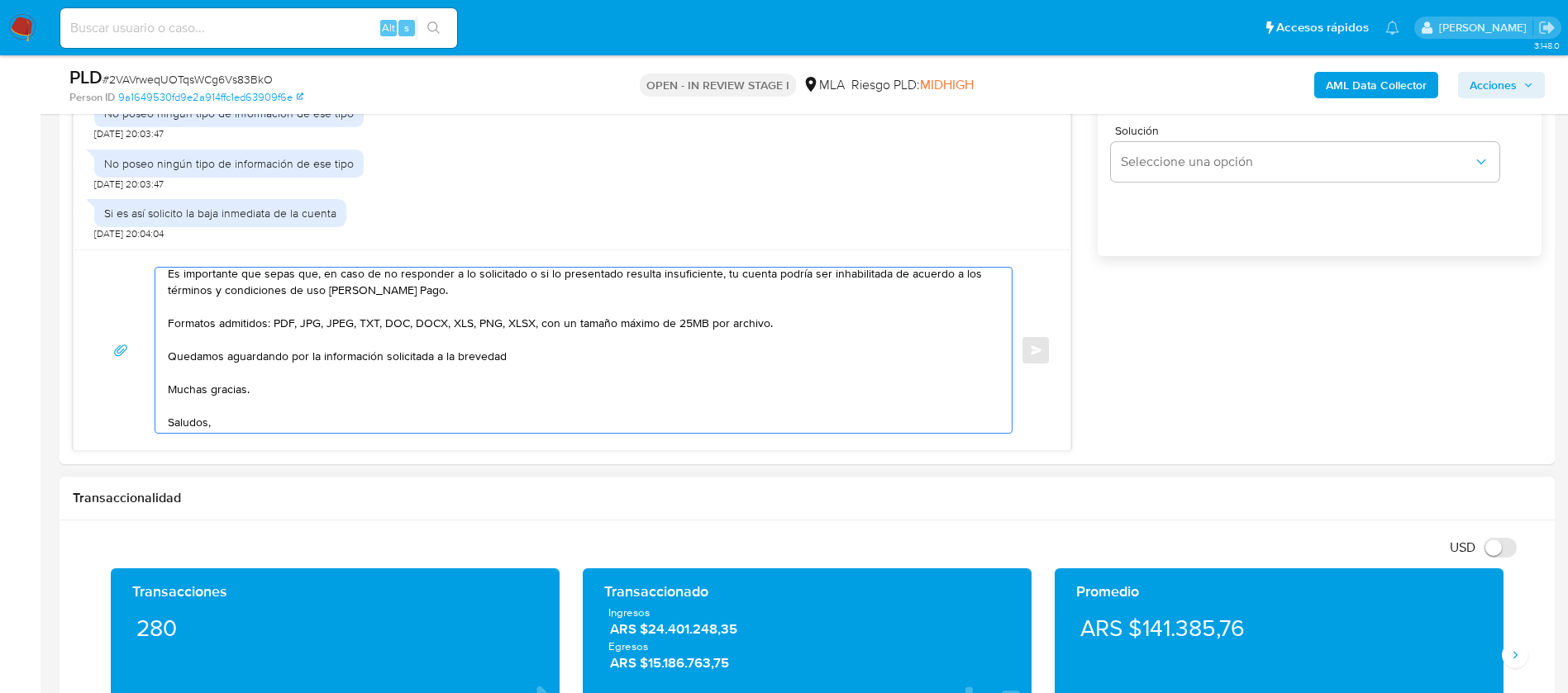 scroll, scrollTop: 193, scrollLeft: 0, axis: vertical 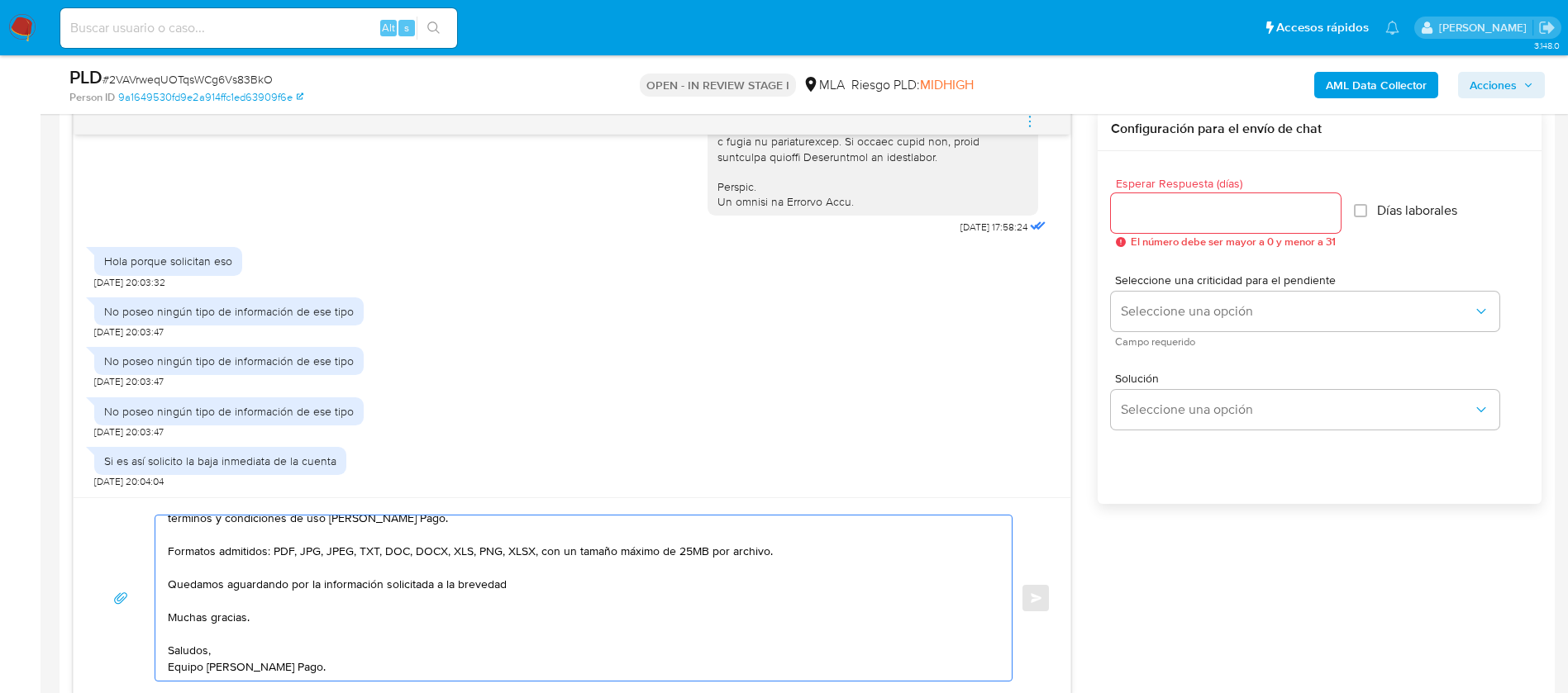type on "Hola Soledad,
En función de las operaciones registradas en tu cuenta de Mercado Pago, por favor, te solicitamos proporcionar el vínculo con las siguientes contrapartes con las que operaste, el motivo de las transacciones y documentación de respaldo:
- Brisa Noemi Gomez Carballo  - CUIT 27445962312
- MoutgoingSTORE INTEGRAL S.R.L - CUIT 30718823583
- Cycles Motoshop Sa - CUIT 30717226077
- Lino Ariel Contrera Vera - CUIT 20947852400
Es importante que sepas que, en caso de no responder a lo solicitado o si lo presentado resulta insuficiente, tu cuenta podría ser inhabilitada de acuerdo a los términos y condiciones de uso de Mercado Pago.
Formatos admitidos: PDF, JPG, JPEG, TXT, DOC, DOCX, XLS, PNG, XLSX, con un tamaño máximo de 25MB por archivo.
Quedamos aguardando por la información solicitada a la brevedad
Muchas gracias.
Saludos,
Equipo de Mercado Pago." 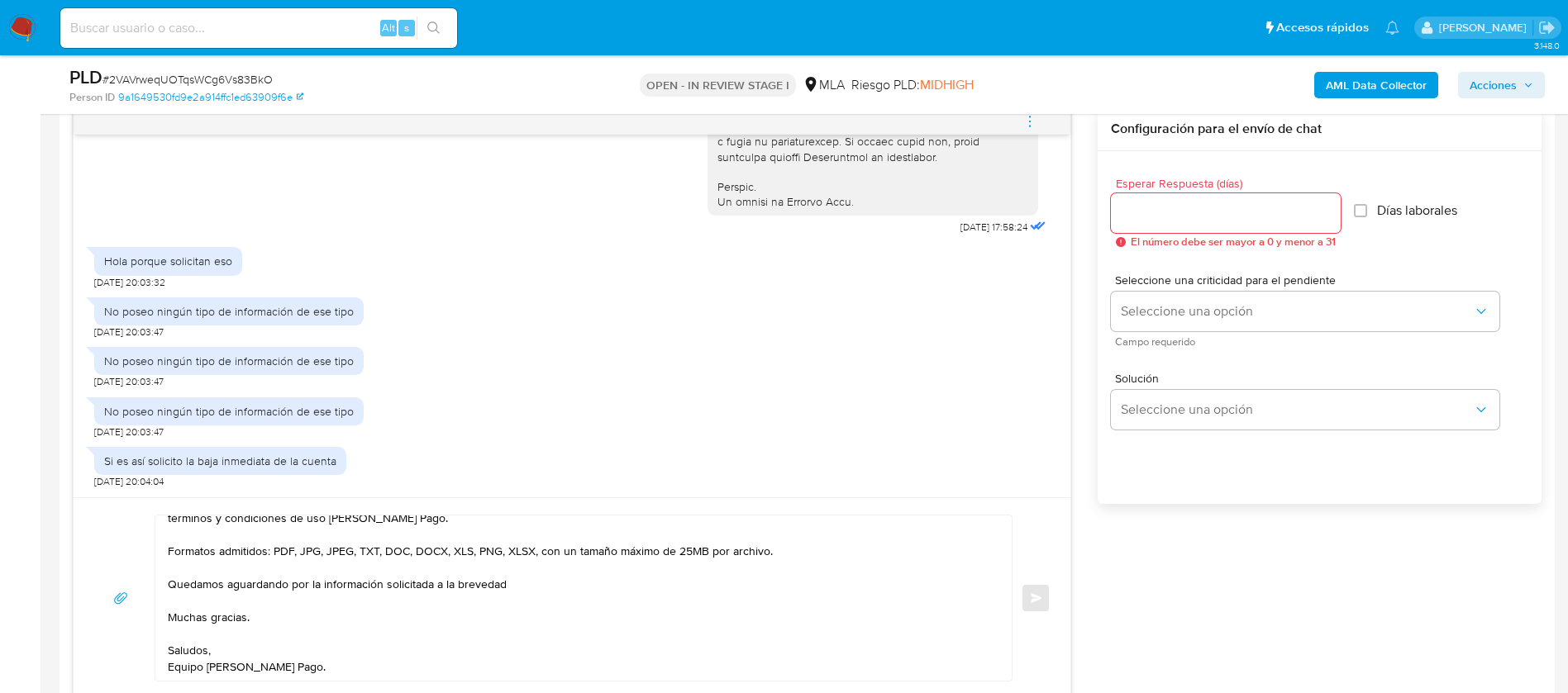 click at bounding box center (1226, 213) 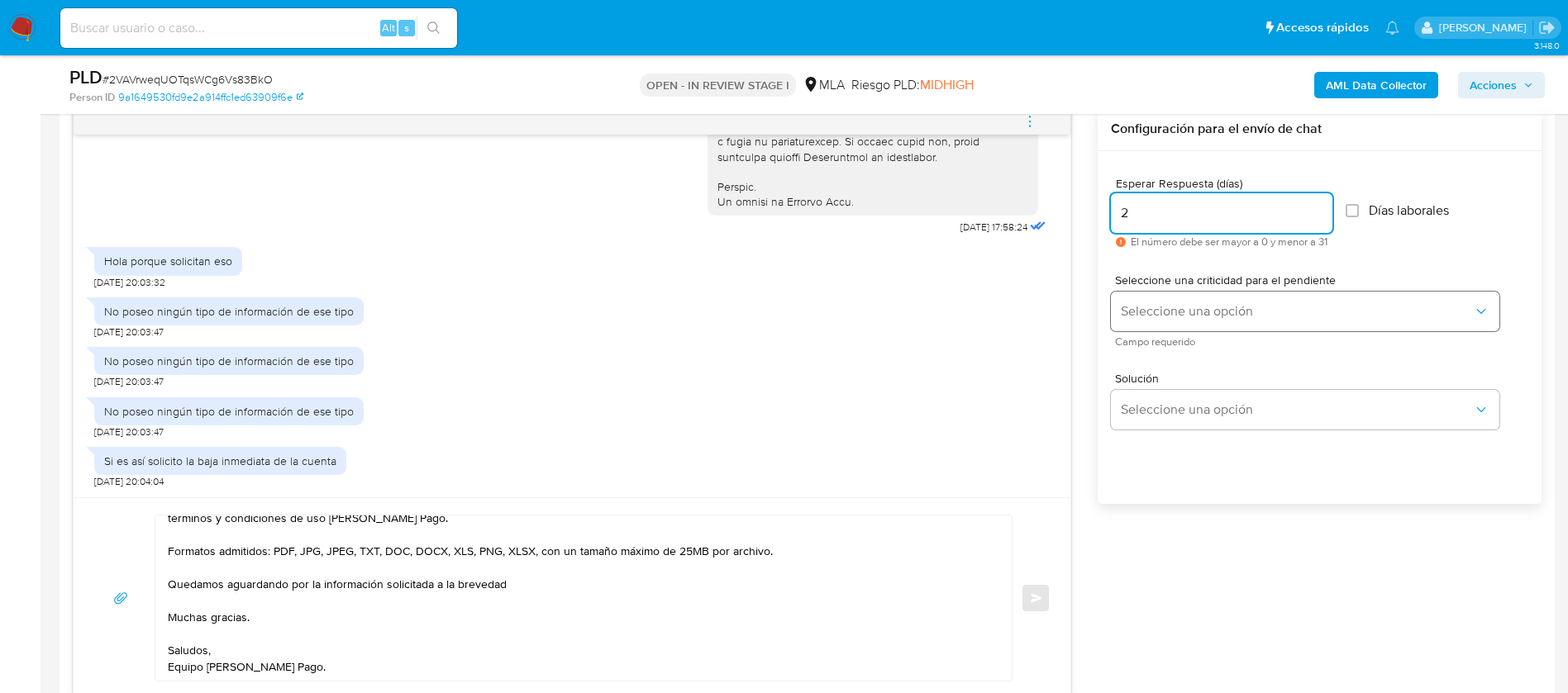 type on "2" 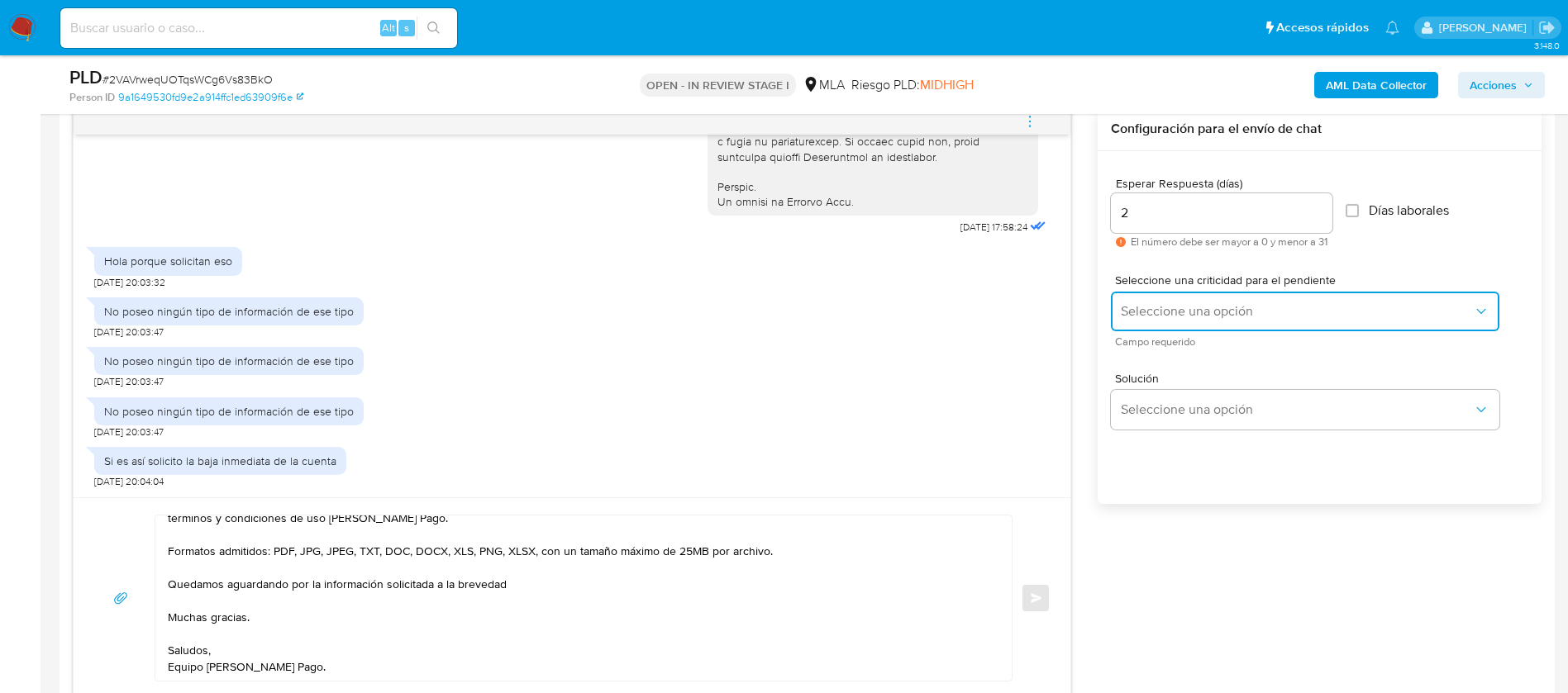 click on "Seleccione una opción" at bounding box center (1305, 311) 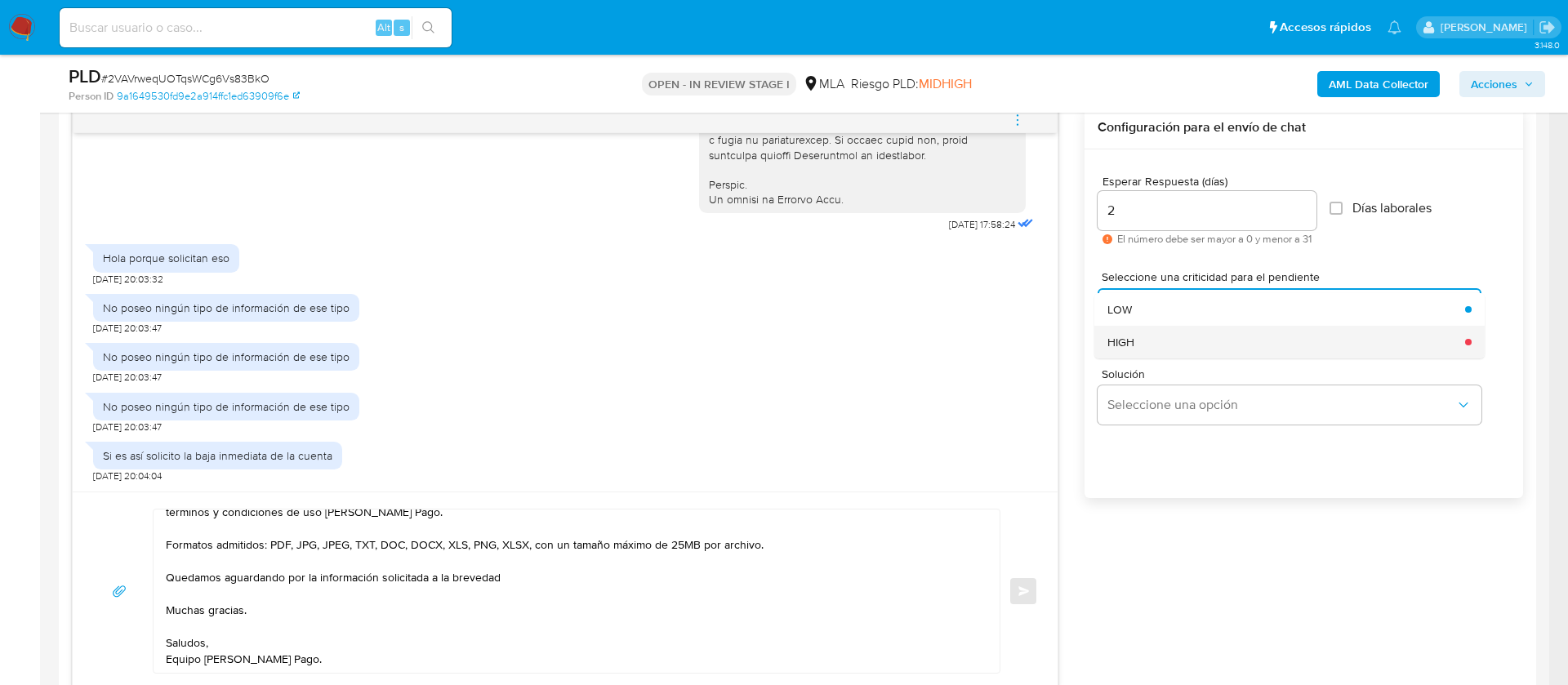 click on "HIGH" at bounding box center [1281, 342] 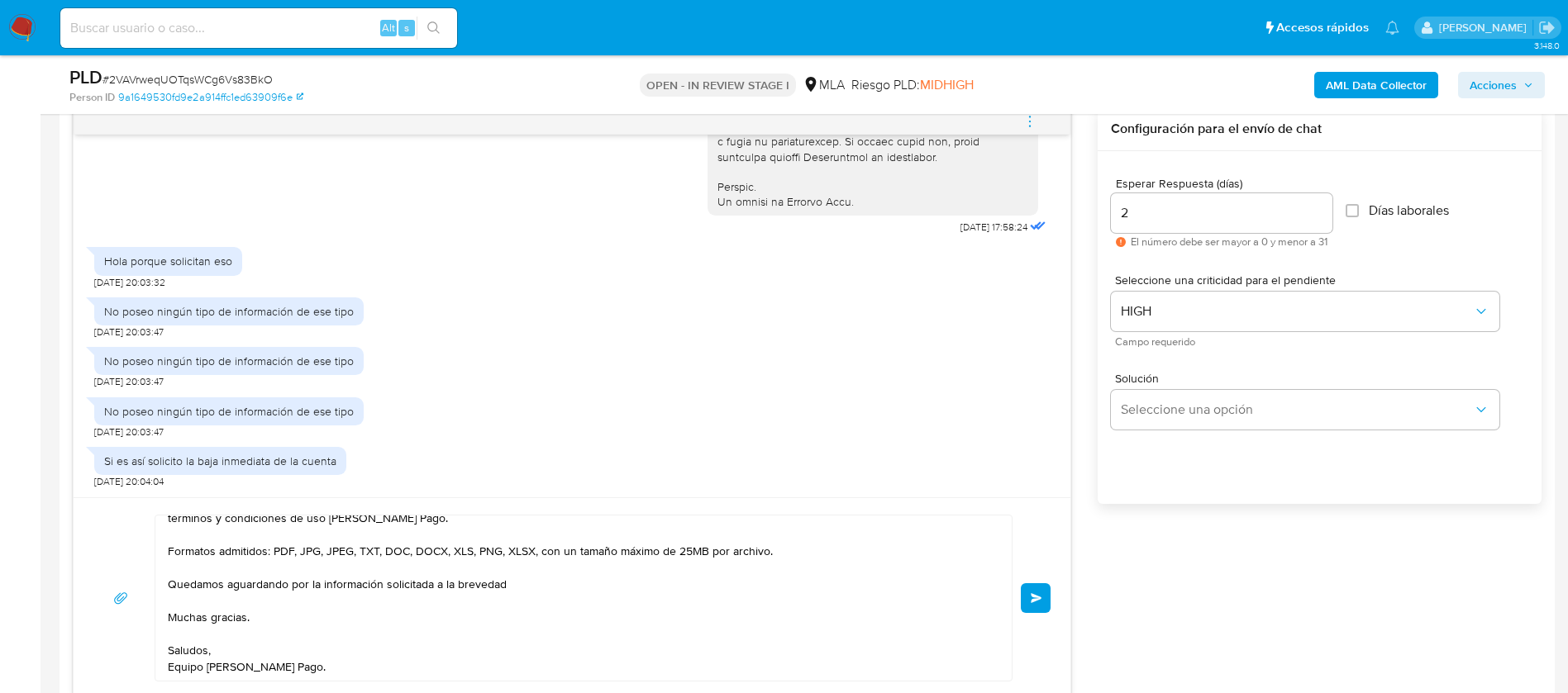 click on "Esperar Respuesta (días) 2 El número debe ser mayor a 0 y menor a 31 Días laborales Seleccione una criticidad para el pendiente HIGH Campo requerido Solución Seleccione una opción" at bounding box center (1319, 349) 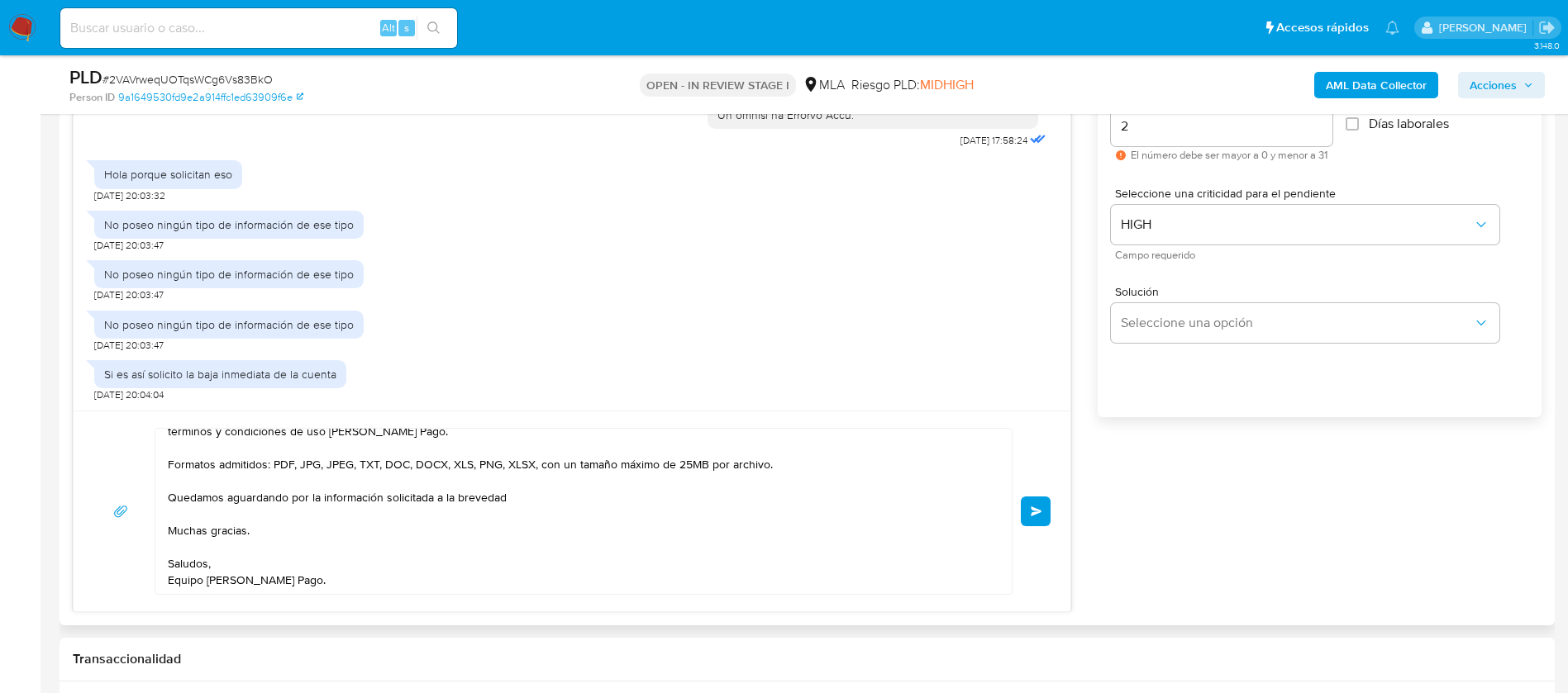 scroll, scrollTop: 991, scrollLeft: 0, axis: vertical 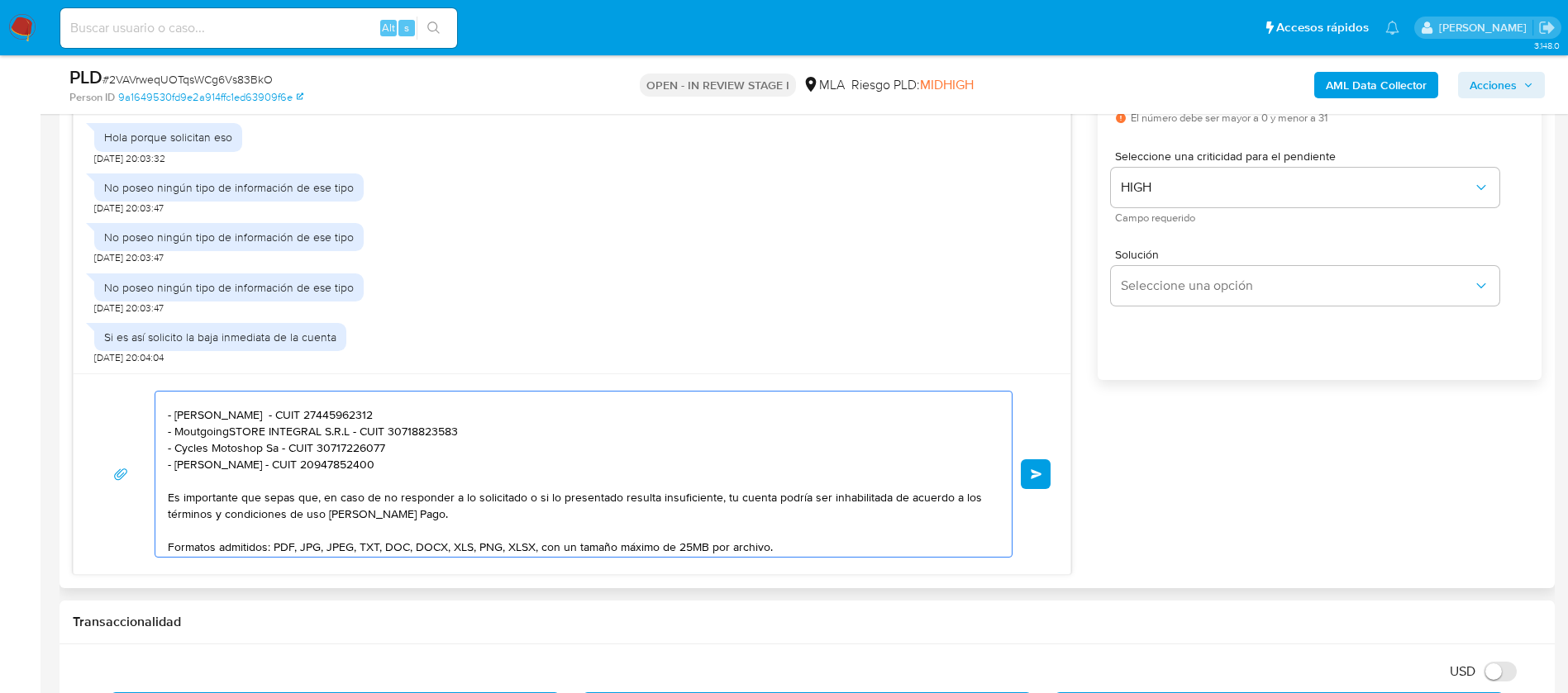 drag, startPoint x: 420, startPoint y: 464, endPoint x: 168, endPoint y: 468, distance: 252.032 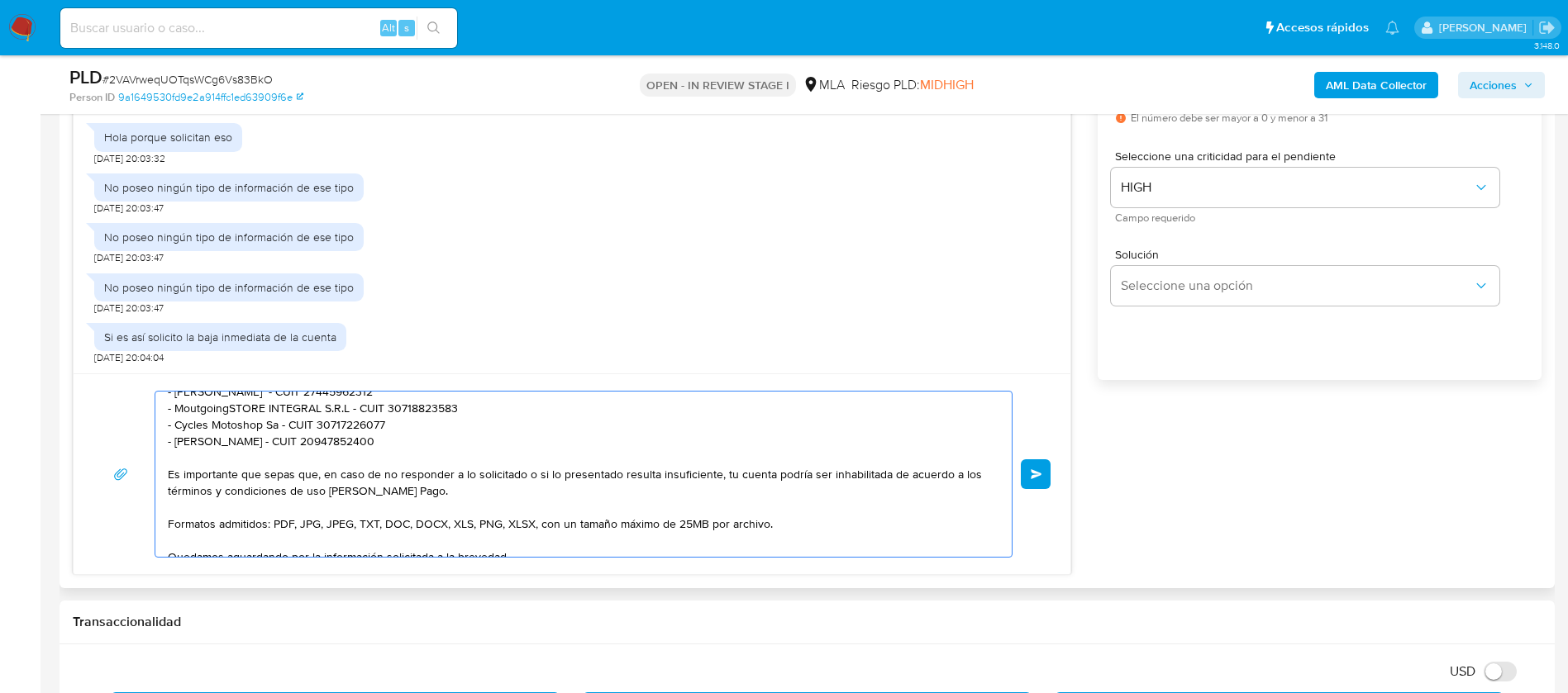 scroll, scrollTop: 0, scrollLeft: 0, axis: both 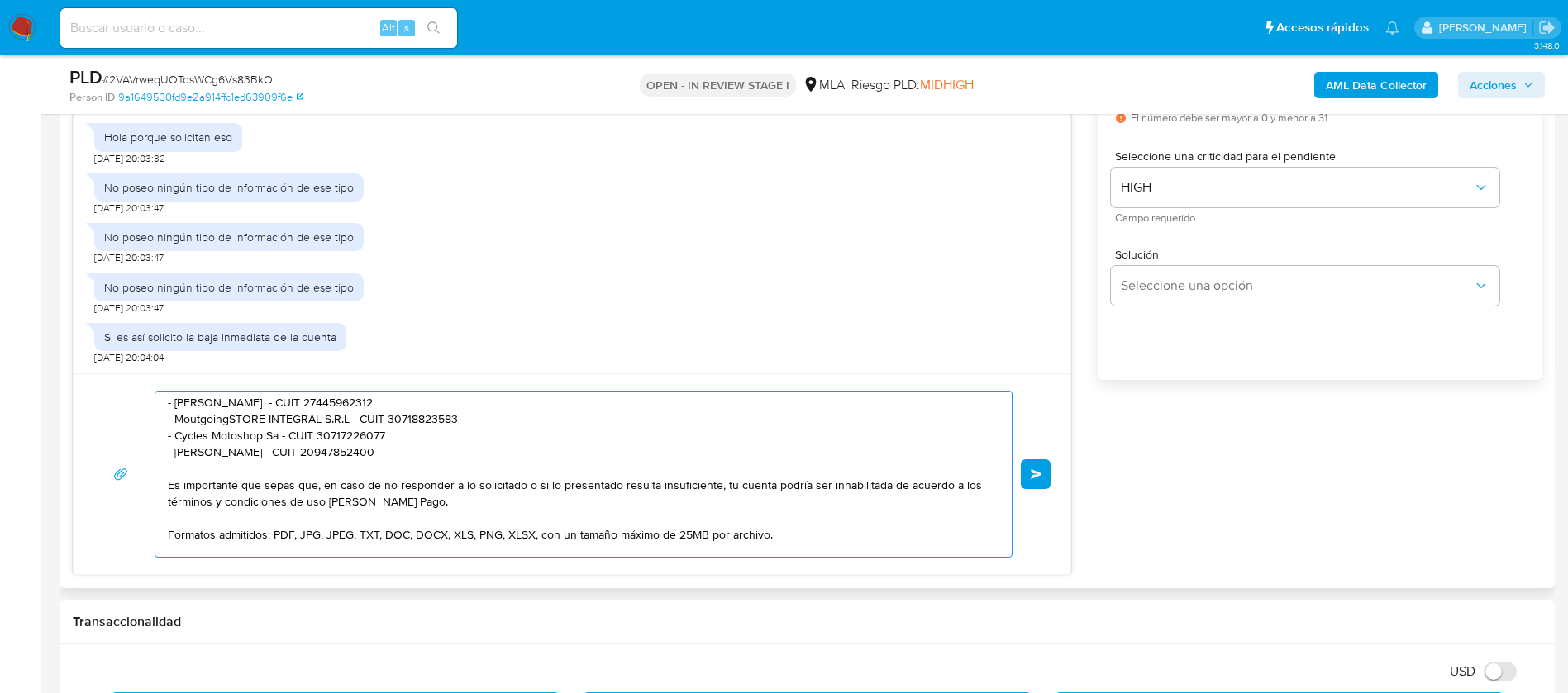 drag, startPoint x: 422, startPoint y: 541, endPoint x: 153, endPoint y: 453, distance: 283.02827 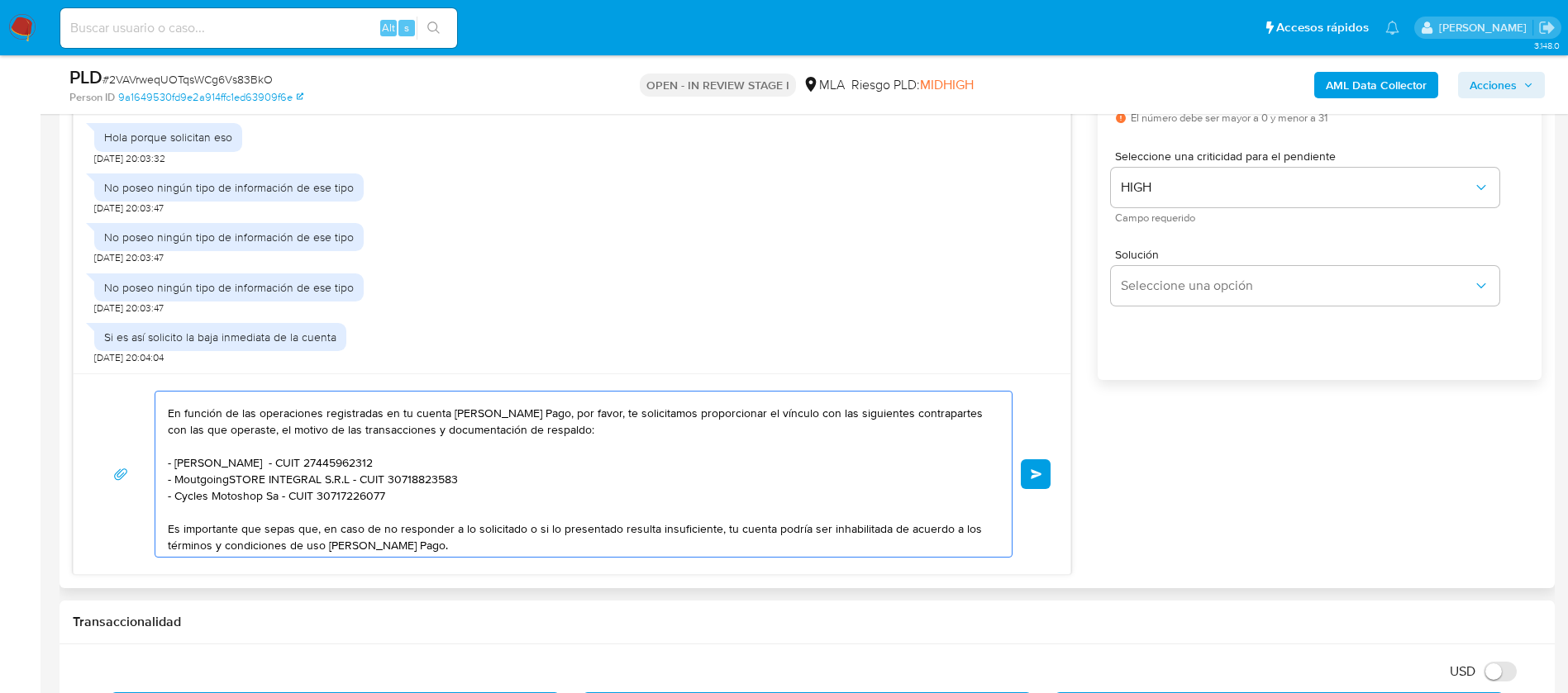 scroll, scrollTop: 0, scrollLeft: 0, axis: both 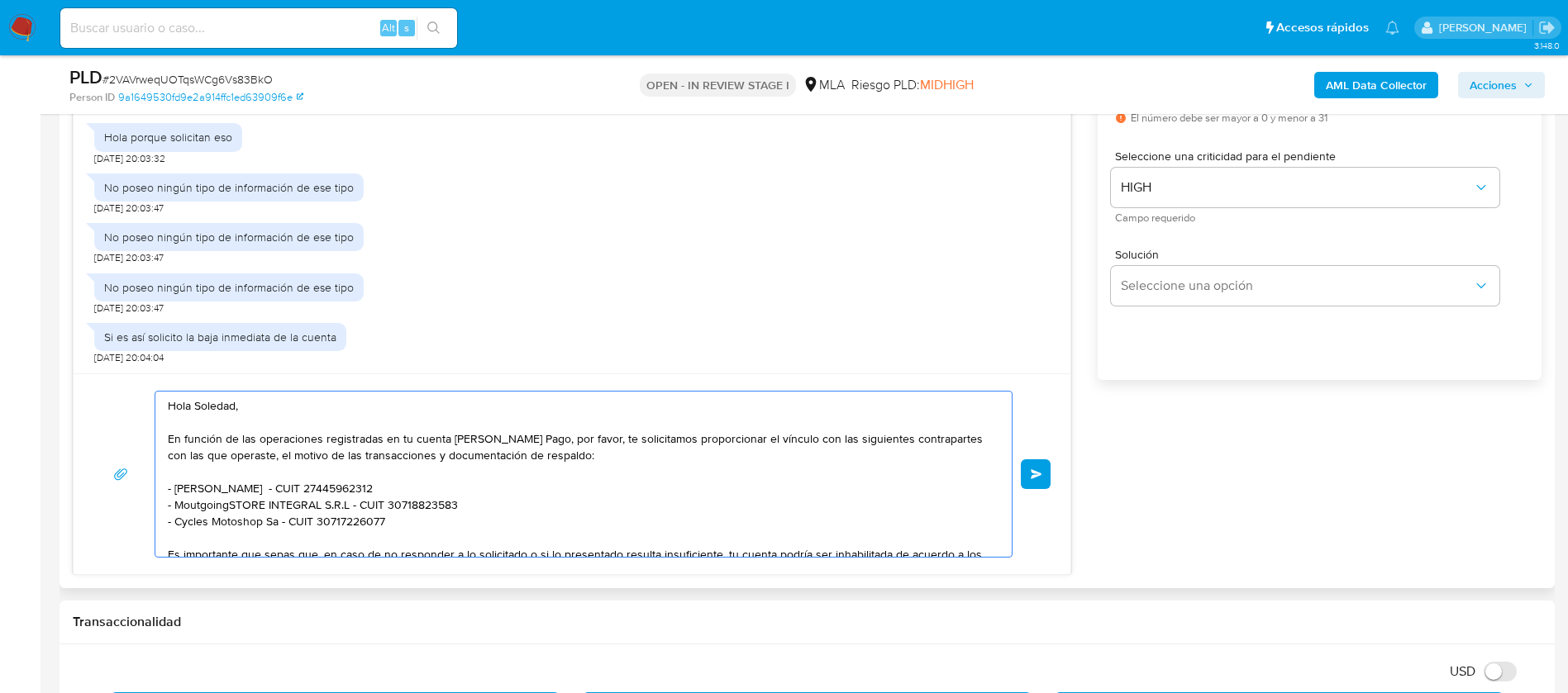 click on "Hola Soledad,
En función de las operaciones registradas en tu cuenta de Mercado Pago, por favor, te solicitamos proporcionar el vínculo con las siguientes contrapartes con las que operaste, el motivo de las transacciones y documentación de respaldo:
- Brisa Noemi Gomez Carballo  - CUIT 27445962312
- MoutgoingSTORE INTEGRAL S.R.L - CUIT 30718823583
- Cycles Motoshop Sa - CUIT 30717226077
Es importante que sepas que, en caso de no responder a lo solicitado o si lo presentado resulta insuficiente, tu cuenta podría ser inhabilitada de acuerdo a los términos y condiciones de uso de Mercado Pago.
Formatos admitidos: PDF, JPG, JPEG, TXT, DOC, DOCX, XLS, PNG, XLSX, con un tamaño máximo de 25MB por archivo.
Quedamos aguardando por la información solicitada a la brevedad
Muchas gracias.
Saludos,
Equipo de Mercado Pago." at bounding box center (579, 474) 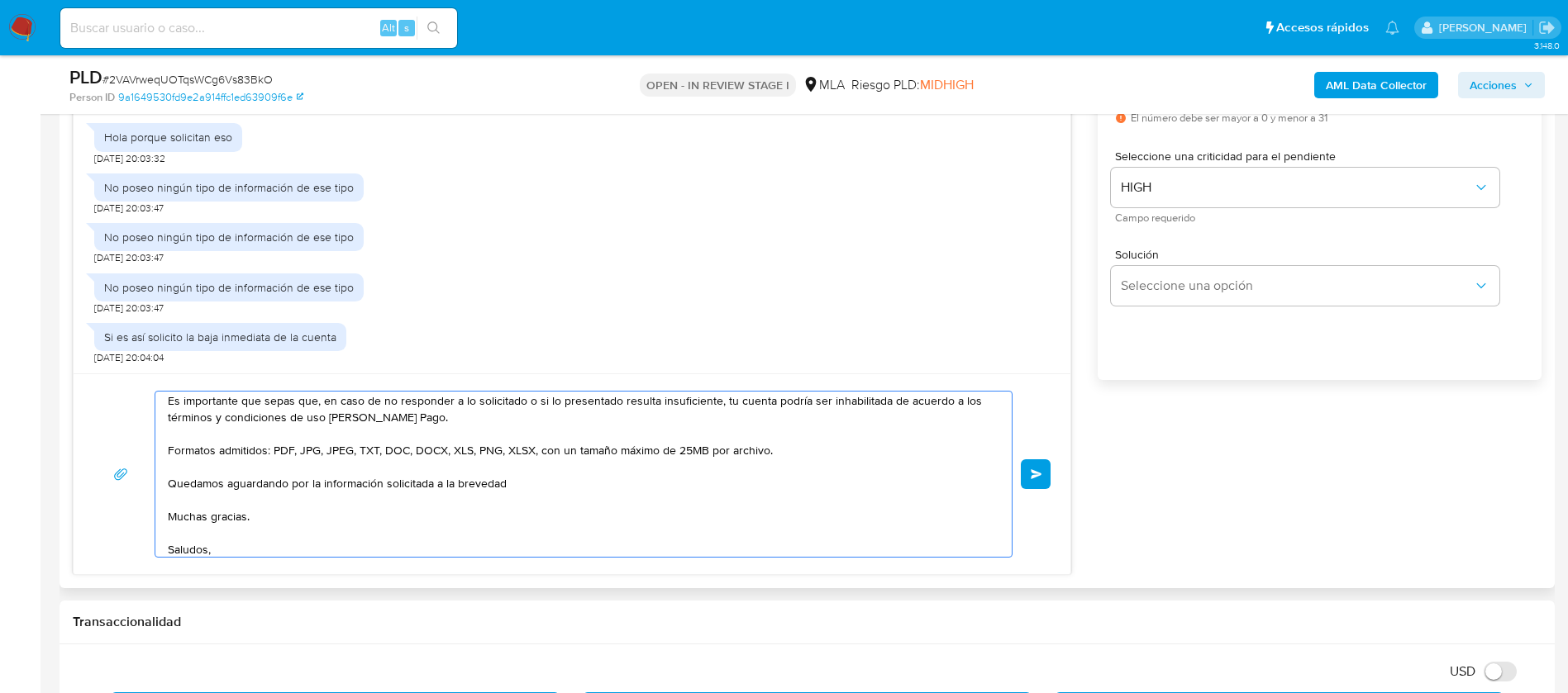 scroll, scrollTop: 177, scrollLeft: 0, axis: vertical 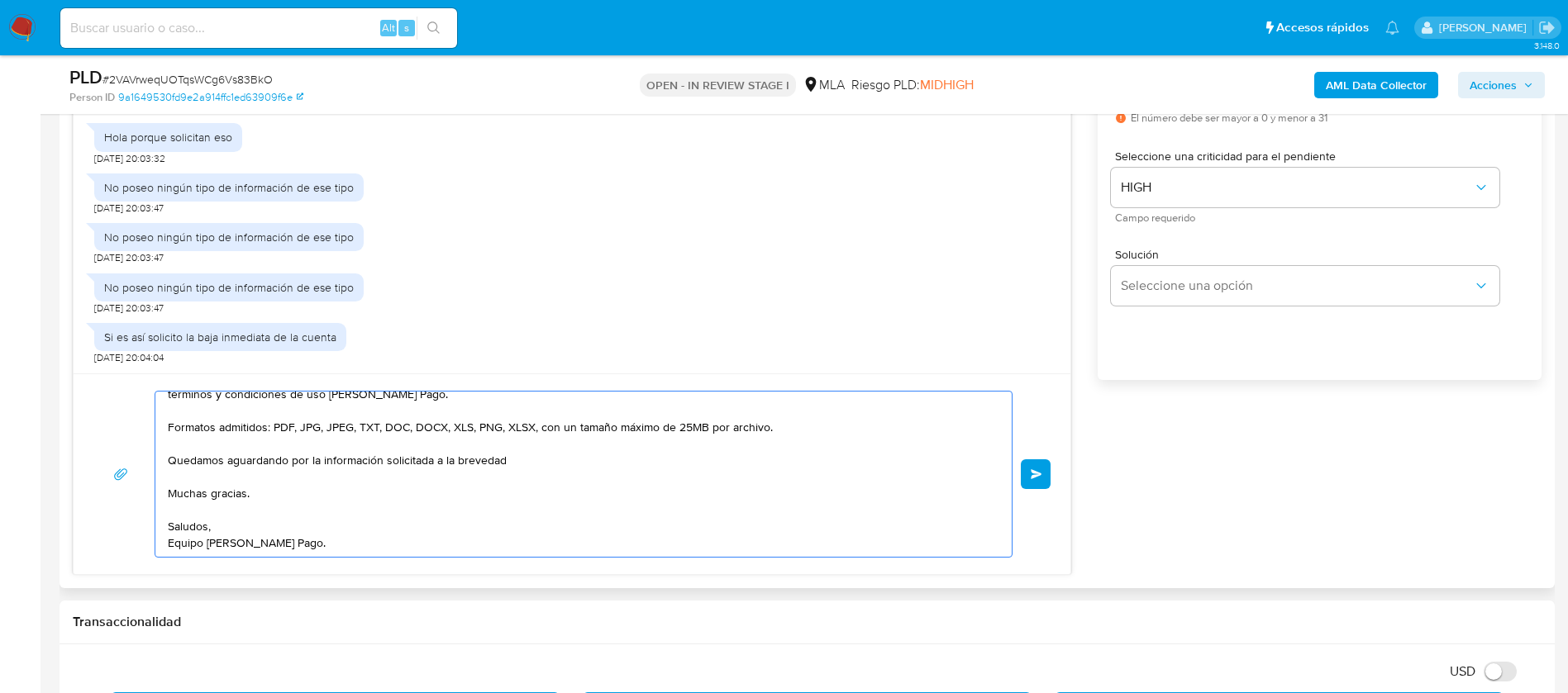click on "Hola Soledad,
En función de las operaciones registradas en tu cuenta de Mercado Pago, por favor, te solicitamos proporcionar el vínculo con las siguientes contrapartes con las que operaste, el motivo de las transacciones y documentación de respaldo:
- Brisa Noemi Gomez Carballo  - CUIT 27445962312
- MoutgoingSTORE INTEGRAL S.R.L - CUIT 30718823583
- Cycles Motoshop Sa - CUIT 30717226077
Es importante que sepas que, en caso de no responder a lo solicitado o si lo presentado resulta insuficiente, tu cuenta podría ser inhabilitada de acuerdo a los términos y condiciones de uso de Mercado Pago.
Formatos admitidos: PDF, JPG, JPEG, TXT, DOC, DOCX, XLS, PNG, XLSX, con un tamaño máximo de 25MB por archivo.
Quedamos aguardando por la información solicitada a la brevedad
Muchas gracias.
Saludos,
Equipo de Mercado Pago." at bounding box center (579, 474) 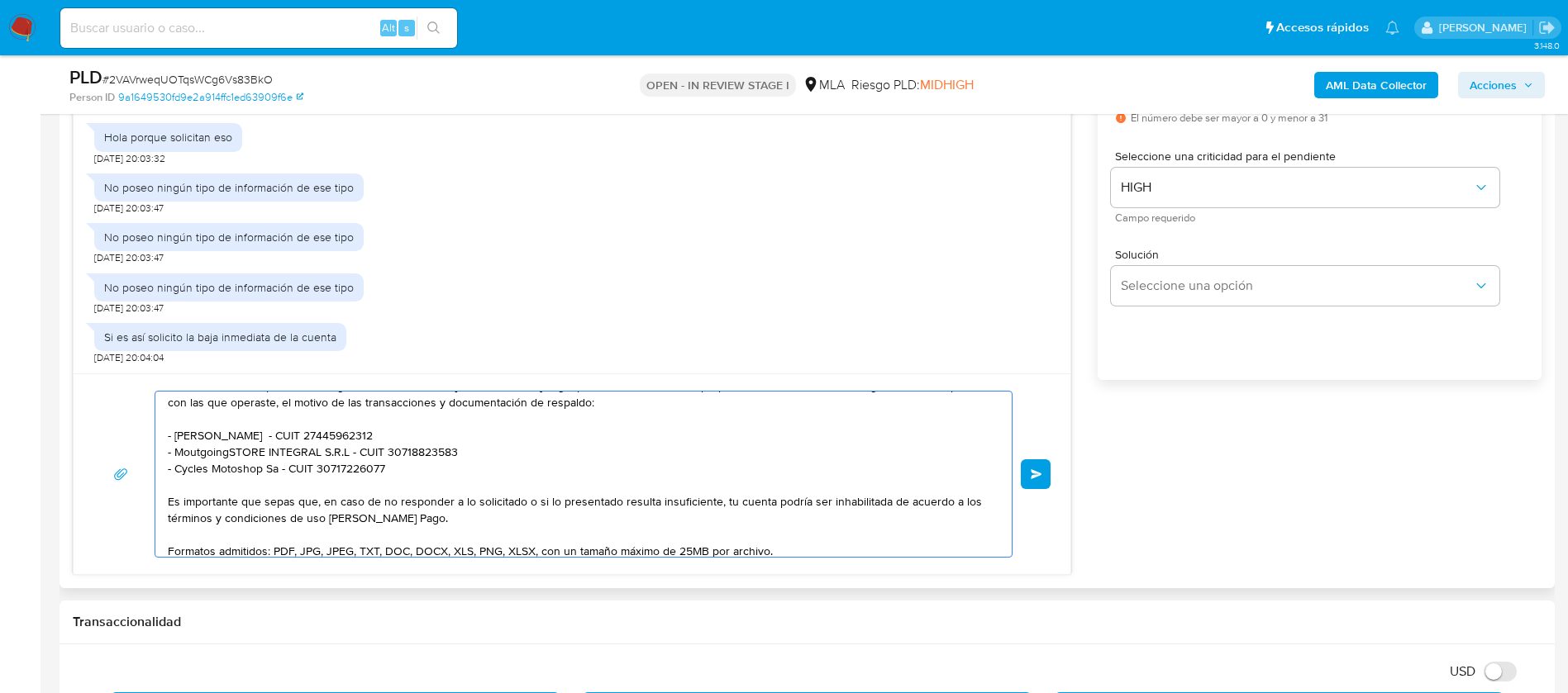 click on "Hola Soledad,
En función de las operaciones registradas en tu cuenta de Mercado Pago, por favor, te solicitamos proporcionar el vínculo con las siguientes contrapartes con las que operaste, el motivo de las transacciones y documentación de respaldo:
- Brisa Noemi Gomez Carballo  - CUIT 27445962312
- MoutgoingSTORE INTEGRAL S.R.L - CUIT 30718823583
- Cycles Motoshop Sa - CUIT 30717226077
Es importante que sepas que, en caso de no responder a lo solicitado o si lo presentado resulta insuficiente, tu cuenta podría ser inhabilitada de acuerdo a los términos y condiciones de uso de Mercado Pago.
Formatos admitidos: PDF, JPG, JPEG, TXT, DOC, DOCX, XLS, PNG, XLSX, con un tamaño máximo de 25MB por archivo.
Quedamos aguardando por la información solicitada a la brevedad
Muchas gracias.
Saludos,
Equipo de Mercado Pago." at bounding box center [579, 474] 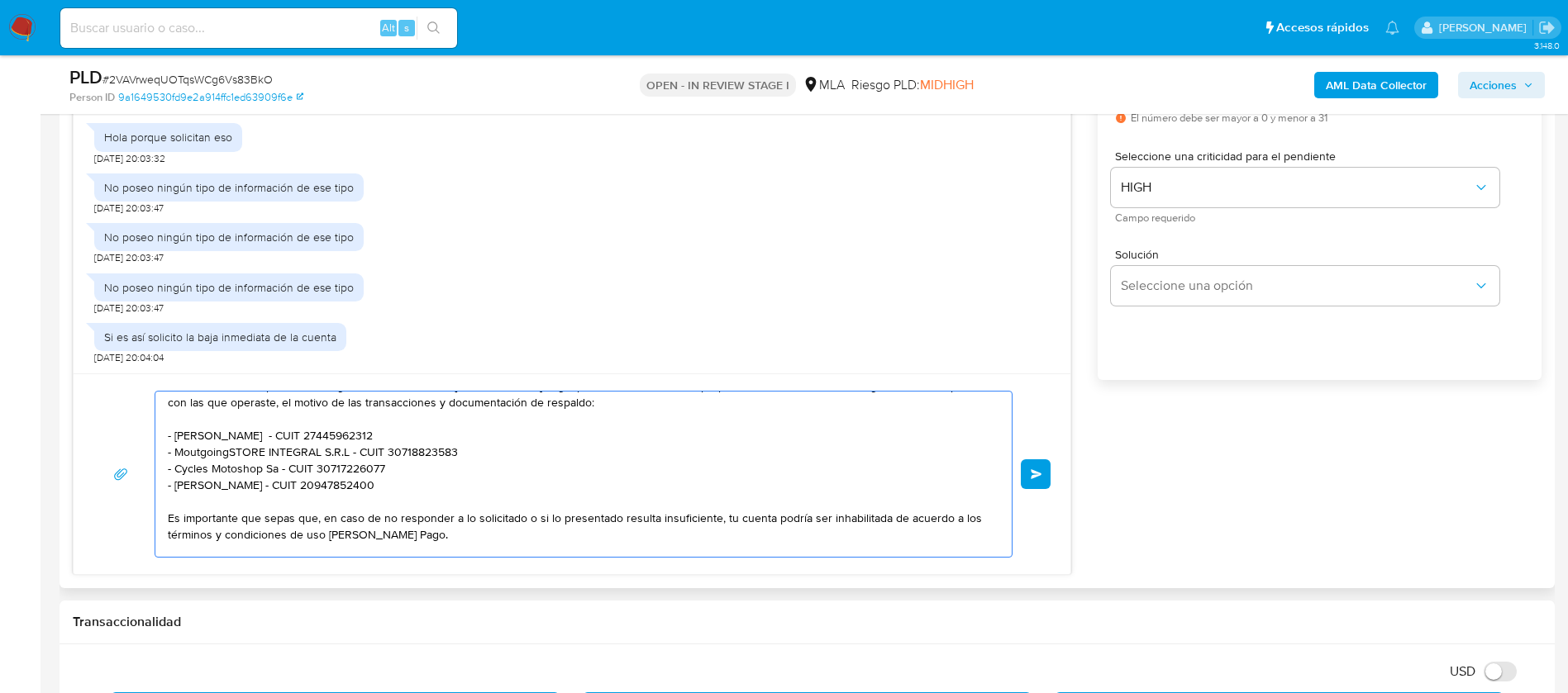 click on "Hola Soledad,
En función de las operaciones registradas en tu cuenta de Mercado Pago, por favor, te solicitamos proporcionar el vínculo con las siguientes contrapartes con las que operaste, el motivo de las transacciones y documentación de respaldo:
- Brisa Noemi Gomez Carballo  - CUIT 27445962312
- MoutgoingSTORE INTEGRAL S.R.L - CUIT 30718823583
- Cycles Motoshop Sa - CUIT 30717226077
- Lino Ariel Contrera Vera - CUIT 20947852400
Es importante que sepas que, en caso de no responder a lo solicitado o si lo presentado resulta insuficiente, tu cuenta podría ser inhabilitada de acuerdo a los términos y condiciones de uso de Mercado Pago.
Formatos admitidos: PDF, JPG, JPEG, TXT, DOC, DOCX, XLS, PNG, XLSX, con un tamaño máximo de 25MB por archivo.
Quedamos aguardando por la información solicitada a la brevedad
Muchas gracias.
Saludos,
Equipo de Mercado Pago." at bounding box center (579, 474) 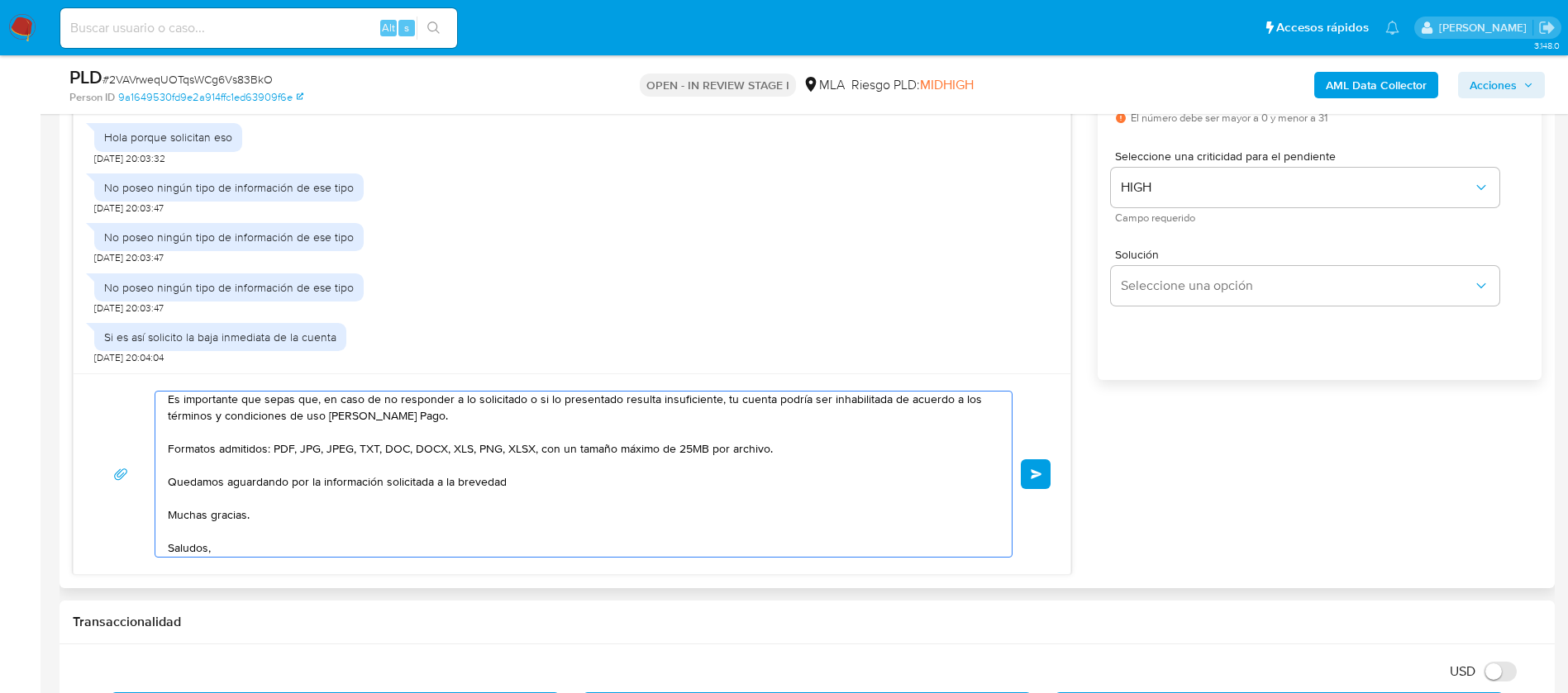scroll, scrollTop: 193, scrollLeft: 0, axis: vertical 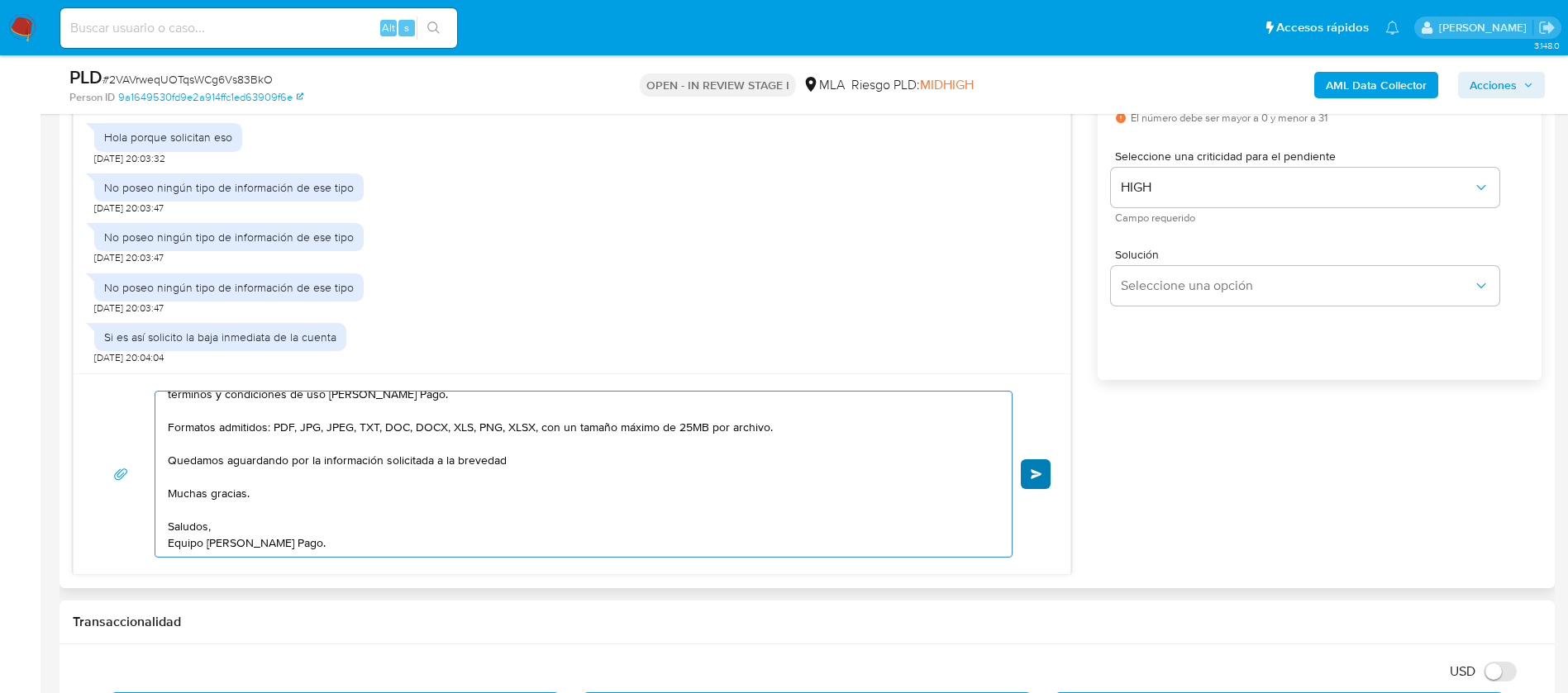 type on "Hola Soledad,
En función de las operaciones registradas en tu cuenta de Mercado Pago, por favor, te solicitamos proporcionar el vínculo con las siguientes contrapartes con las que operaste, el motivo de las transacciones y documentación de respaldo:
- Brisa Noemi Gomez Carballo  - CUIT 27445962312
- MoutgoingSTORE INTEGRAL S.R.L - CUIT 30718823583
- Cycles Motoshop Sa - CUIT 30717226077
- Lino Ariel Contrera Vera - CUIT 20947852400
Es importante que sepas que, en caso de no responder a lo solicitado o si lo presentado resulta insuficiente, tu cuenta podría ser inhabilitada de acuerdo a los términos y condiciones de uso de Mercado Pago.
Formatos admitidos: PDF, JPG, JPEG, TXT, DOC, DOCX, XLS, PNG, XLSX, con un tamaño máximo de 25MB por archivo.
Quedamos aguardando por la información solicitada a la brevedad
Muchas gracias.
Saludos,
Equipo de Mercado Pago." 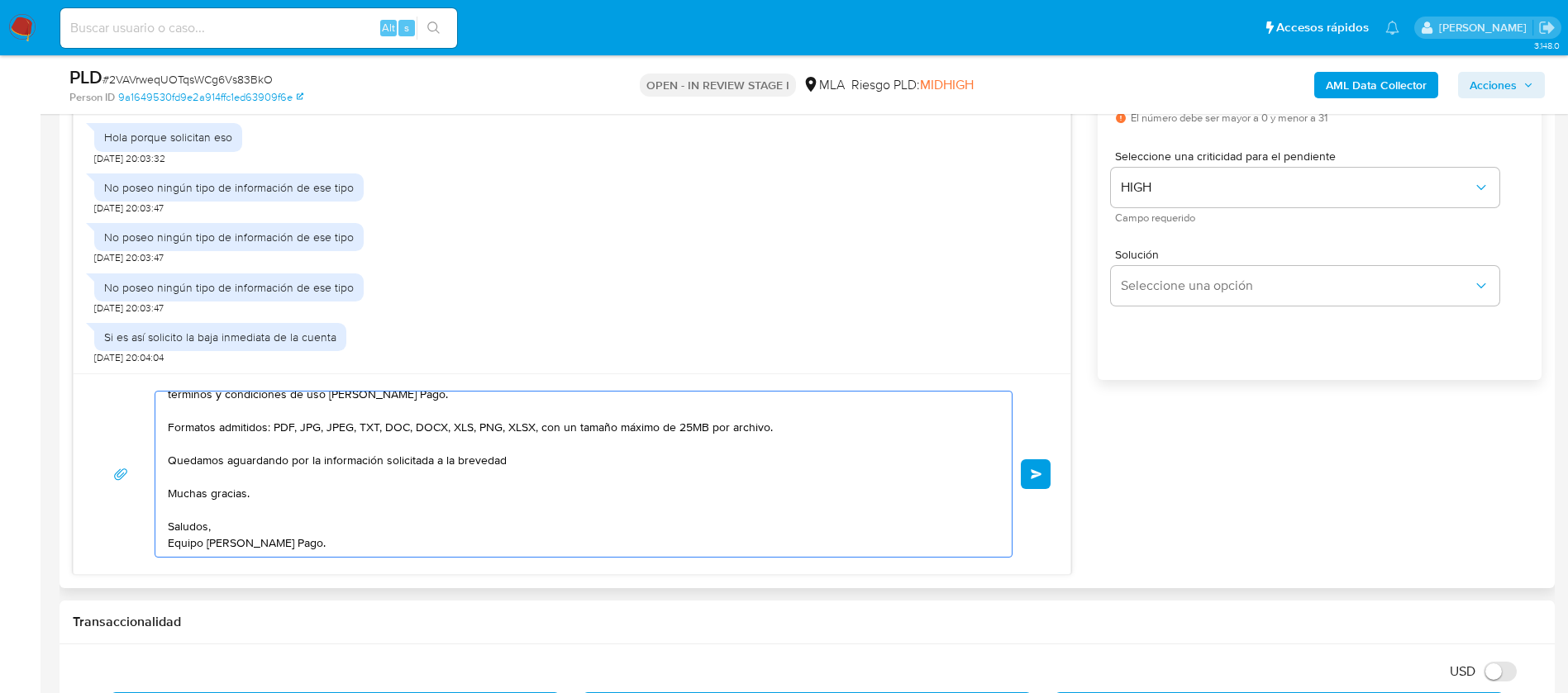 click on "Enviar" at bounding box center (1036, 474) 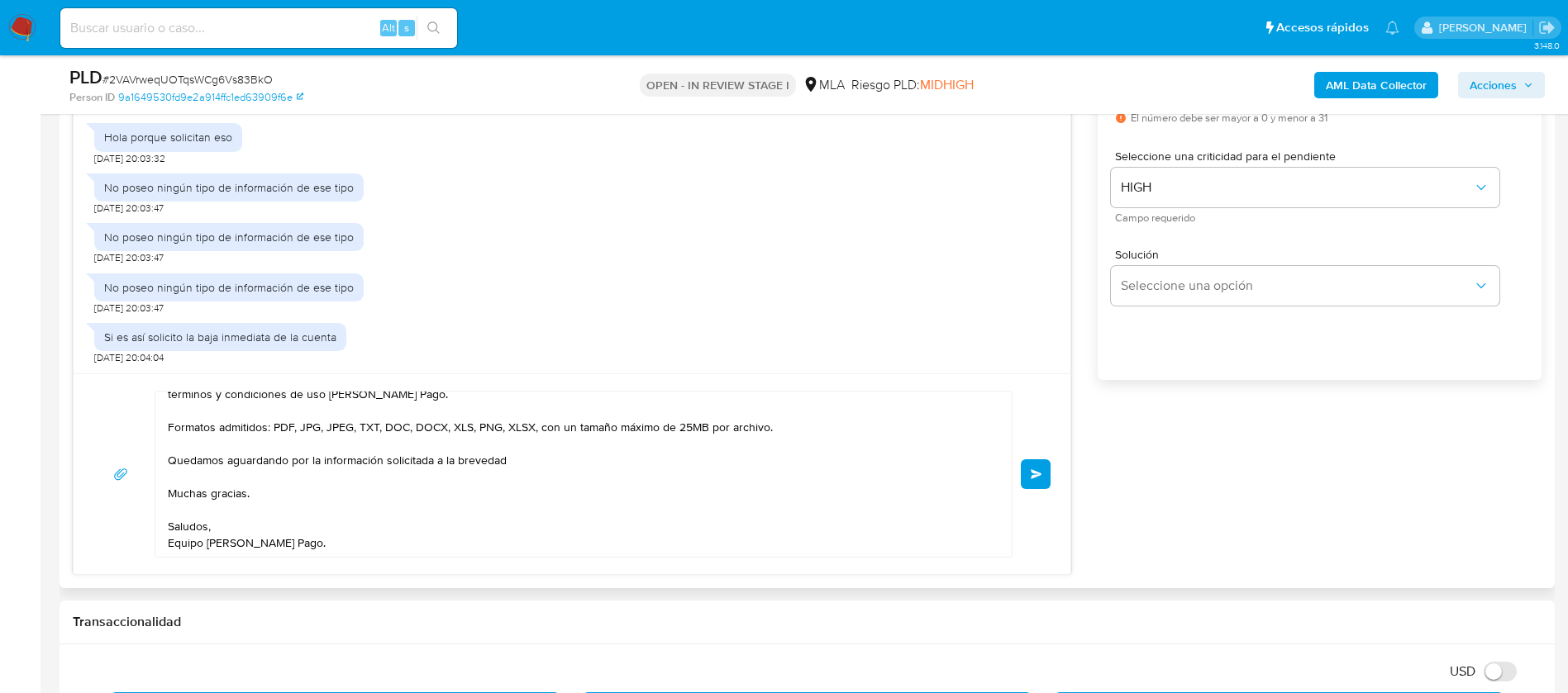 type 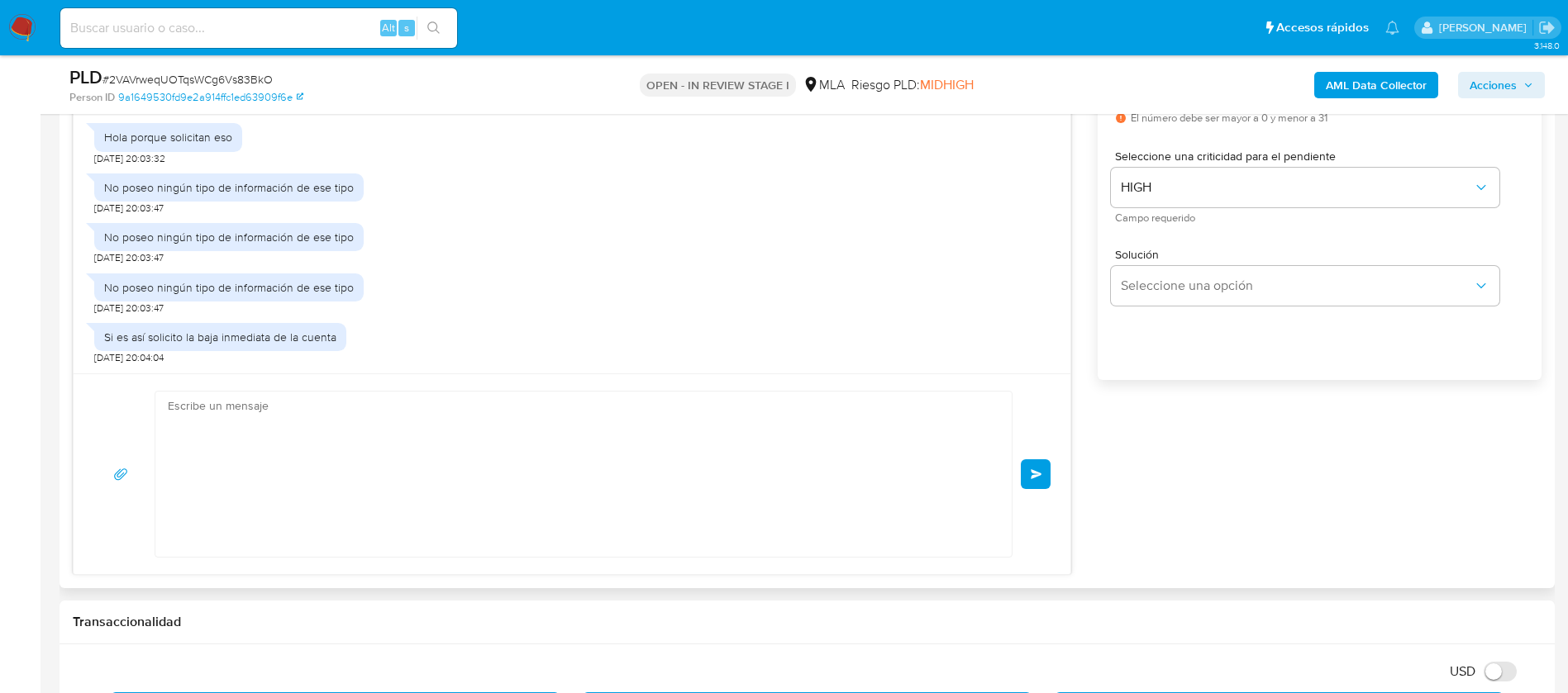 scroll, scrollTop: 0, scrollLeft: 0, axis: both 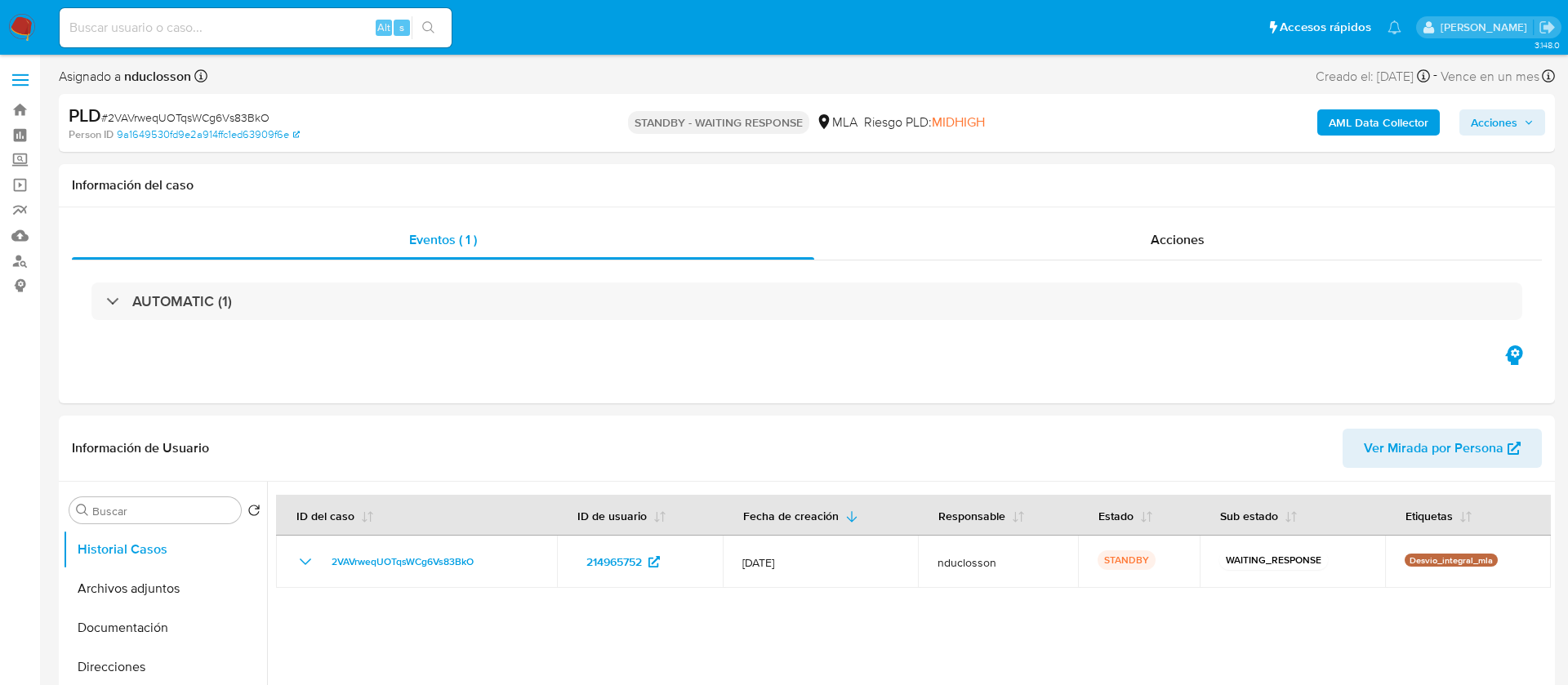 select on "10" 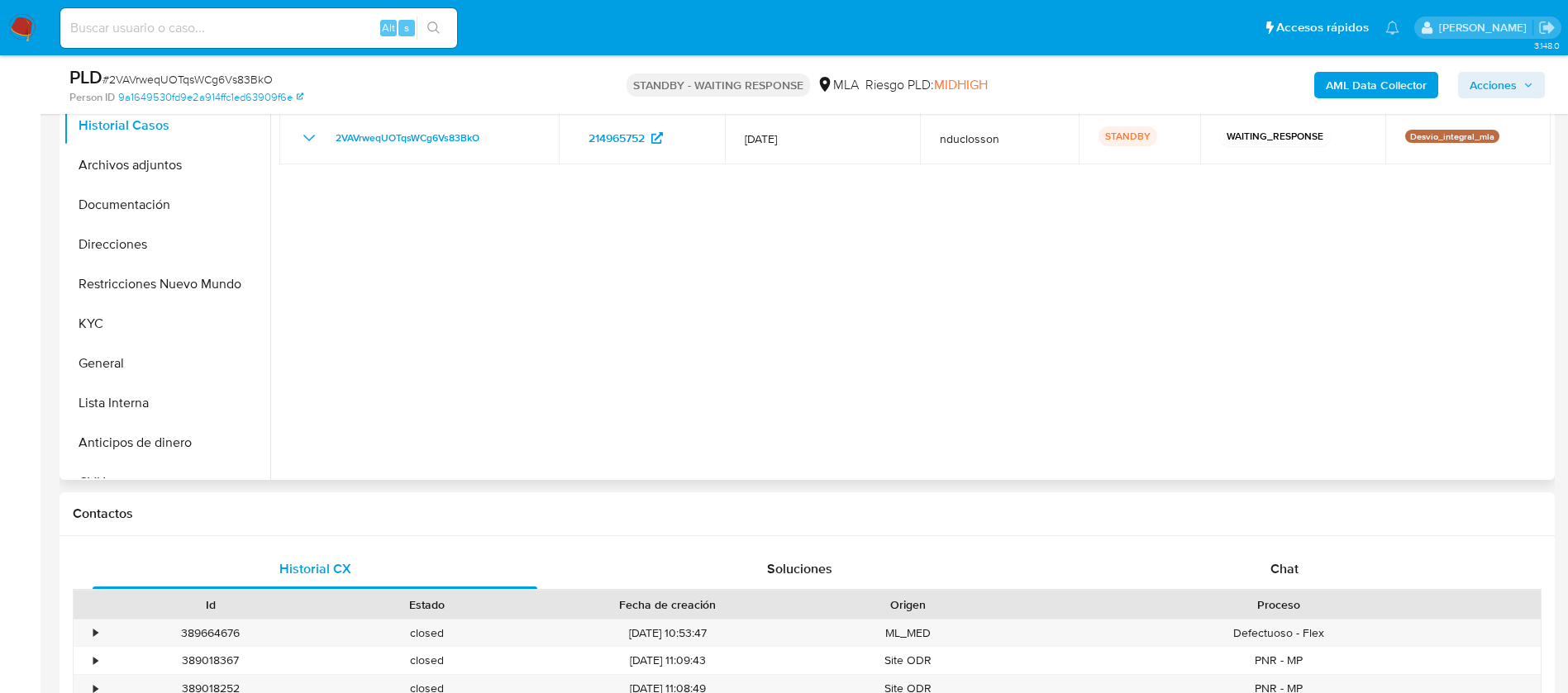 scroll, scrollTop: 743, scrollLeft: 0, axis: vertical 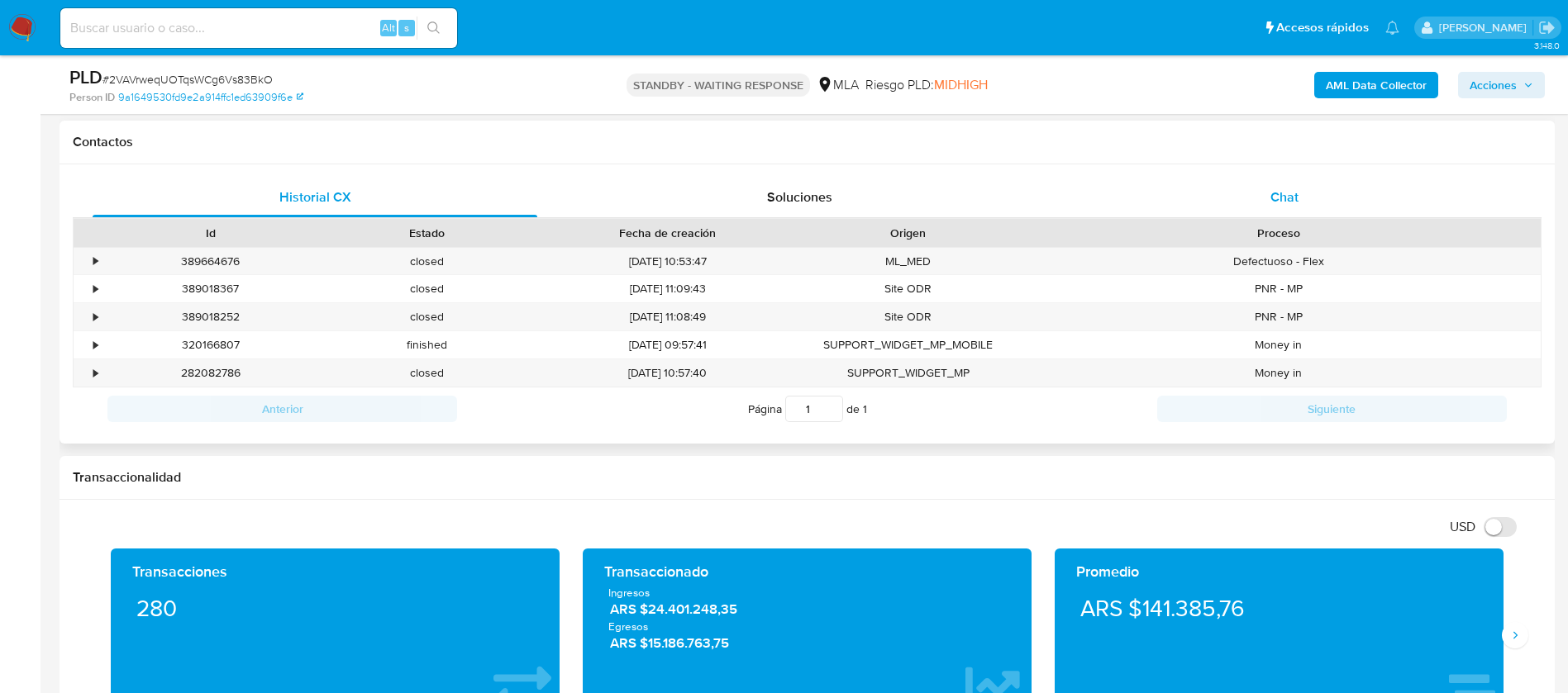 drag, startPoint x: 1308, startPoint y: 170, endPoint x: 1301, endPoint y: 197, distance: 27.89265 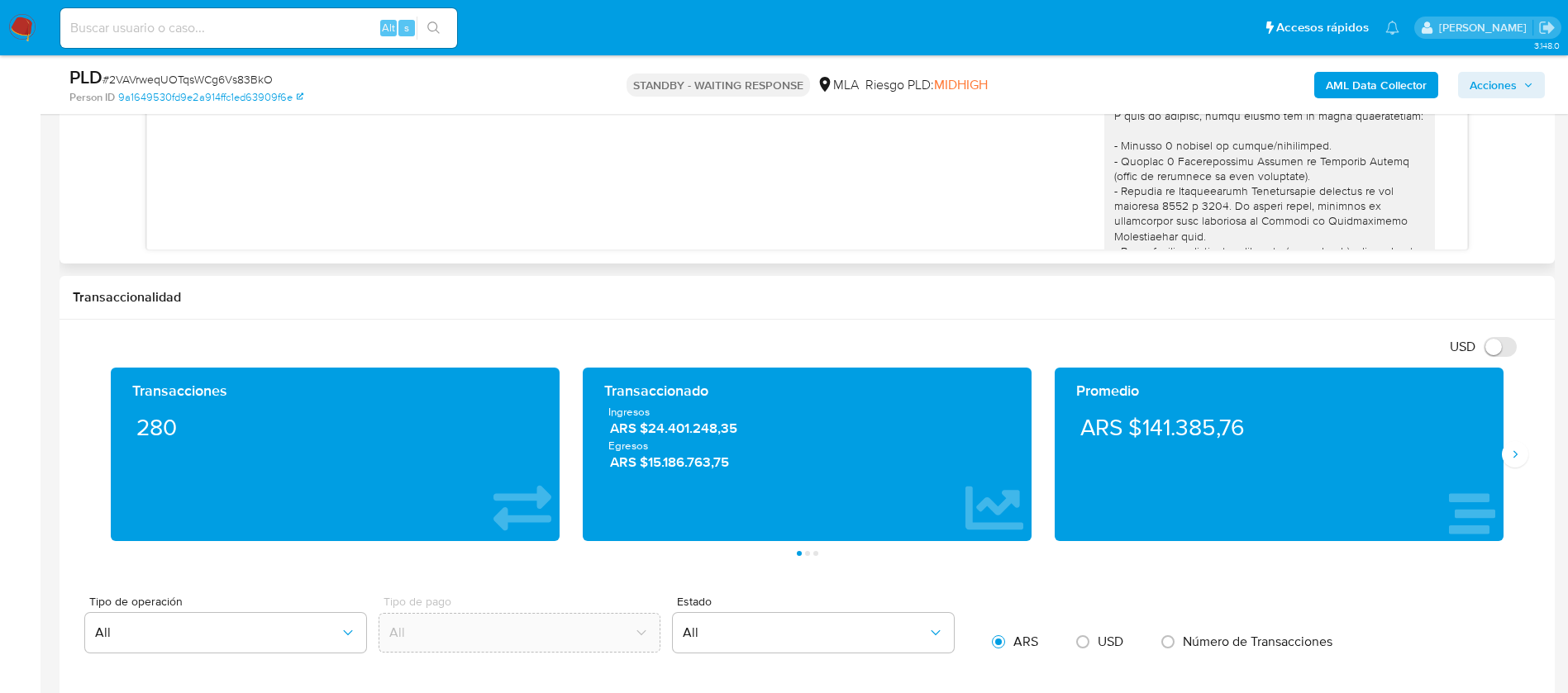 scroll, scrollTop: 1030, scrollLeft: 0, axis: vertical 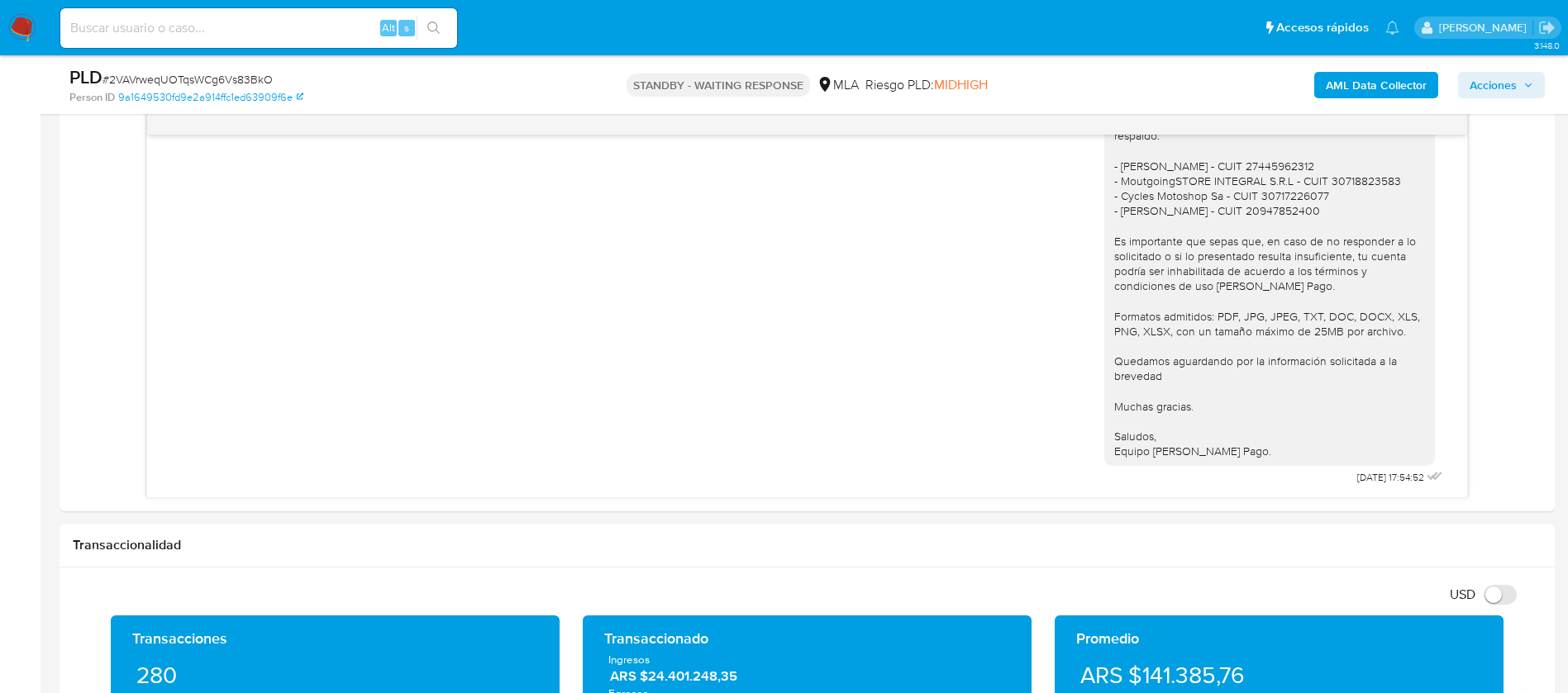 click on "Alt s" at bounding box center (259, 28) 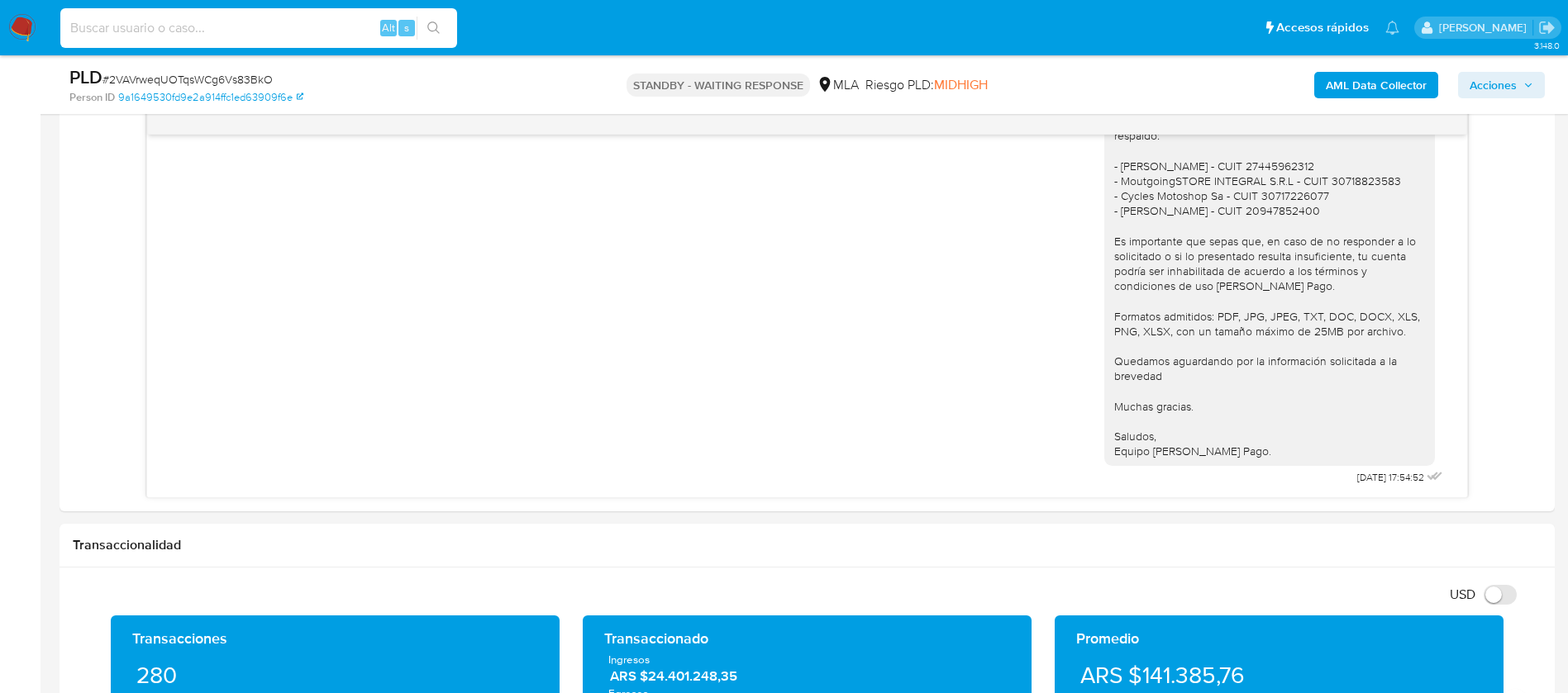 paste on "tIUp2rsKvZIvfNadOJ7NiGlR" 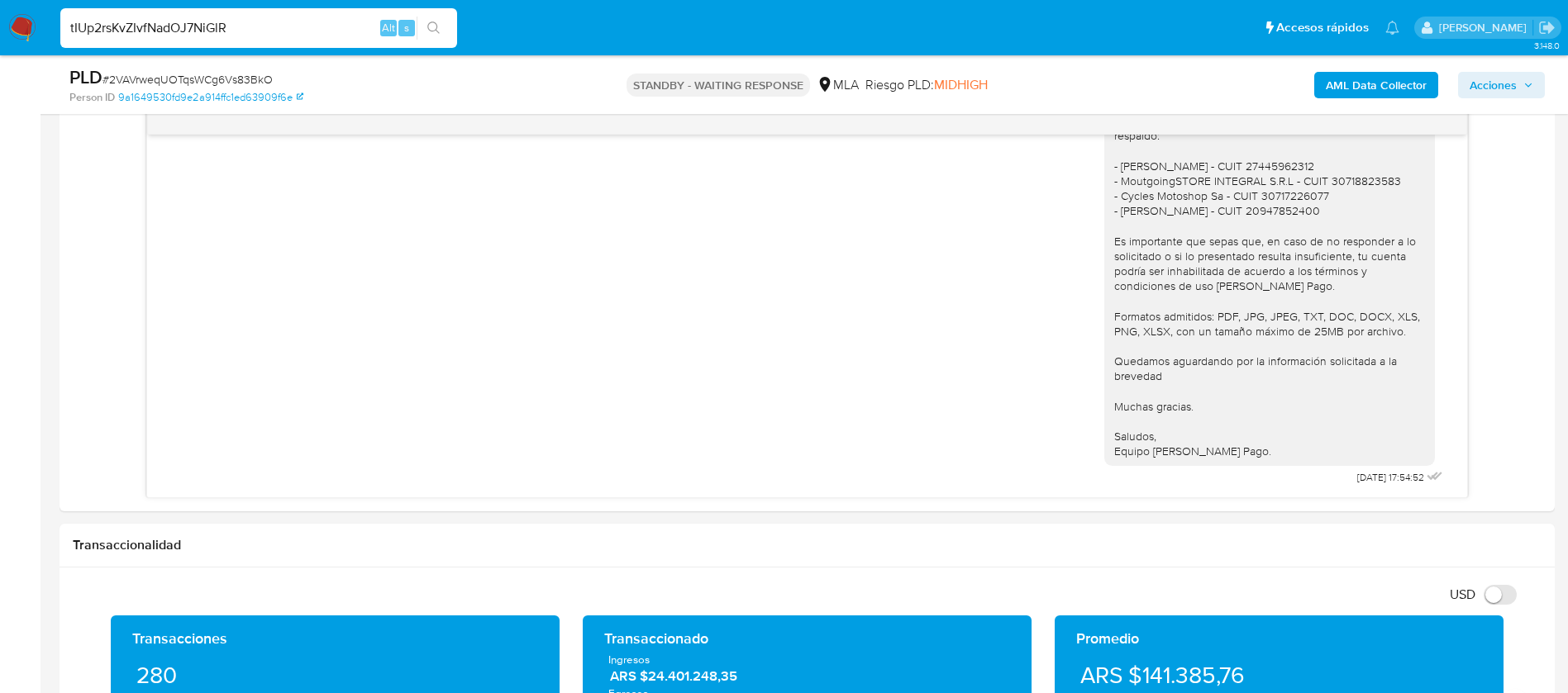 type on "tIUp2rsKvZIvfNadOJ7NiGlR" 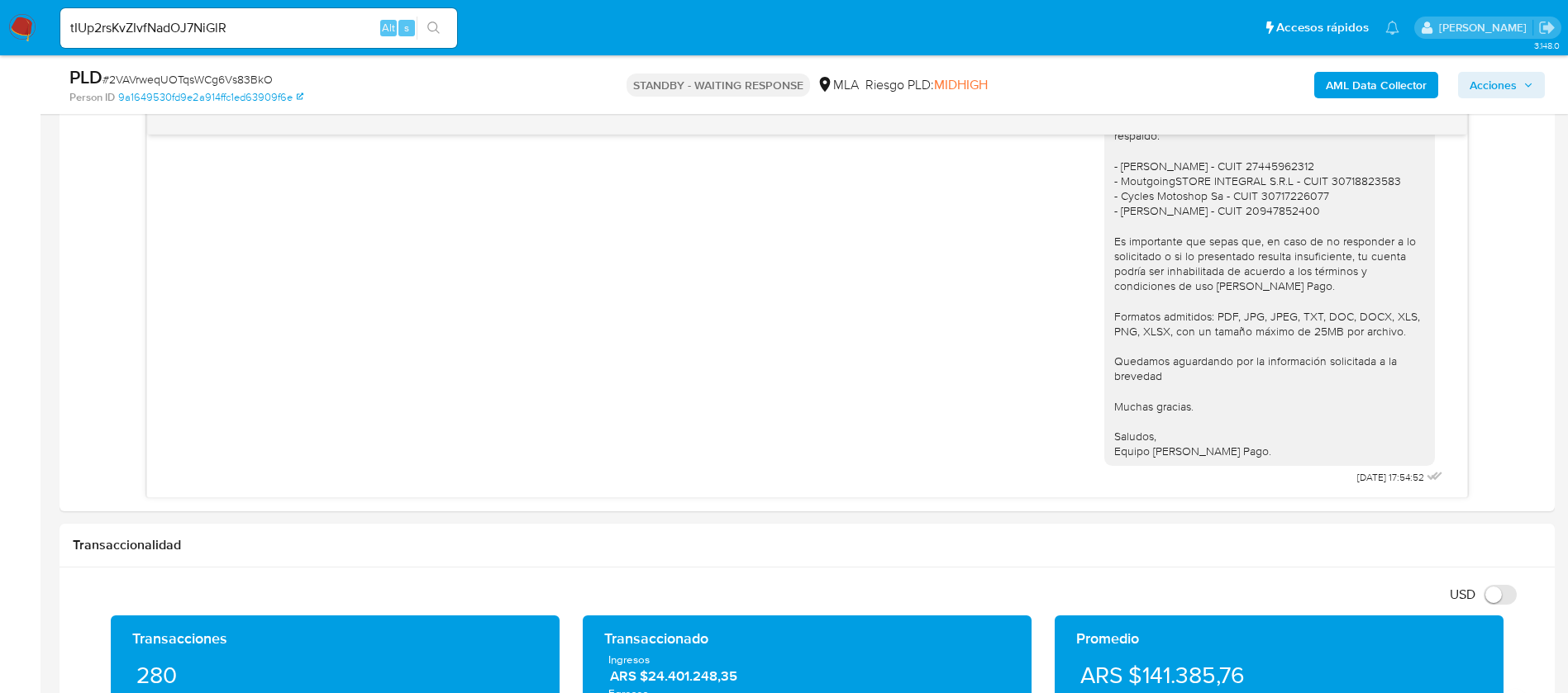click 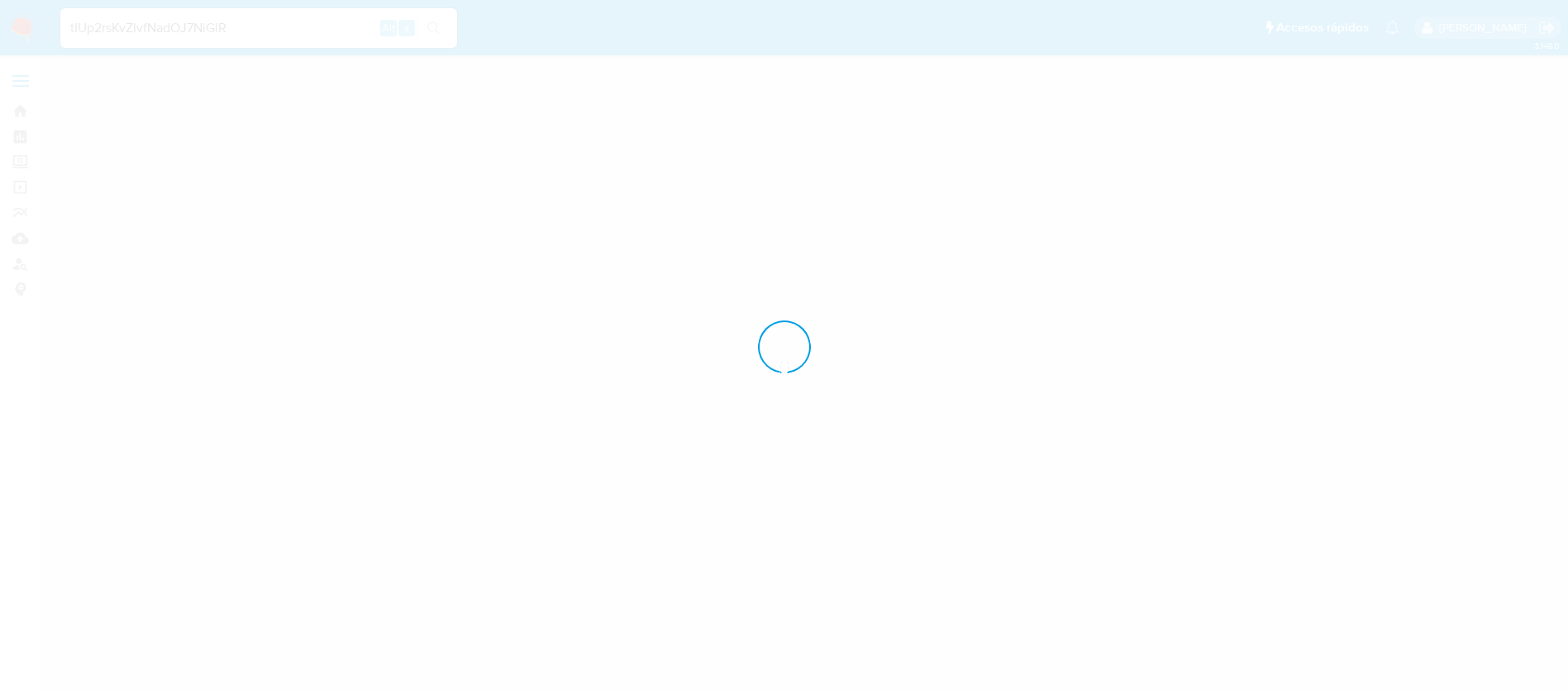 scroll, scrollTop: 0, scrollLeft: 0, axis: both 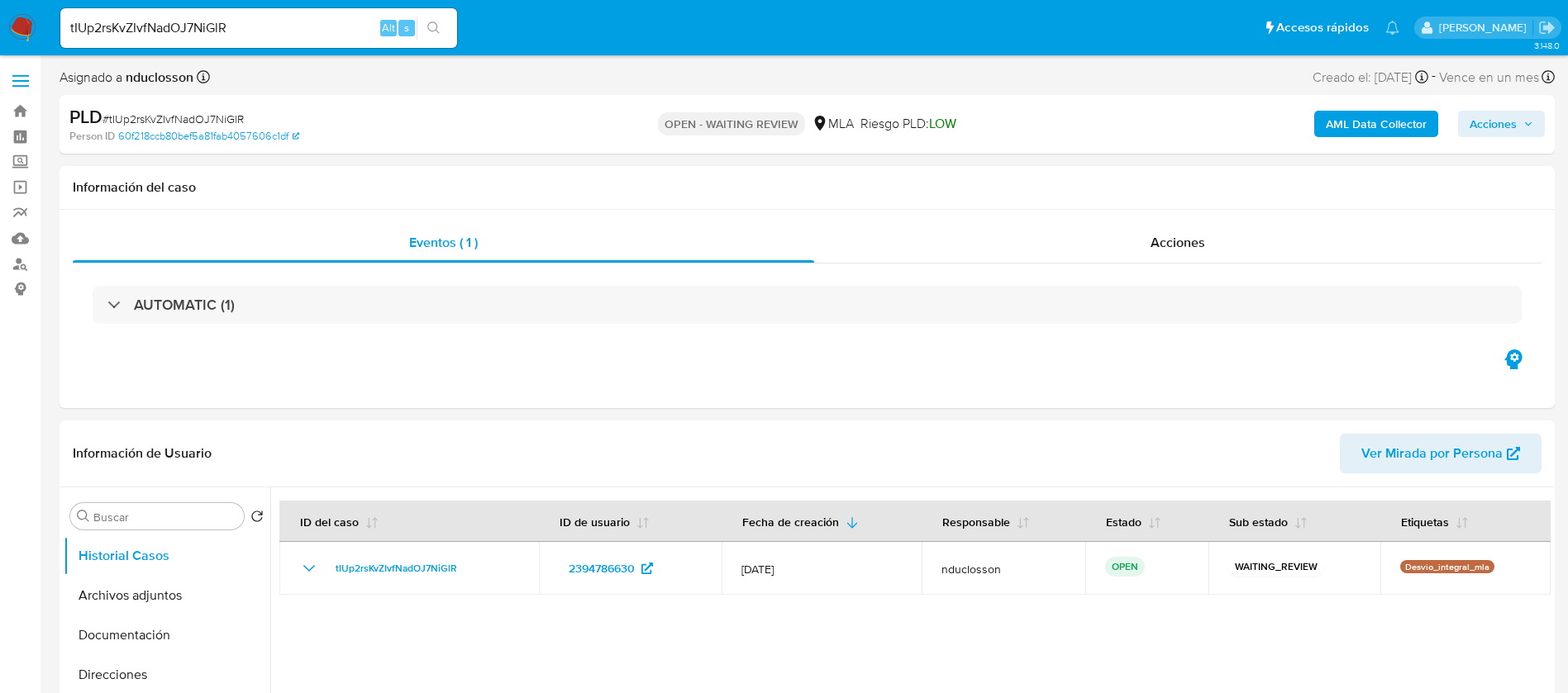 select on "10" 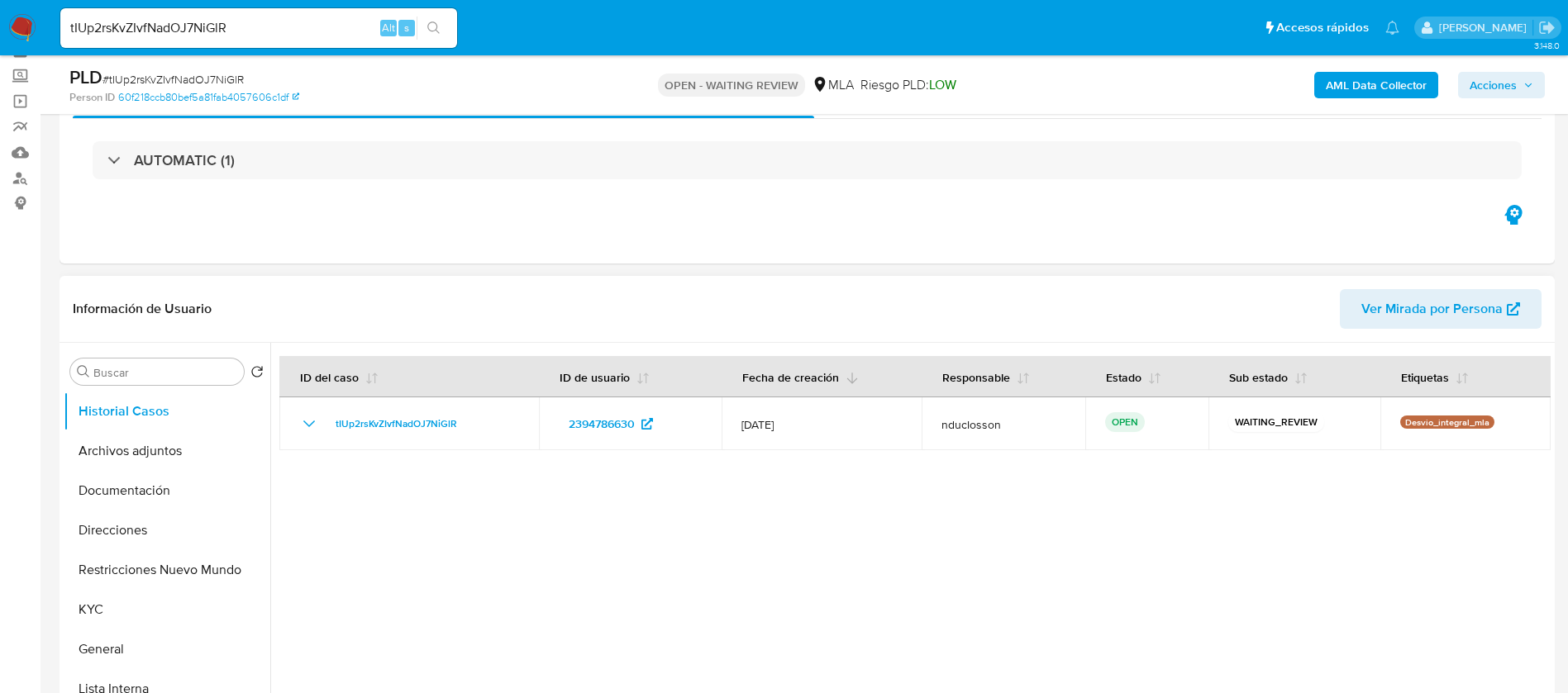 scroll, scrollTop: 124, scrollLeft: 0, axis: vertical 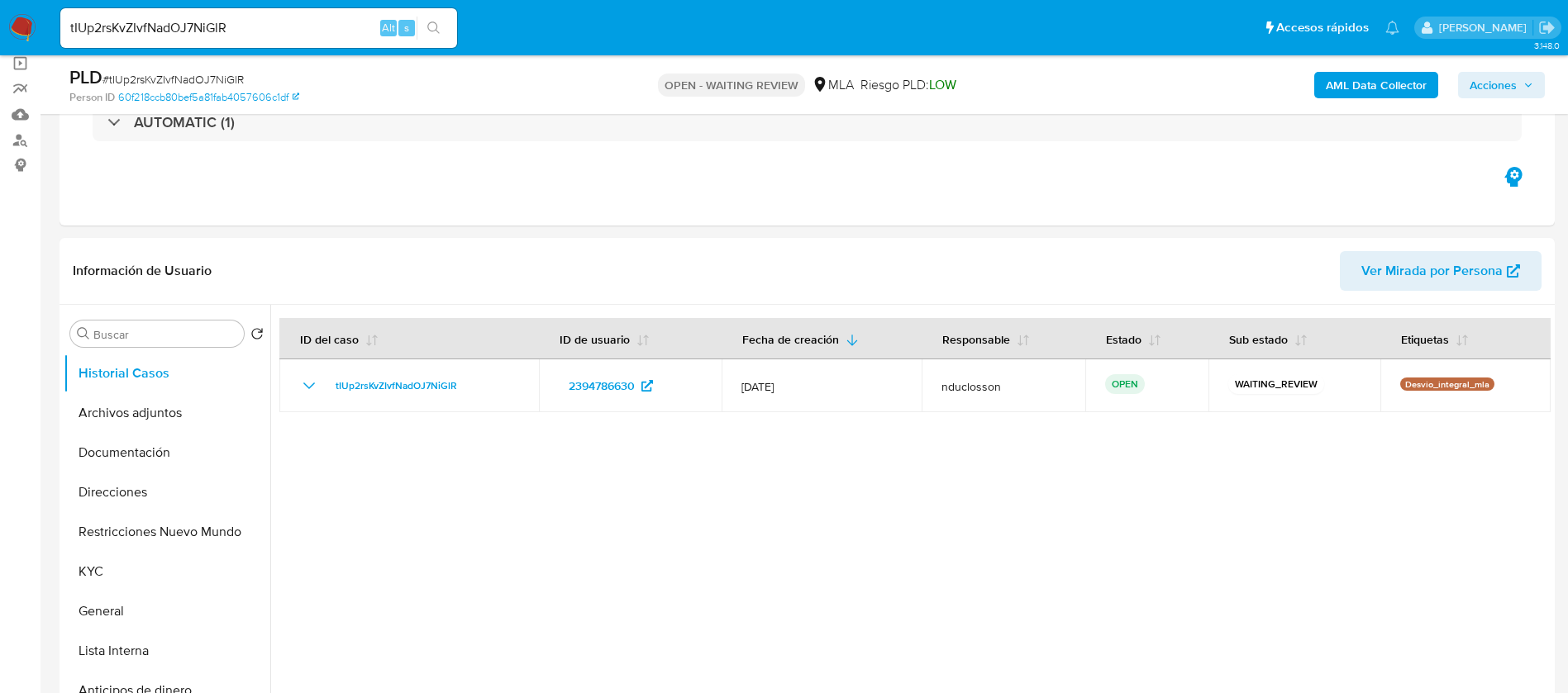 click on "tIUp2rsKvZIvfNadOJ7NiGlR Alt s" at bounding box center [259, 28] 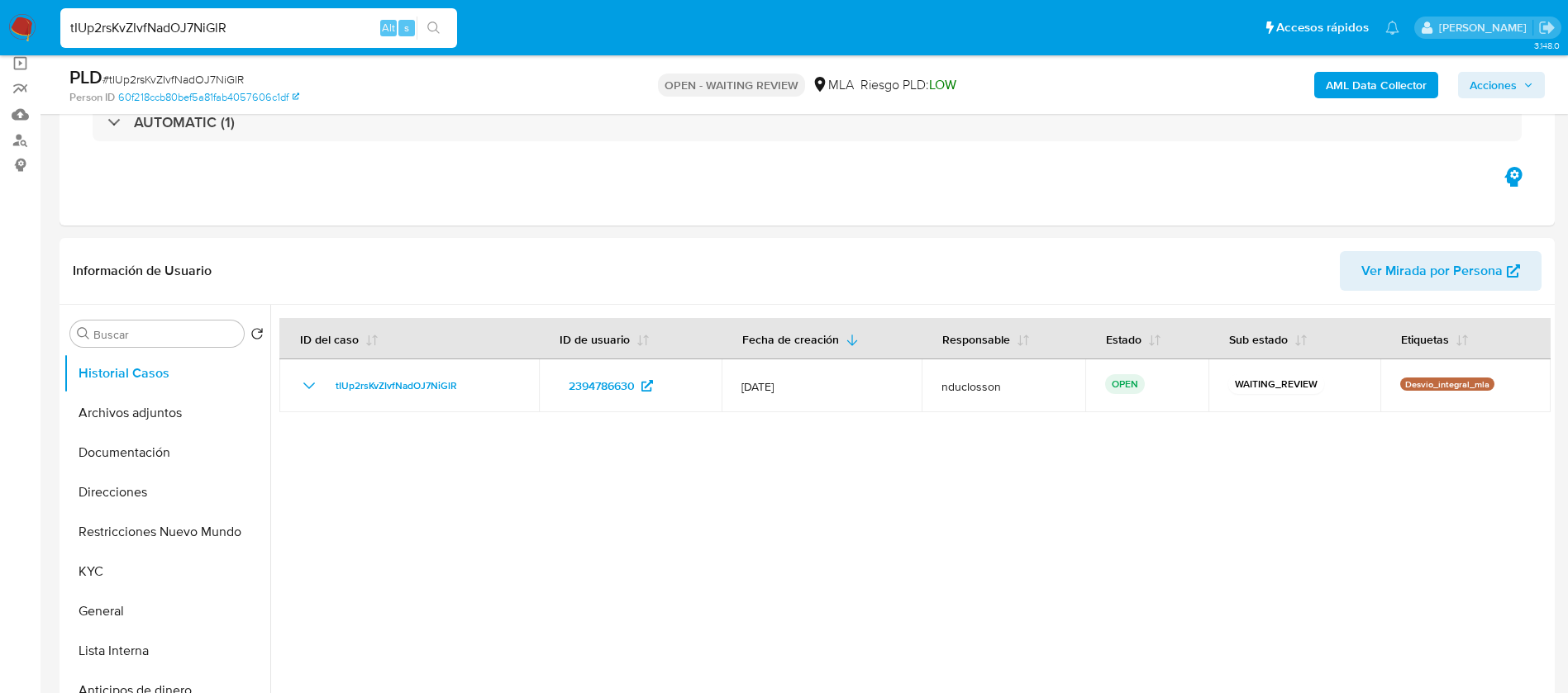 click on "tIUp2rsKvZIvfNadOJ7NiGlR" at bounding box center (259, 28) 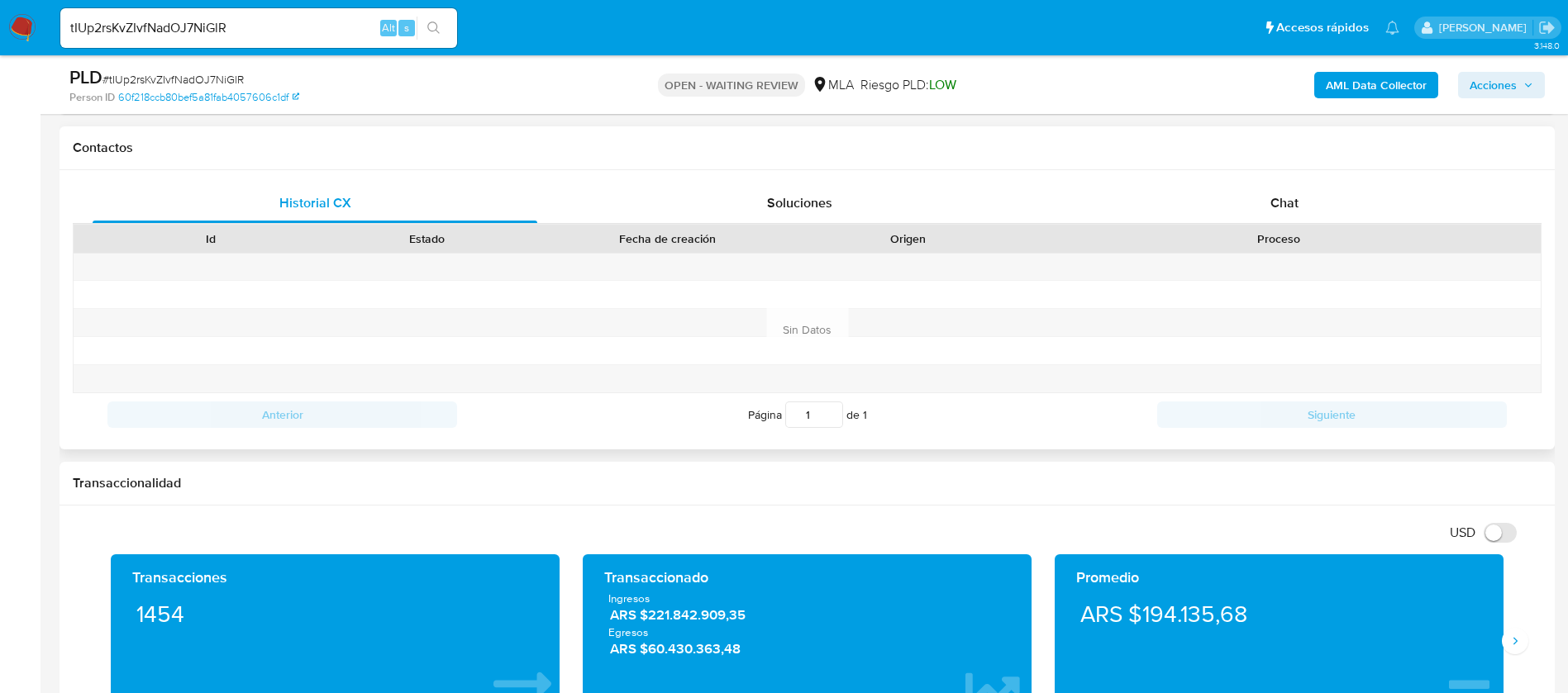 scroll, scrollTop: 743, scrollLeft: 0, axis: vertical 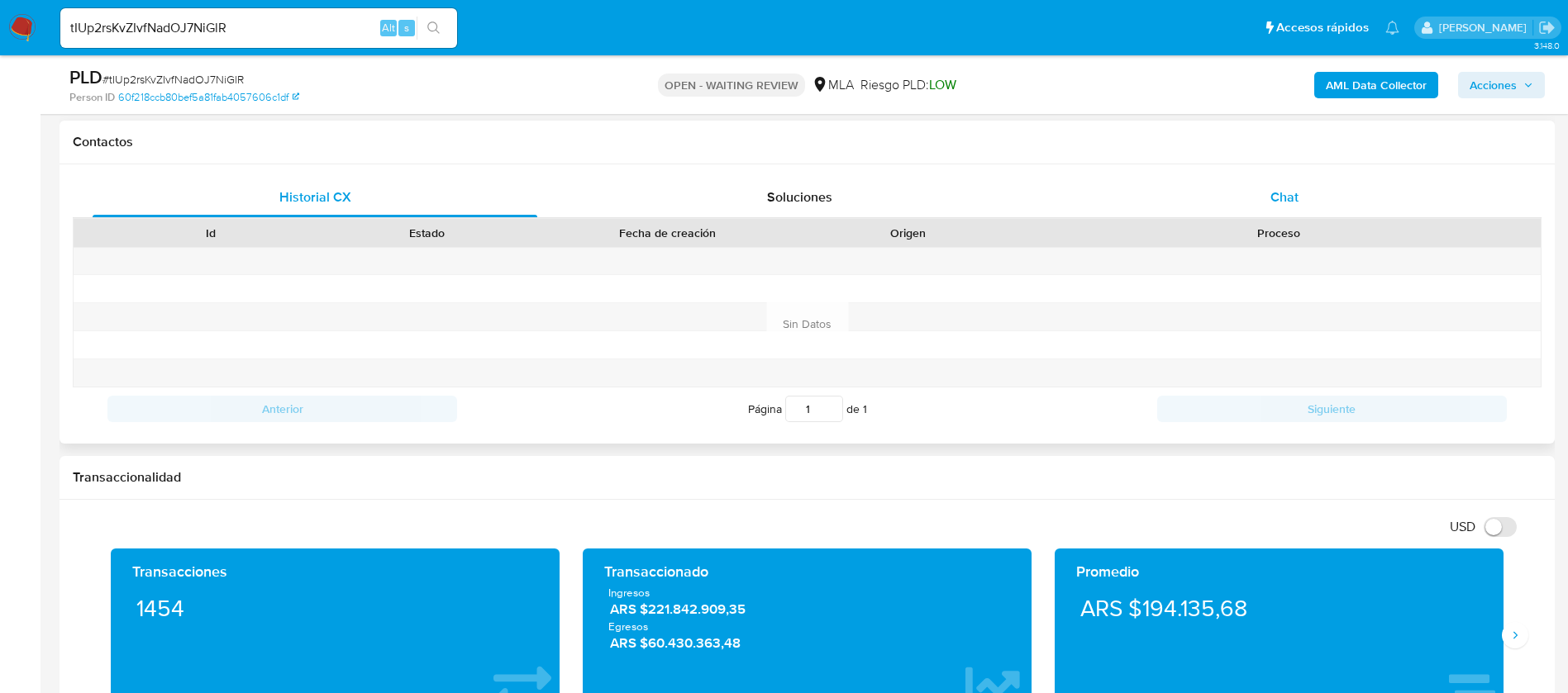 click on "Chat" at bounding box center [1284, 197] 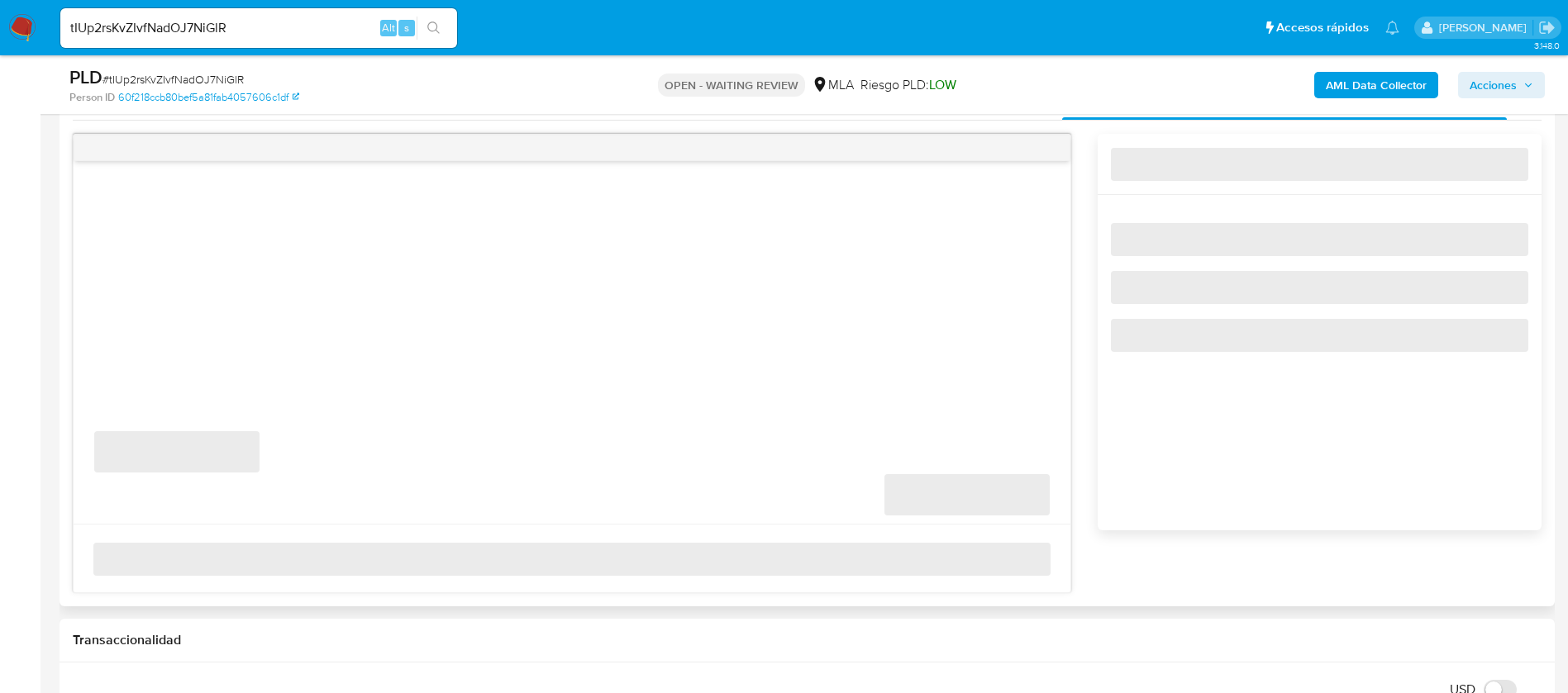 scroll, scrollTop: 991, scrollLeft: 0, axis: vertical 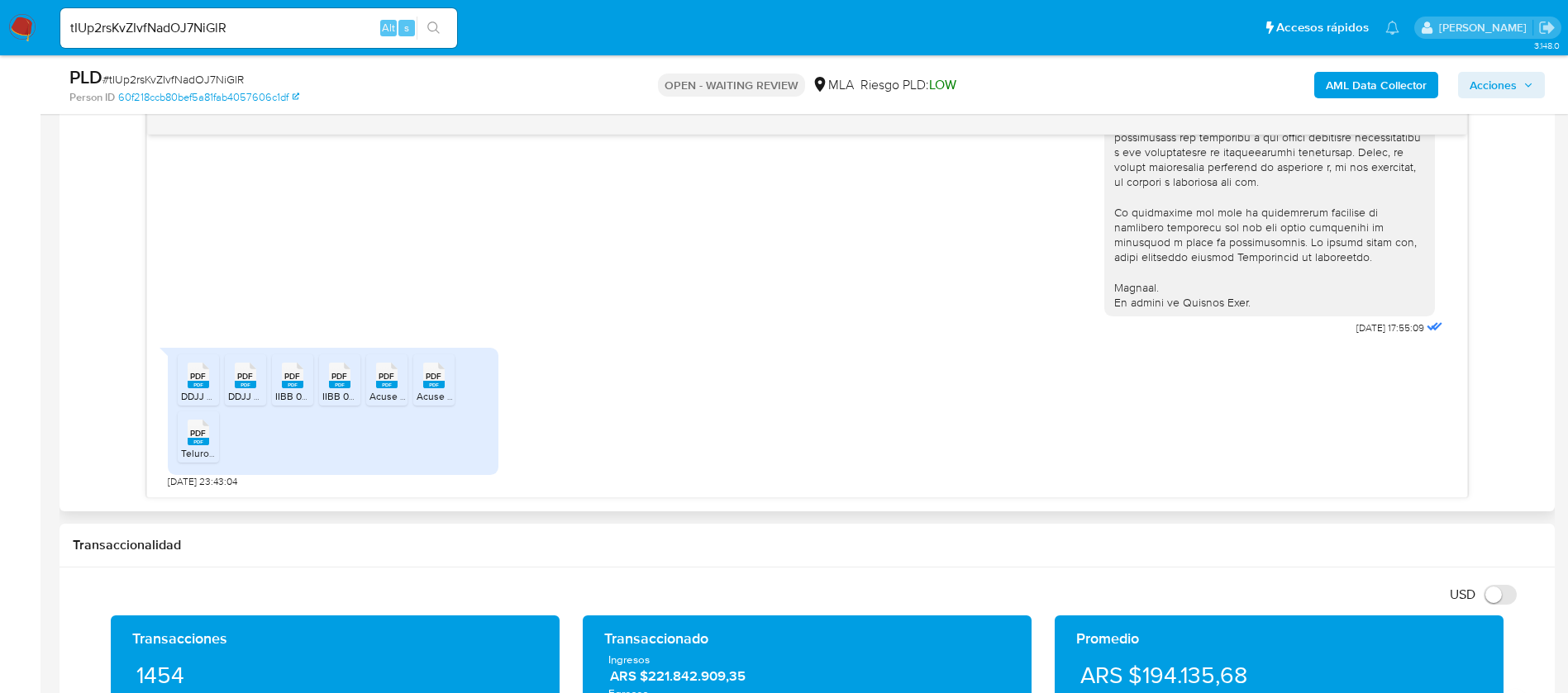 click on "# tIUp2rsKvZIvfNadOJ7NiGlR" at bounding box center [173, 79] 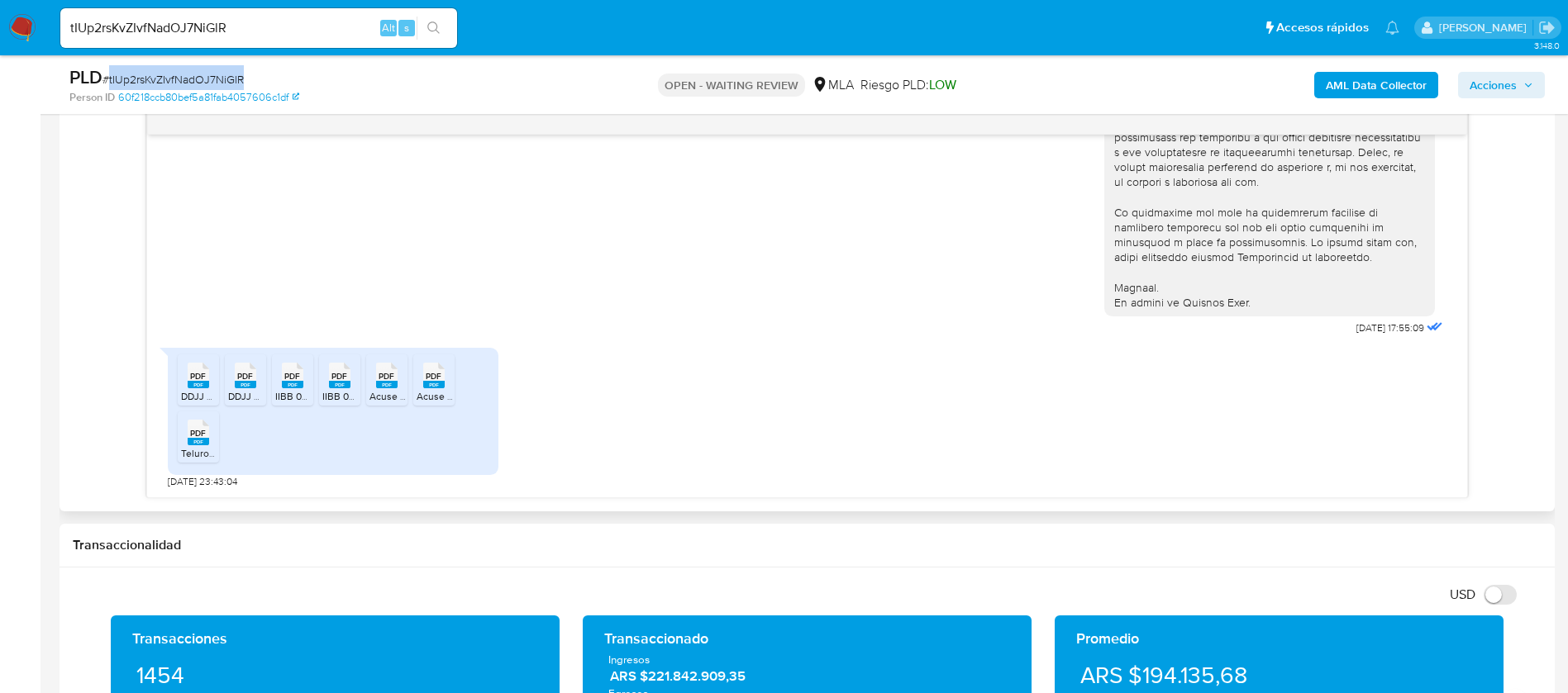 click on "# tIUp2rsKvZIvfNadOJ7NiGlR" at bounding box center [173, 79] 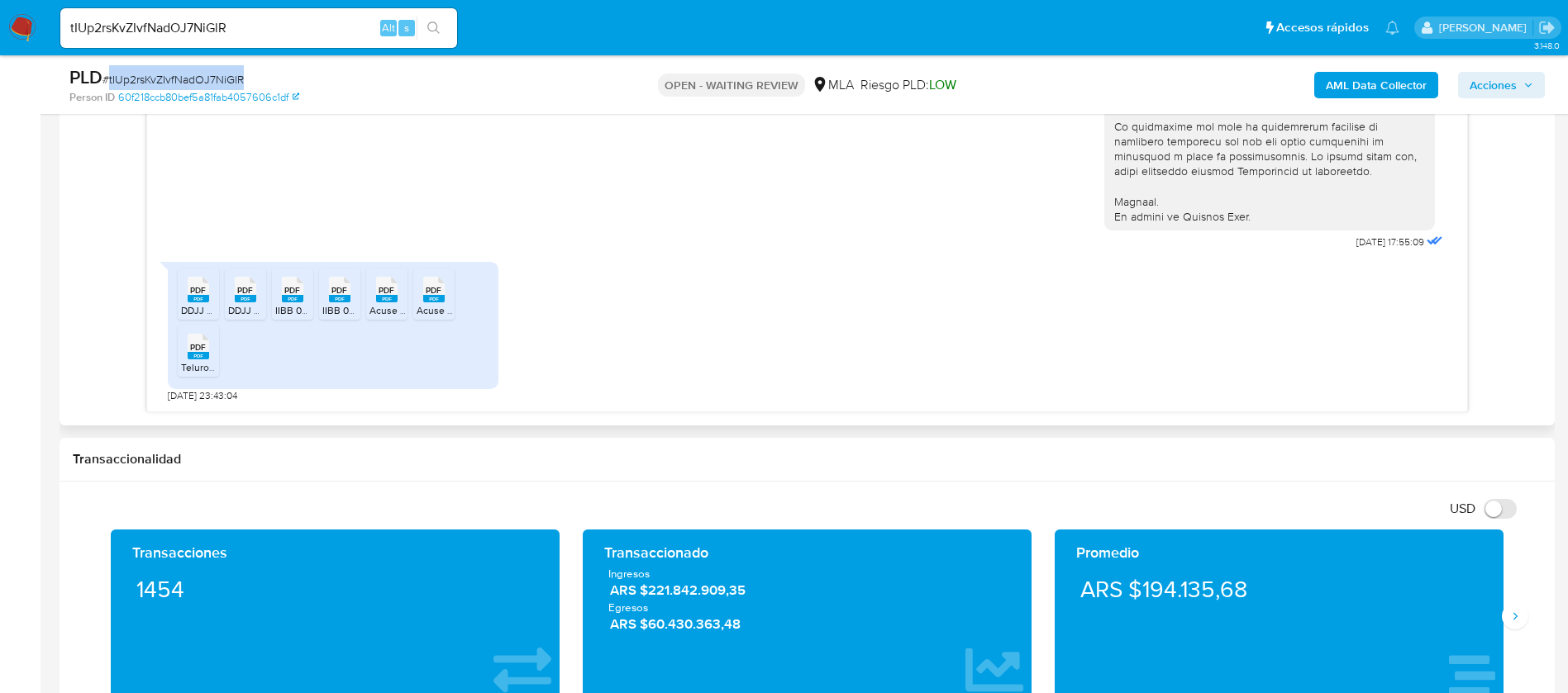scroll, scrollTop: 991, scrollLeft: 0, axis: vertical 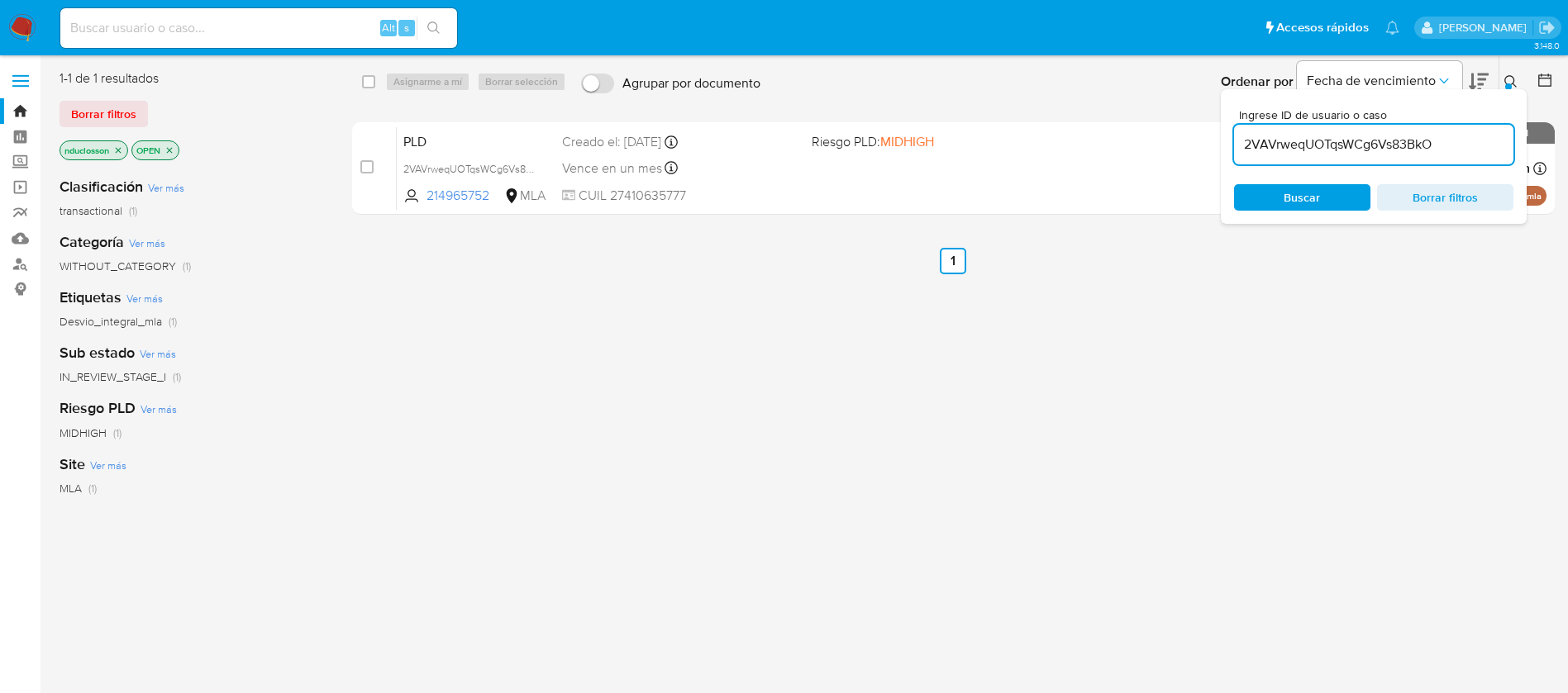 click on "2VAVrweqUOTqsWCg6Vs83BkO" at bounding box center [1374, 145] 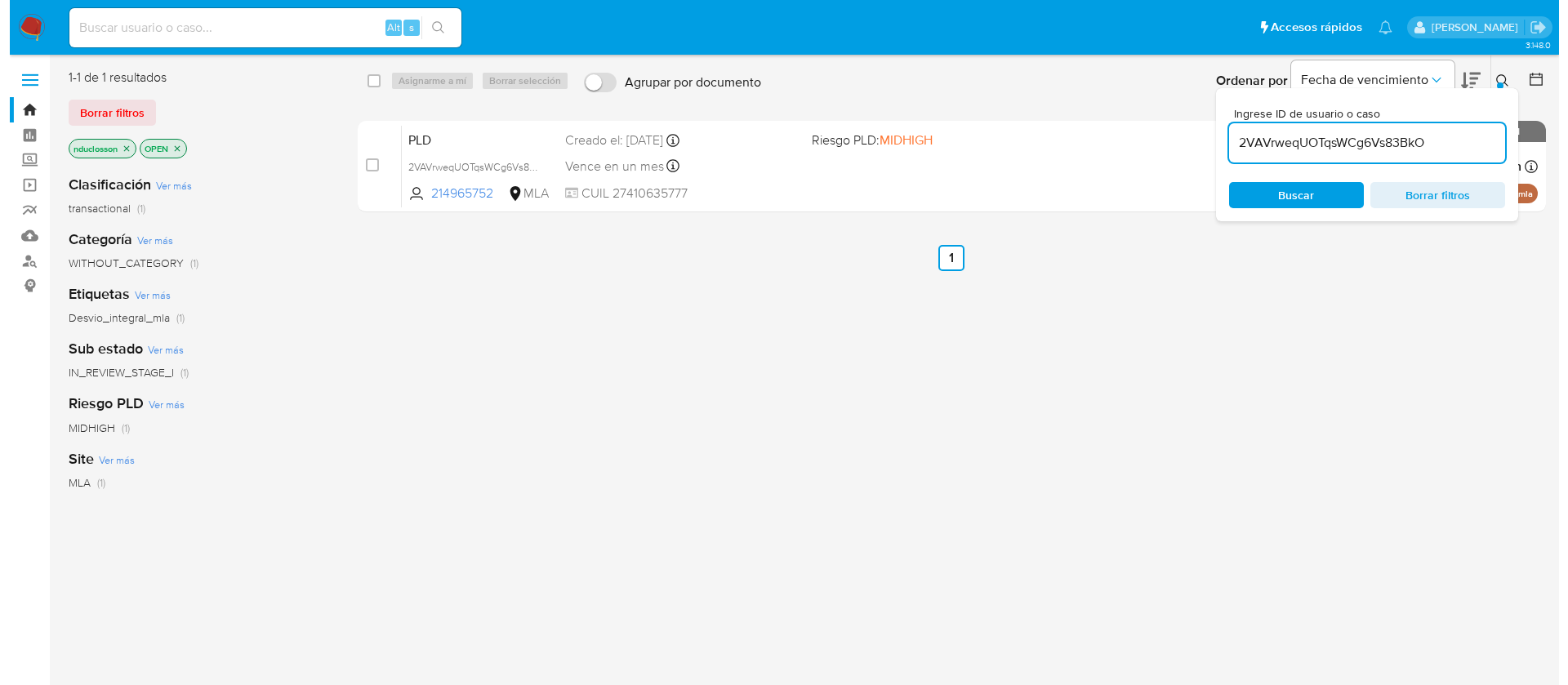 scroll, scrollTop: 0, scrollLeft: 0, axis: both 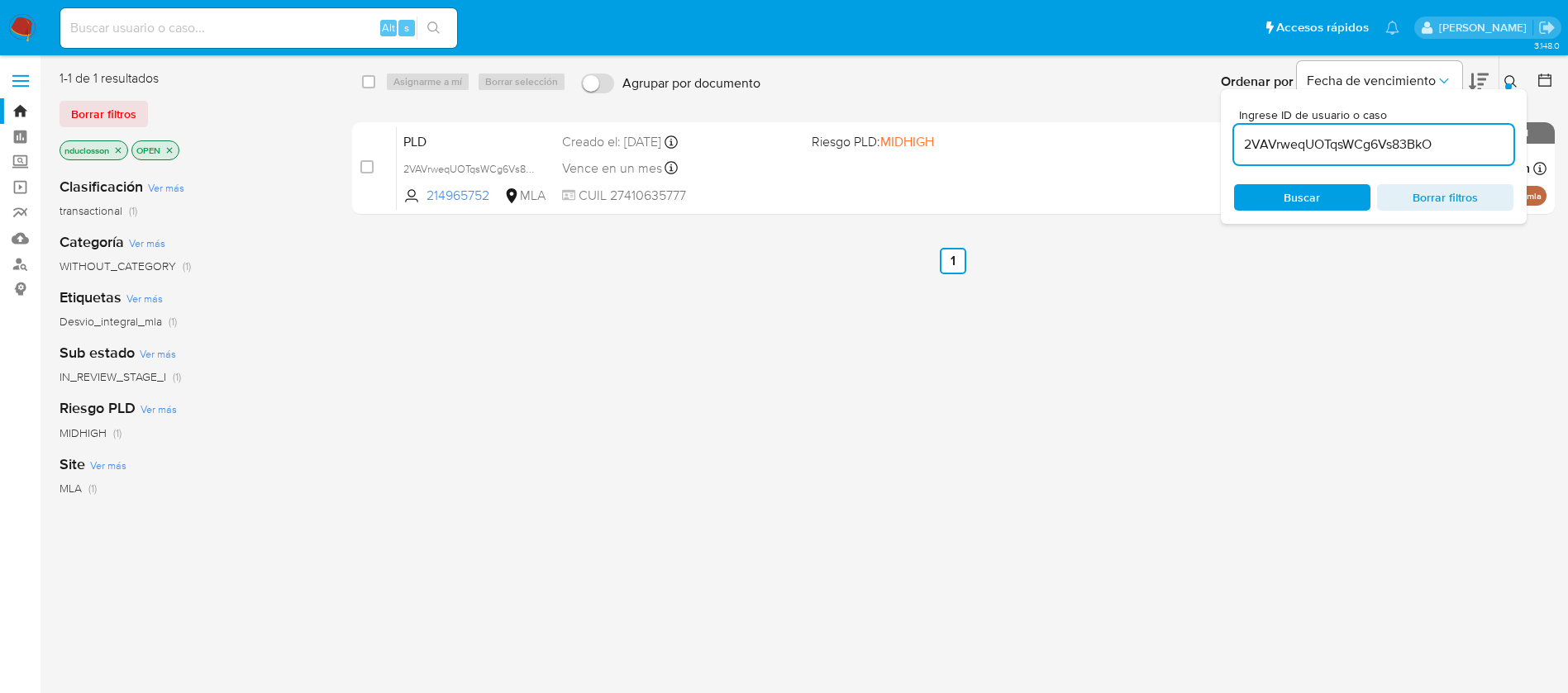 click on "2VAVrweqUOTqsWCg6Vs83BkO" at bounding box center [1374, 145] 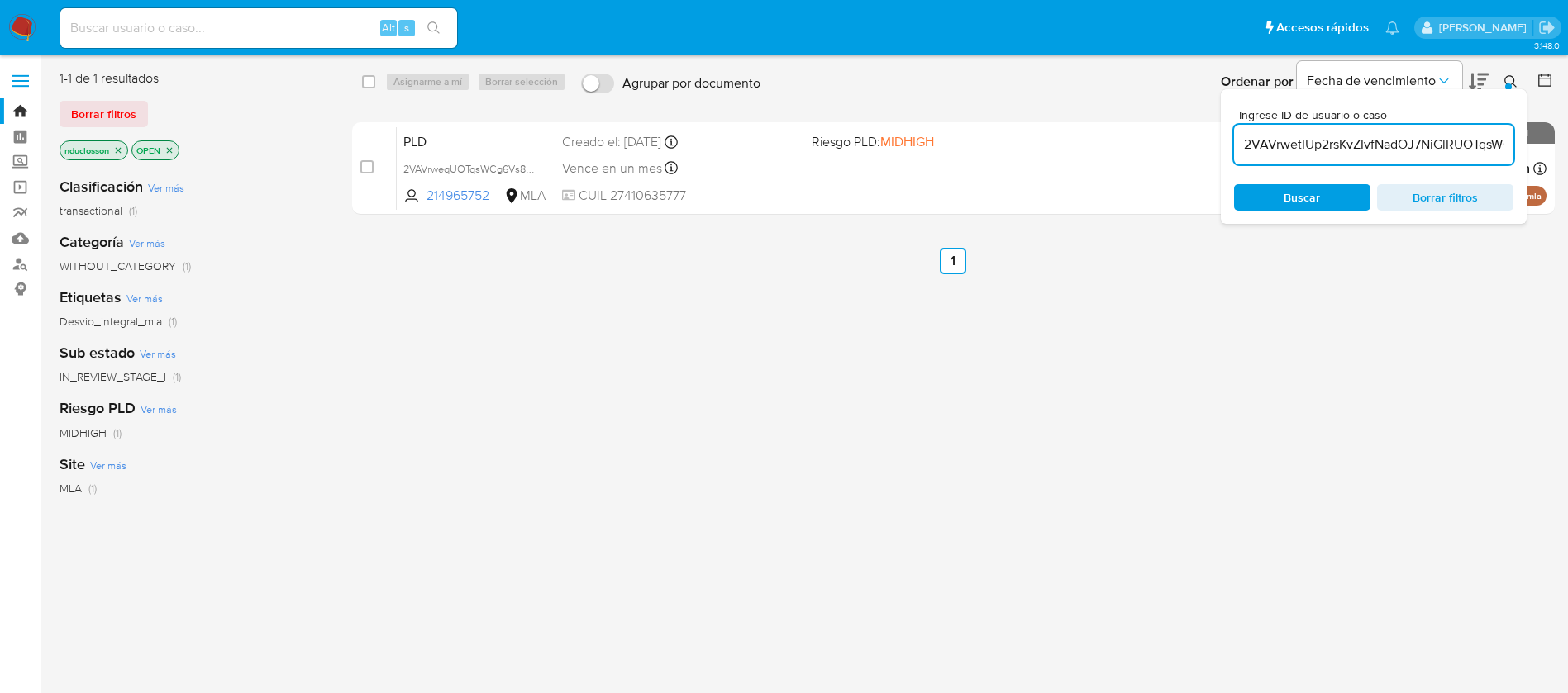 click on "2VAVrwetIUp2rsKvZIvfNadOJ7NiGlRUOTqsWCg6Vs83BkO" at bounding box center (1374, 145) 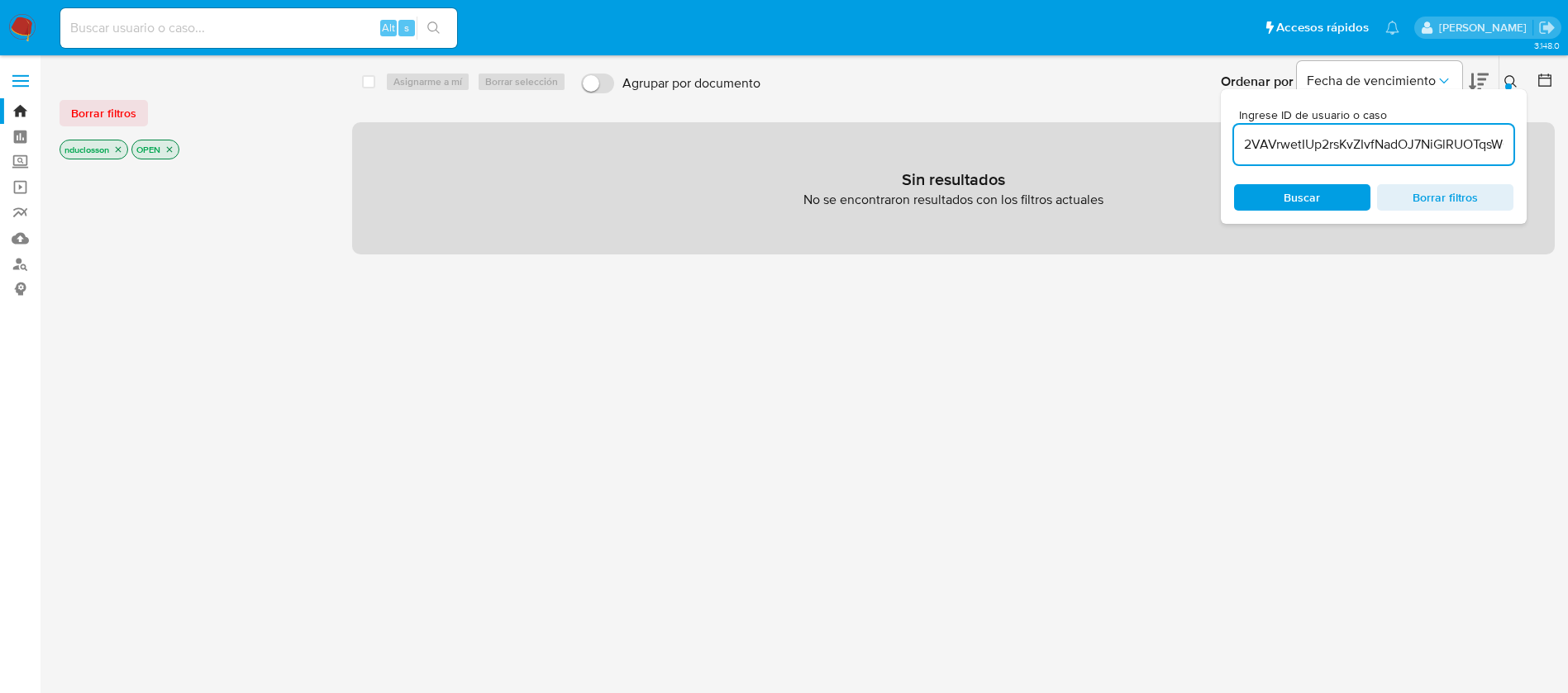 click on "2VAVrwetIUp2rsKvZIvfNadOJ7NiGlRUOTqsWCg6Vs83BkO" at bounding box center (1374, 145) 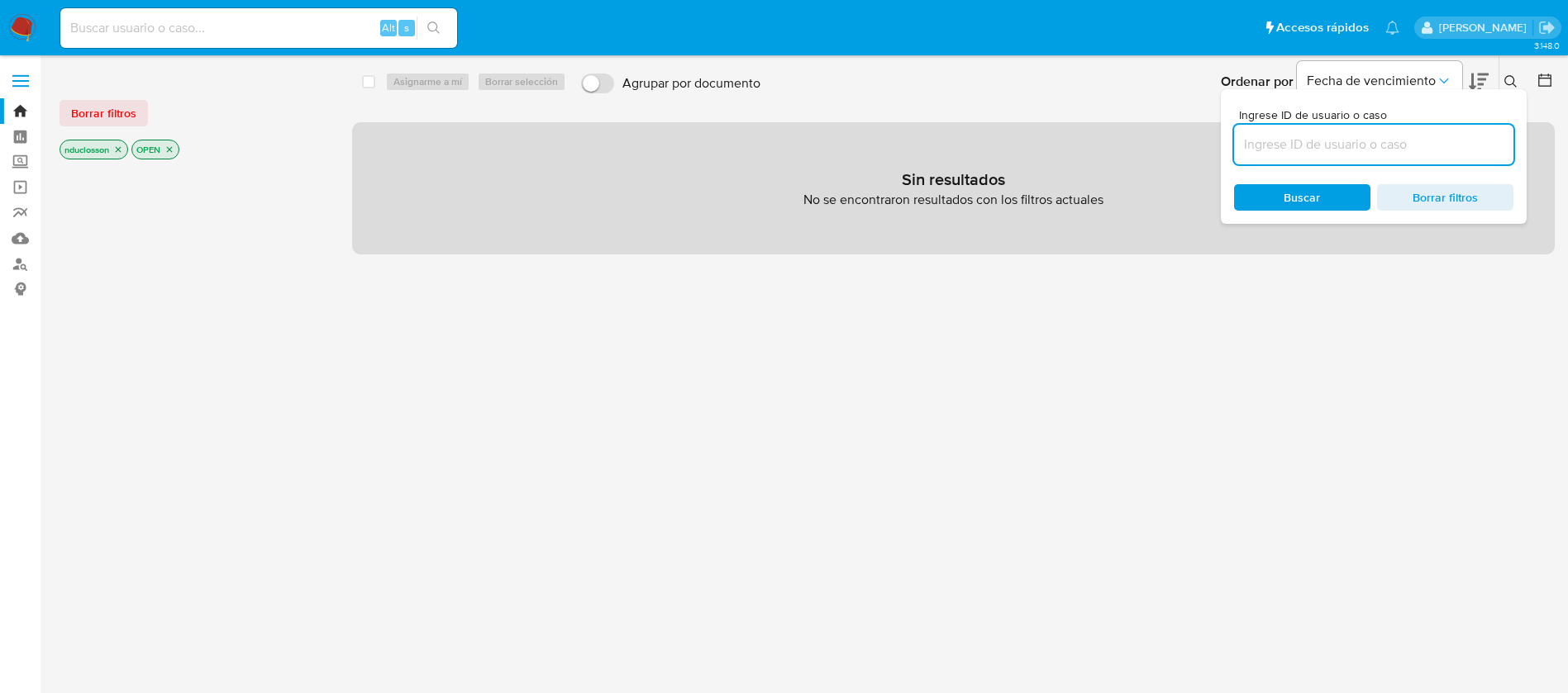 paste on "tIUp2rsKvZIvfNadOJ7NiGlR" 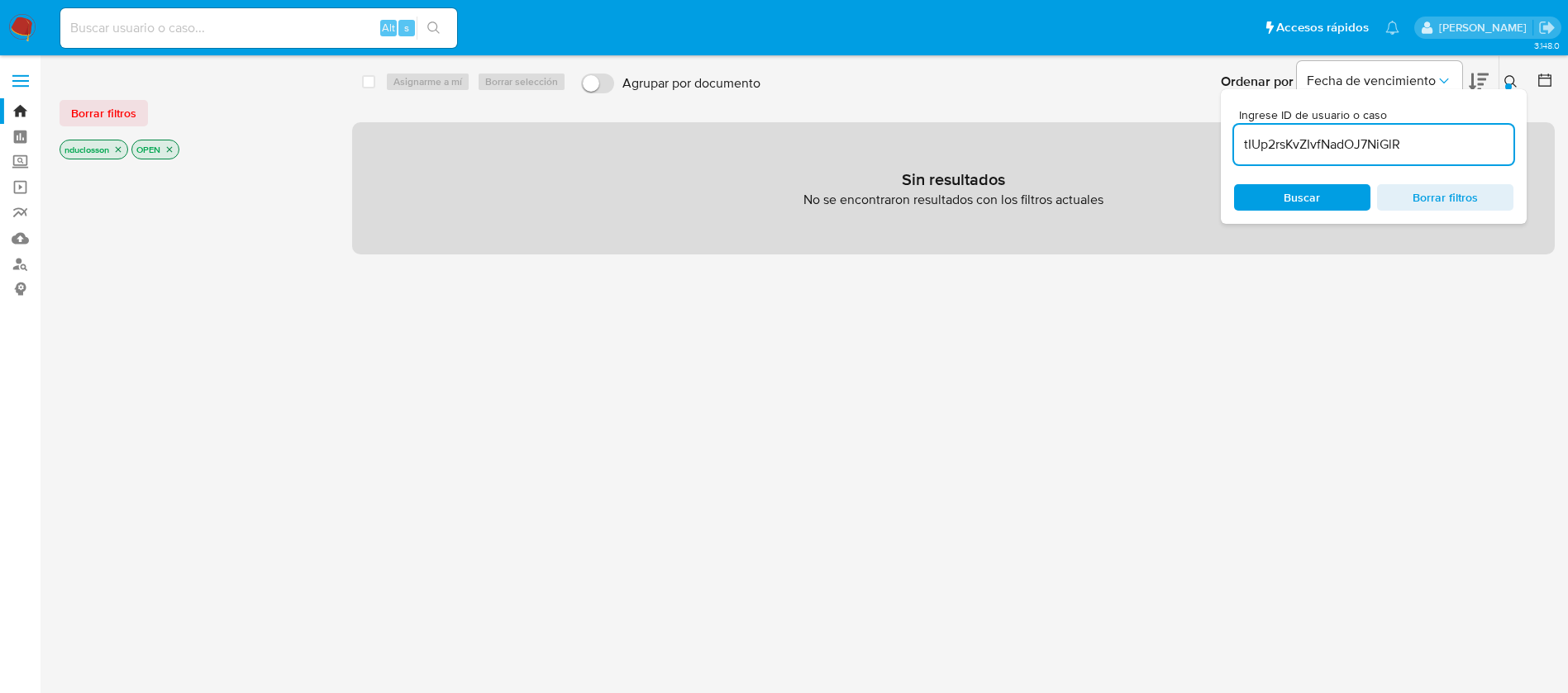 type on "tIUp2rsKvZIvfNadOJ7NiGlR" 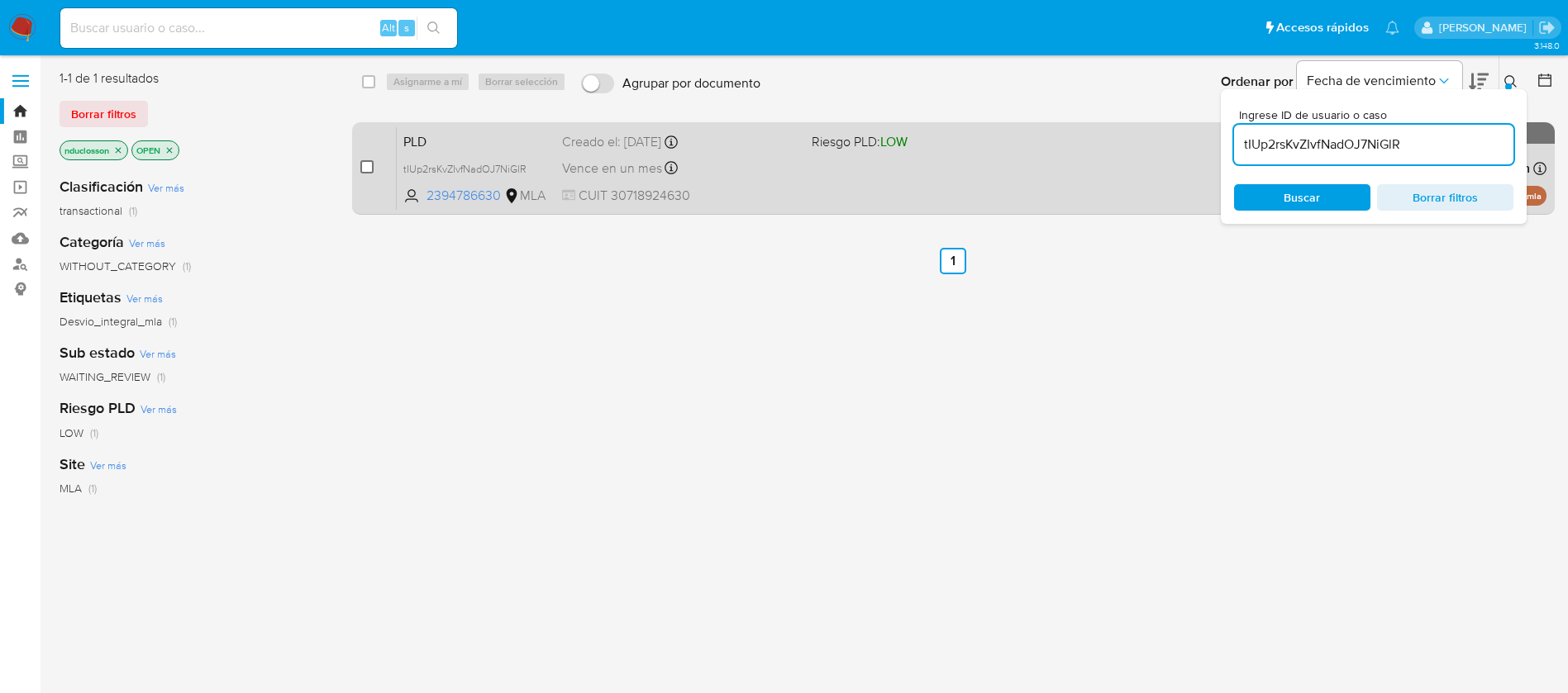 click at bounding box center [367, 167] 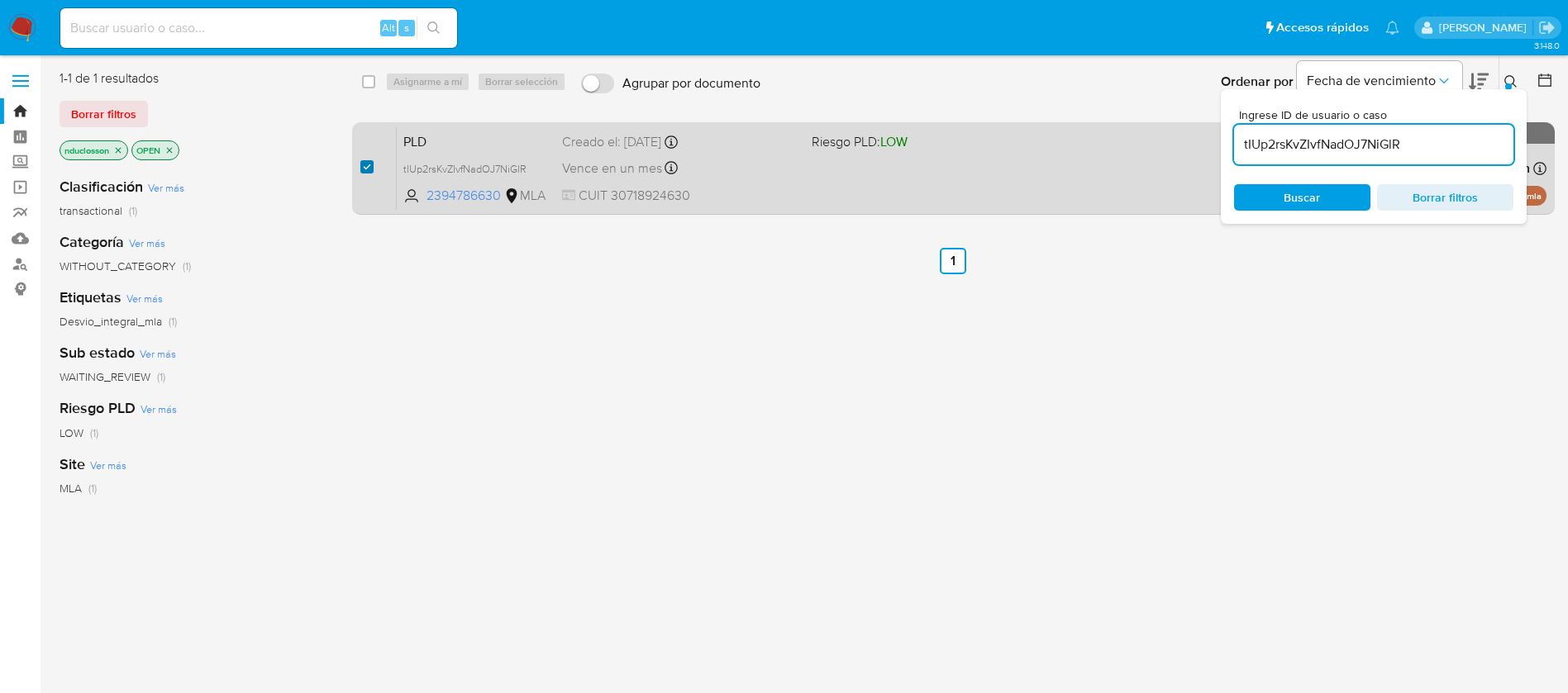 checkbox on "true" 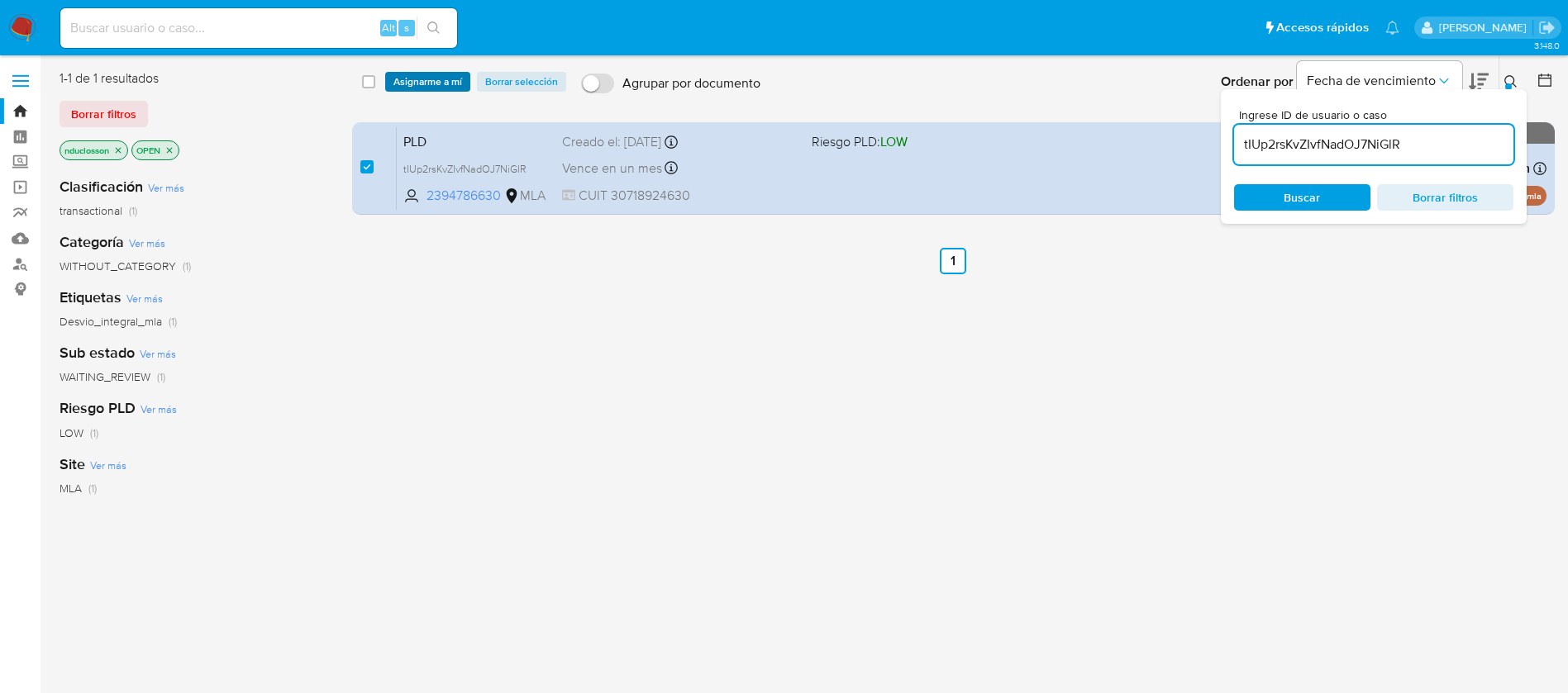 click on "Asignarme a mí" at bounding box center [427, 82] 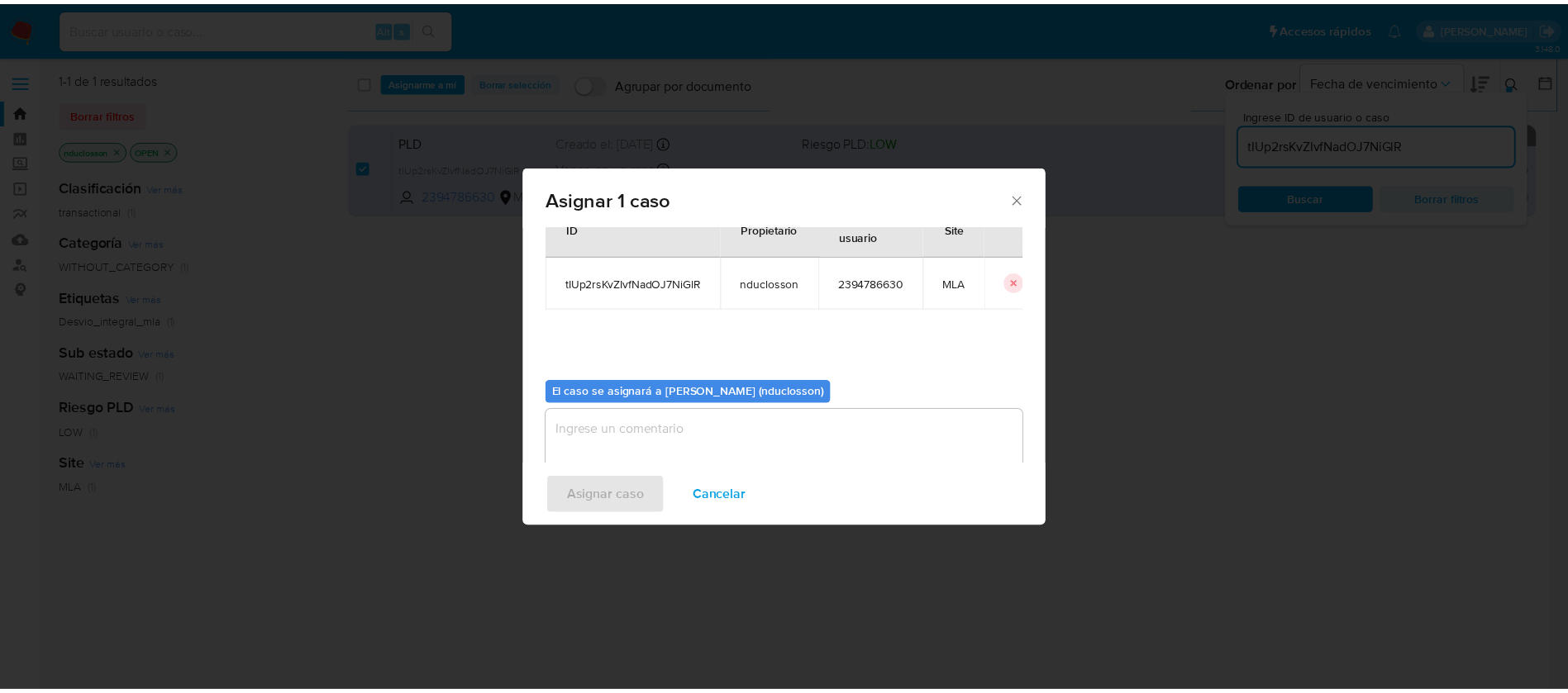 scroll, scrollTop: 86, scrollLeft: 0, axis: vertical 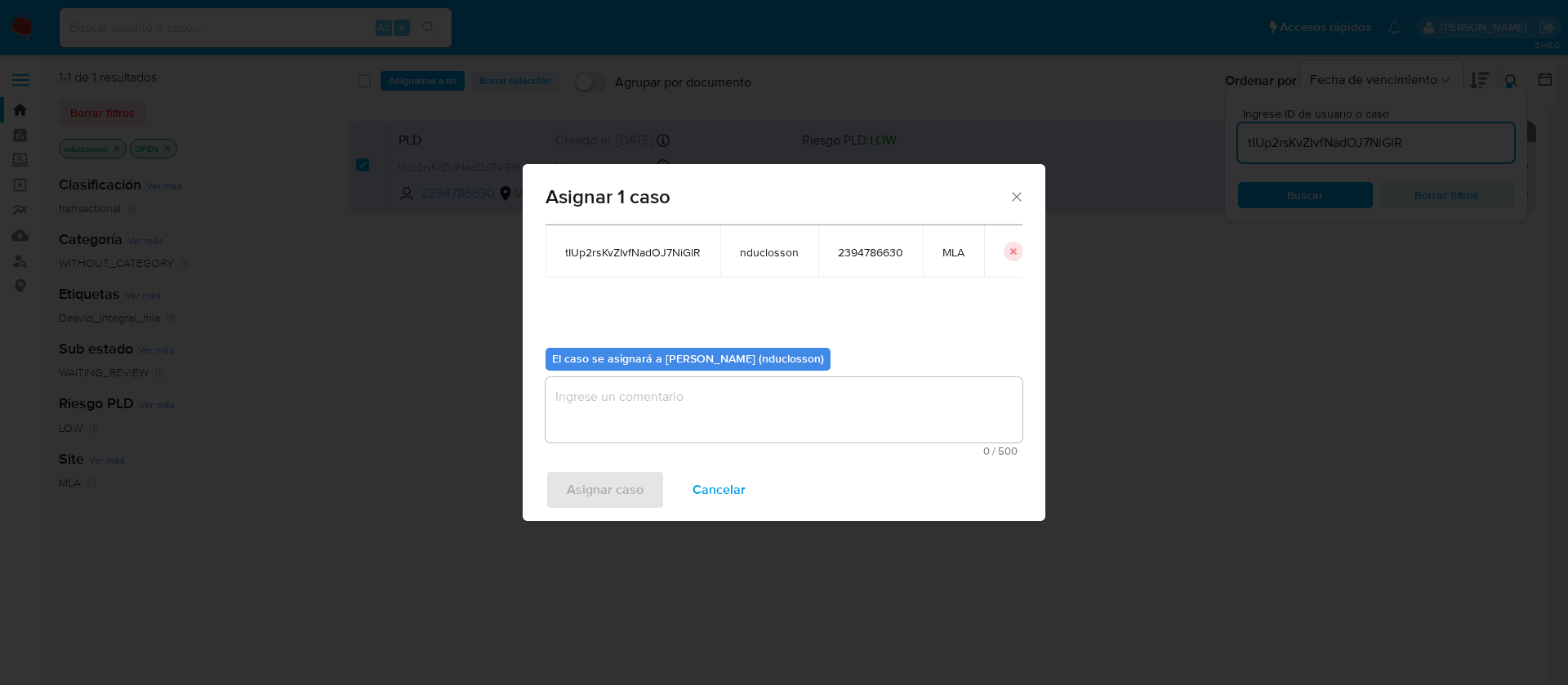 click at bounding box center (784, 410) 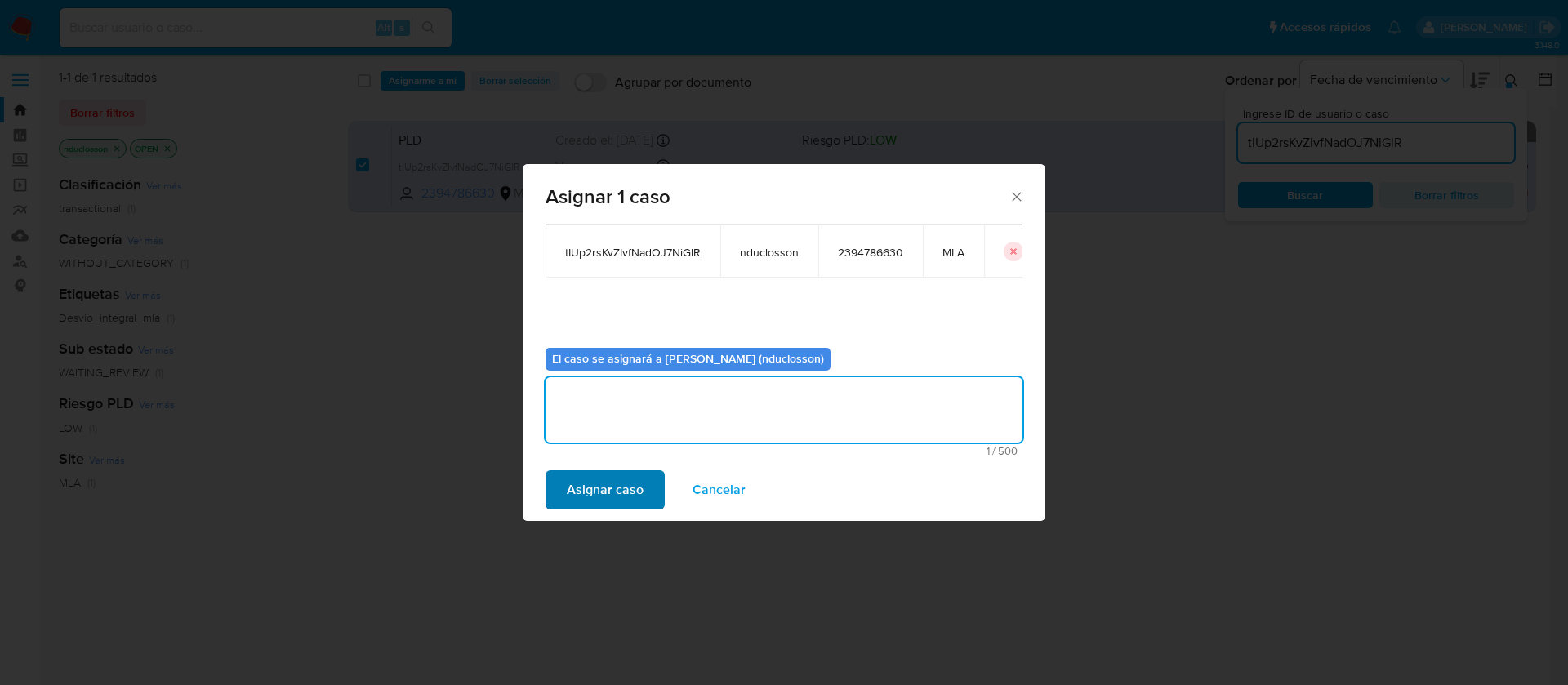 type 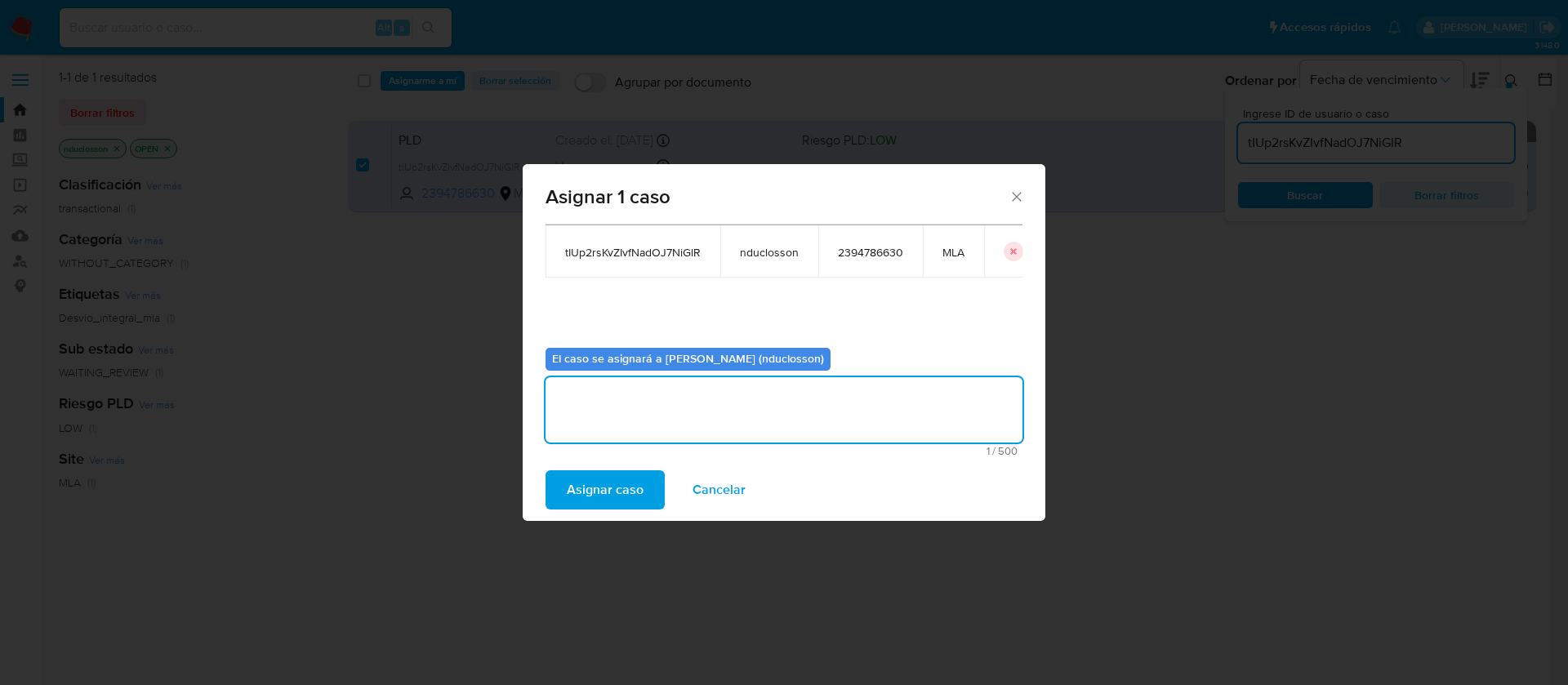 click on "Asignar caso" at bounding box center (605, 490) 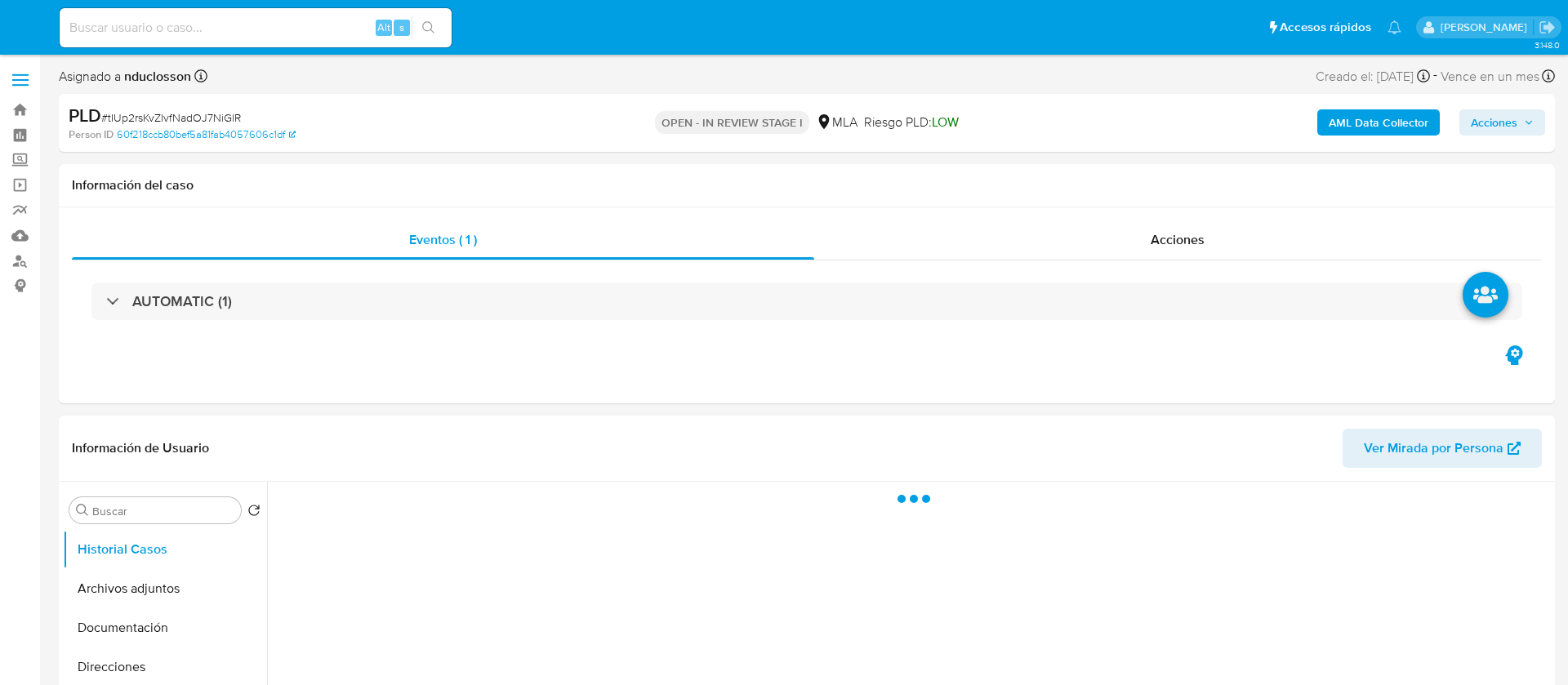 select on "10" 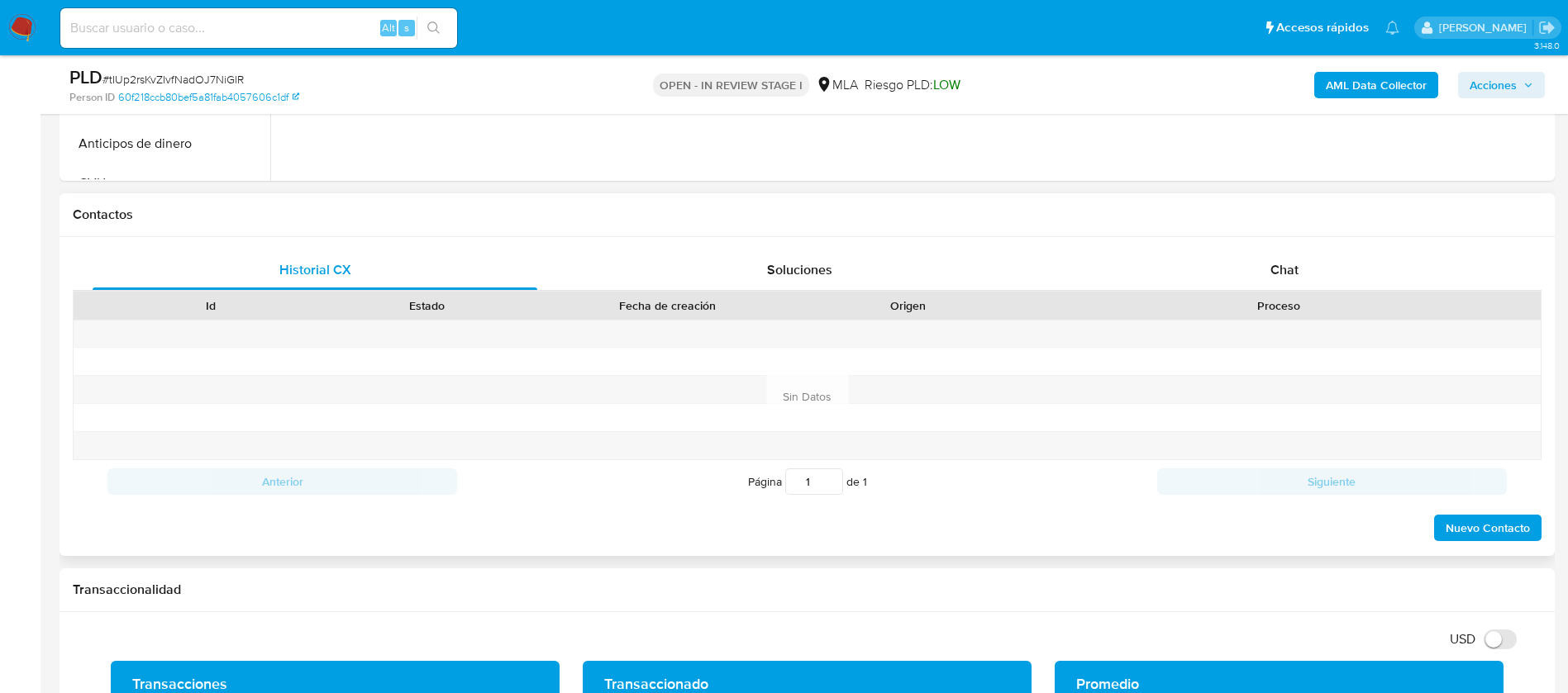 scroll, scrollTop: 496, scrollLeft: 0, axis: vertical 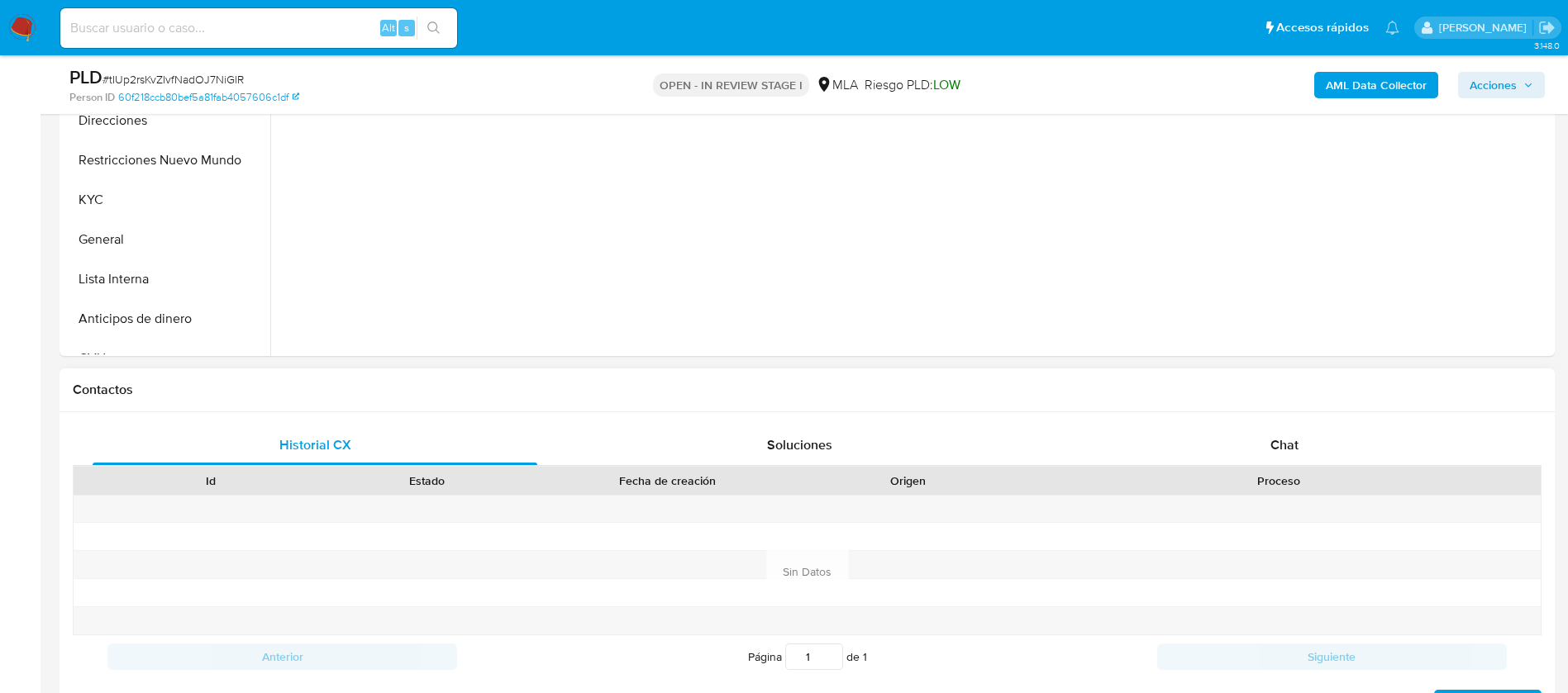 click on "Proceso" at bounding box center (1279, 481) 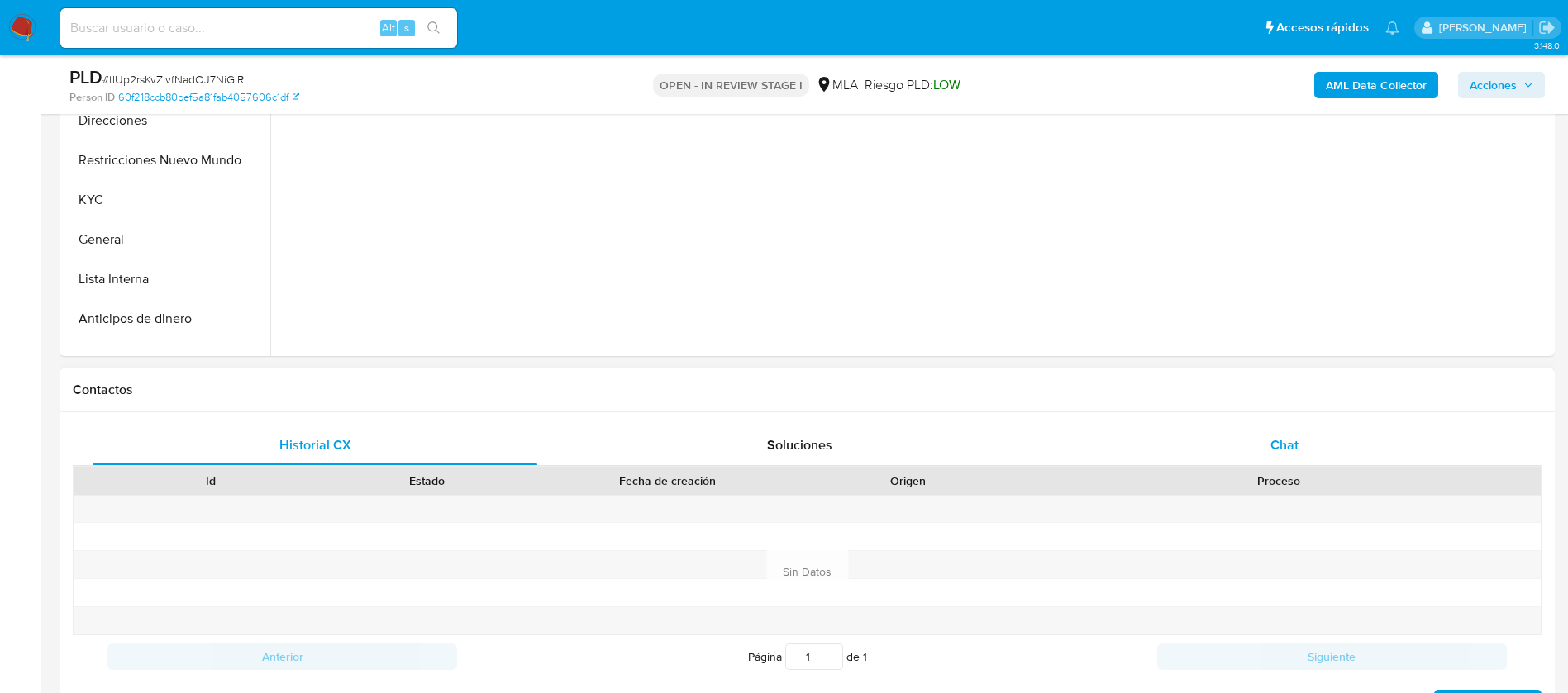 click on "Chat" at bounding box center (1284, 444) 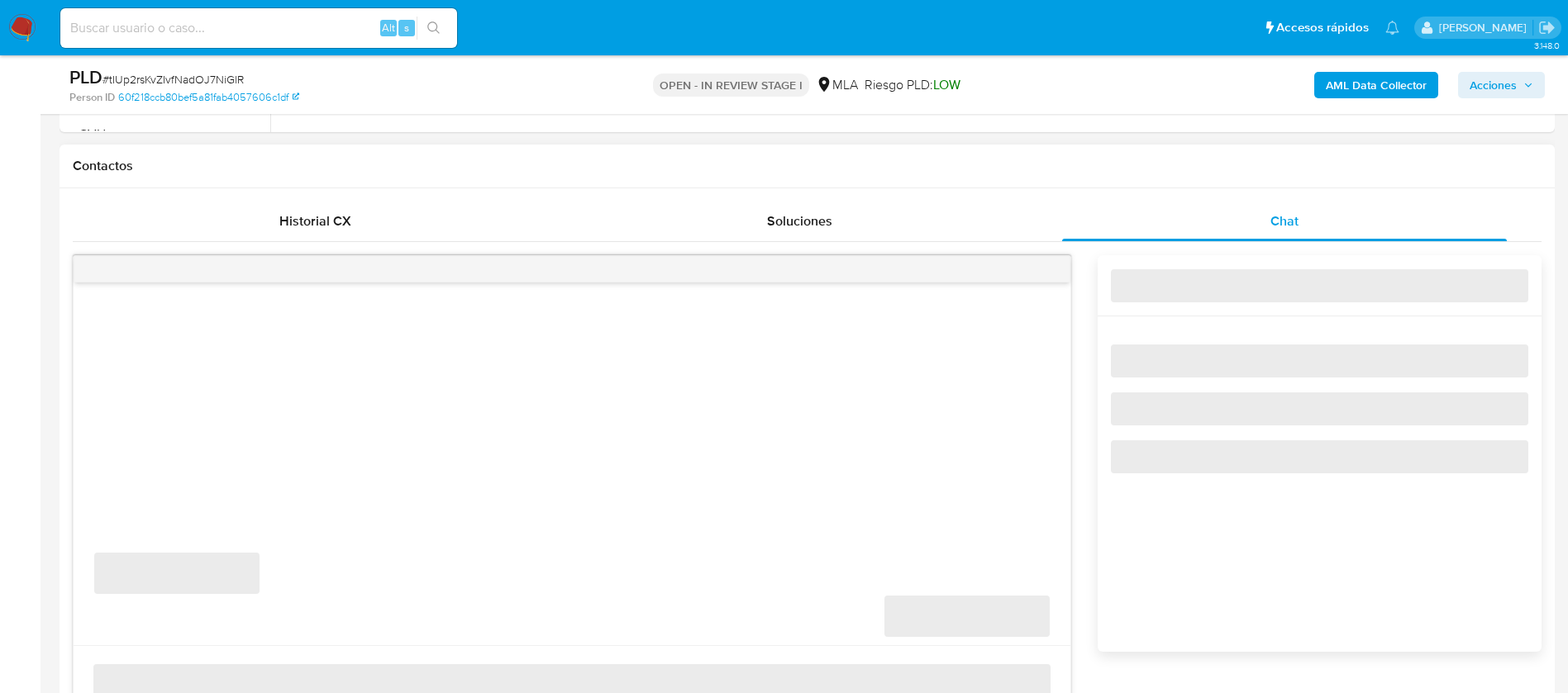 scroll, scrollTop: 867, scrollLeft: 0, axis: vertical 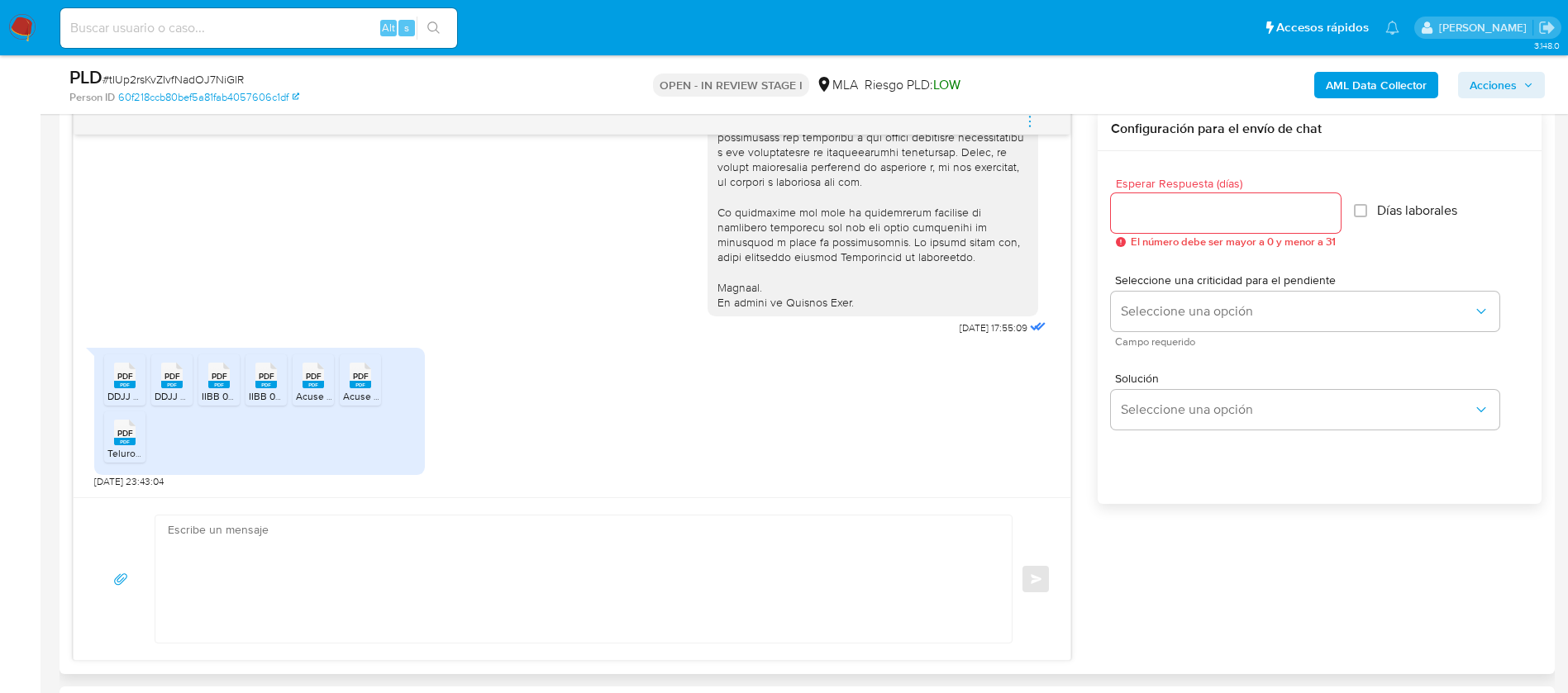 click at bounding box center (579, 579) 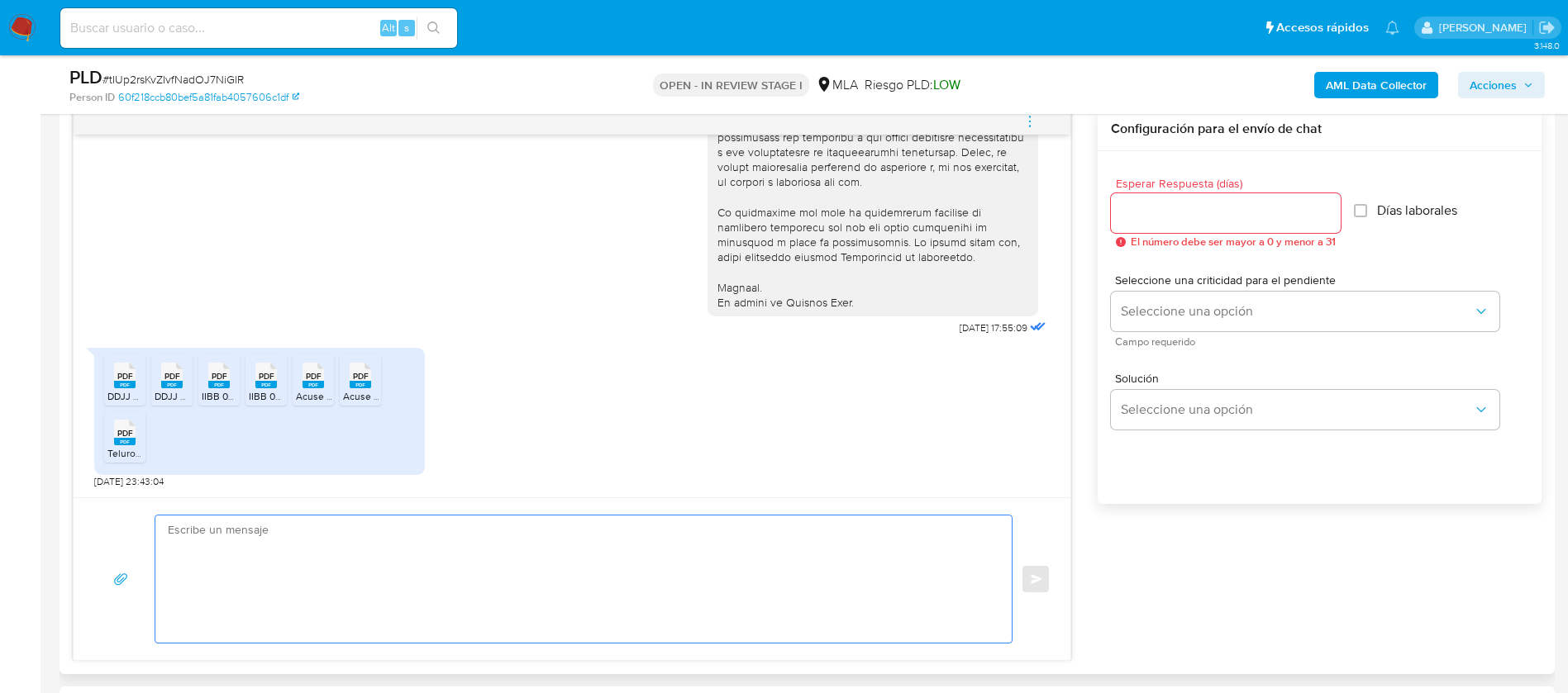 paste on "Hola,
Muchas gracias por tu respuesta.
No obstante, por favor, te solicitamos proporcionar el vínculo con las siguientes contrapartes con las que operaste, el motivo de las transacciones y documentación de respaldo:
- [PERSON_NAME] - CUIT 27381823461
- [PERSON_NAME] - CUIT 27223743221
- Nb Travel Srl - CUIT 30718670590
Es importante que sepas que, en caso de no responder a lo solicitado o si lo presentado resulta insuficiente, tu cuenta podría ser inhabilitada de acuerdo a los términos y condiciones de uso [PERSON_NAME] Pago.
Formatos admitidos: PDF, JPG, JPEG, TXT, DOC, DOCX, XLS, PNG, XLSX, con un tamaño máximo de 25MB por archivo.
Quedamos aguardando por la información solicitada a la brevedad
Muchas gracias.
Saludos,
Equipo [PERSON_NAME] Pago." 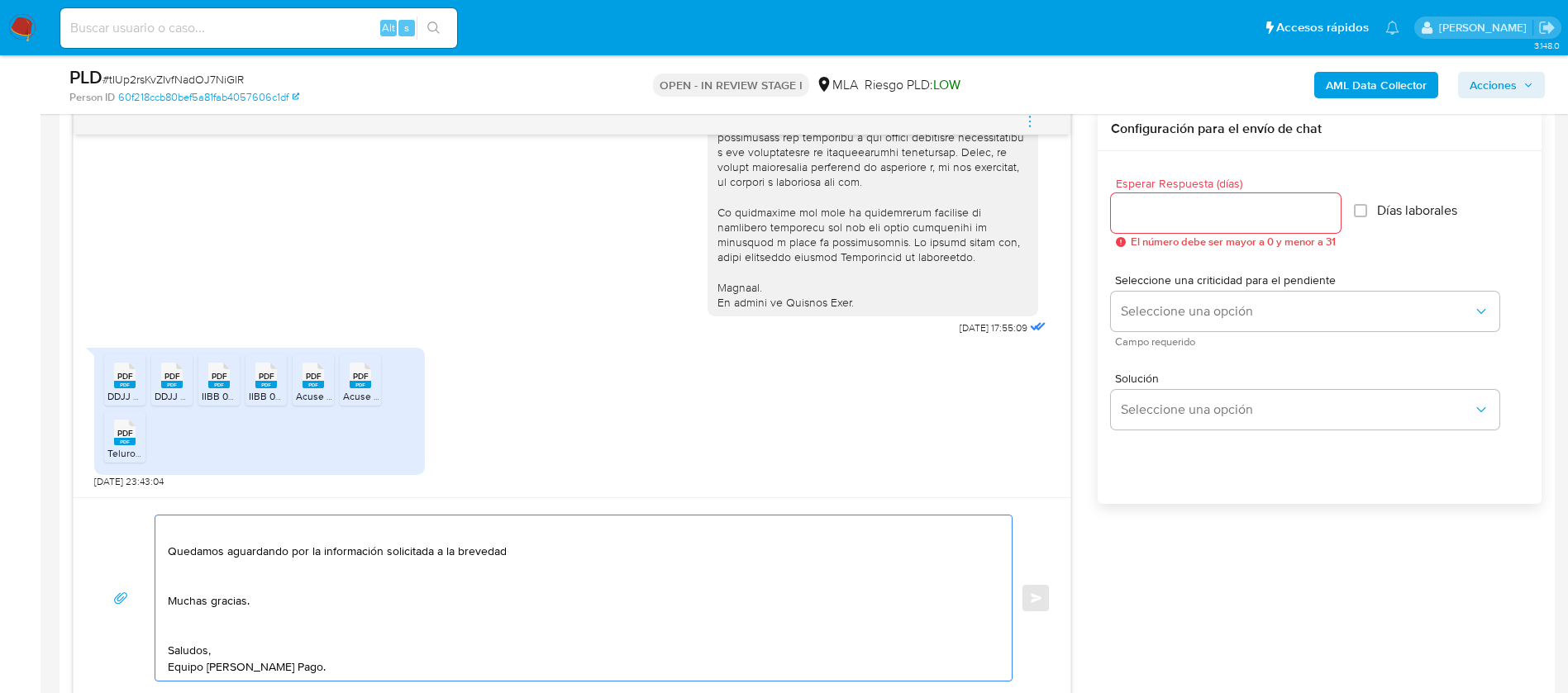 click on "Hola,
Muchas gracias por tu respuesta.
No obstante, por favor, te solicitamos proporcionar el vínculo con las siguientes contrapartes con las que operaste, el motivo de las transacciones y documentación de respaldo:
- [PERSON_NAME] - CUIT 27381823461
- [PERSON_NAME] - CUIT 27223743221
- Nb Travel Srl - CUIT 30718670590
Es importante que sepas que, en caso de no responder a lo solicitado o si lo presentado resulta insuficiente, tu cuenta podría ser inhabilitada de acuerdo a los términos y condiciones de uso [PERSON_NAME] Pago.
Formatos admitidos: PDF, JPG, JPEG, TXT, DOC, DOCX, XLS, PNG, XLSX, con un tamaño máximo de 25MB por archivo.
Quedamos aguardando por la información solicitada a la brevedad
Muchas gracias.
Saludos,
Equipo [PERSON_NAME] Pago." at bounding box center [579, 598] 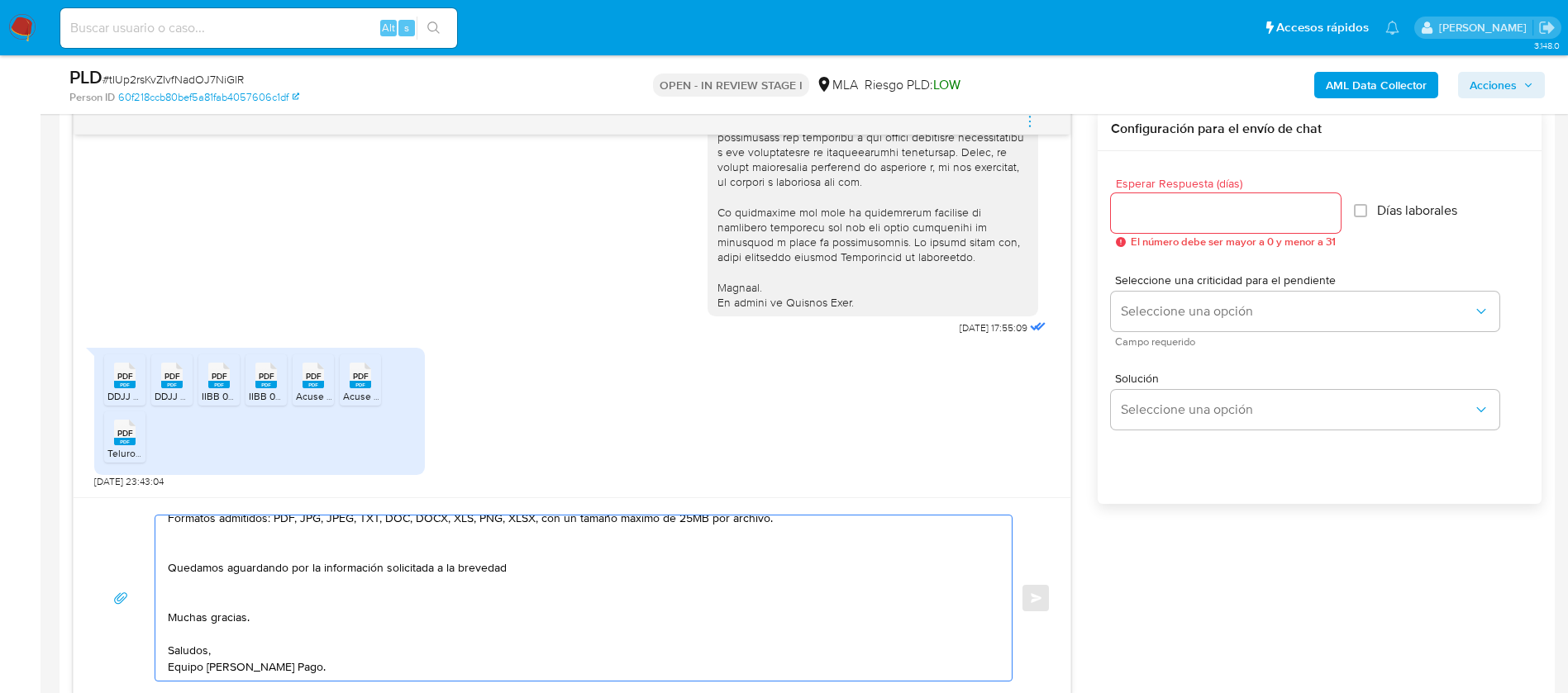 click on "Hola,
Muchas gracias por tu respuesta.
No obstante, por favor, te solicitamos proporcionar el vínculo con las siguientes contrapartes con las que operaste, el motivo de las transacciones y documentación de respaldo:
- [PERSON_NAME] - CUIT 27381823461
- [PERSON_NAME] - CUIT 27223743221
- Nb Travel Srl - CUIT 30718670590
Es importante que sepas que, en caso de no responder a lo solicitado o si lo presentado resulta insuficiente, tu cuenta podría ser inhabilitada de acuerdo a los términos y condiciones de uso [PERSON_NAME] Pago.
Formatos admitidos: PDF, JPG, JPEG, TXT, DOC, DOCX, XLS, PNG, XLSX, con un tamaño máximo de 25MB por archivo.
Quedamos aguardando por la información solicitada a la brevedad
Muchas gracias.
Saludos,
Equipo [PERSON_NAME] Pago." at bounding box center [579, 598] 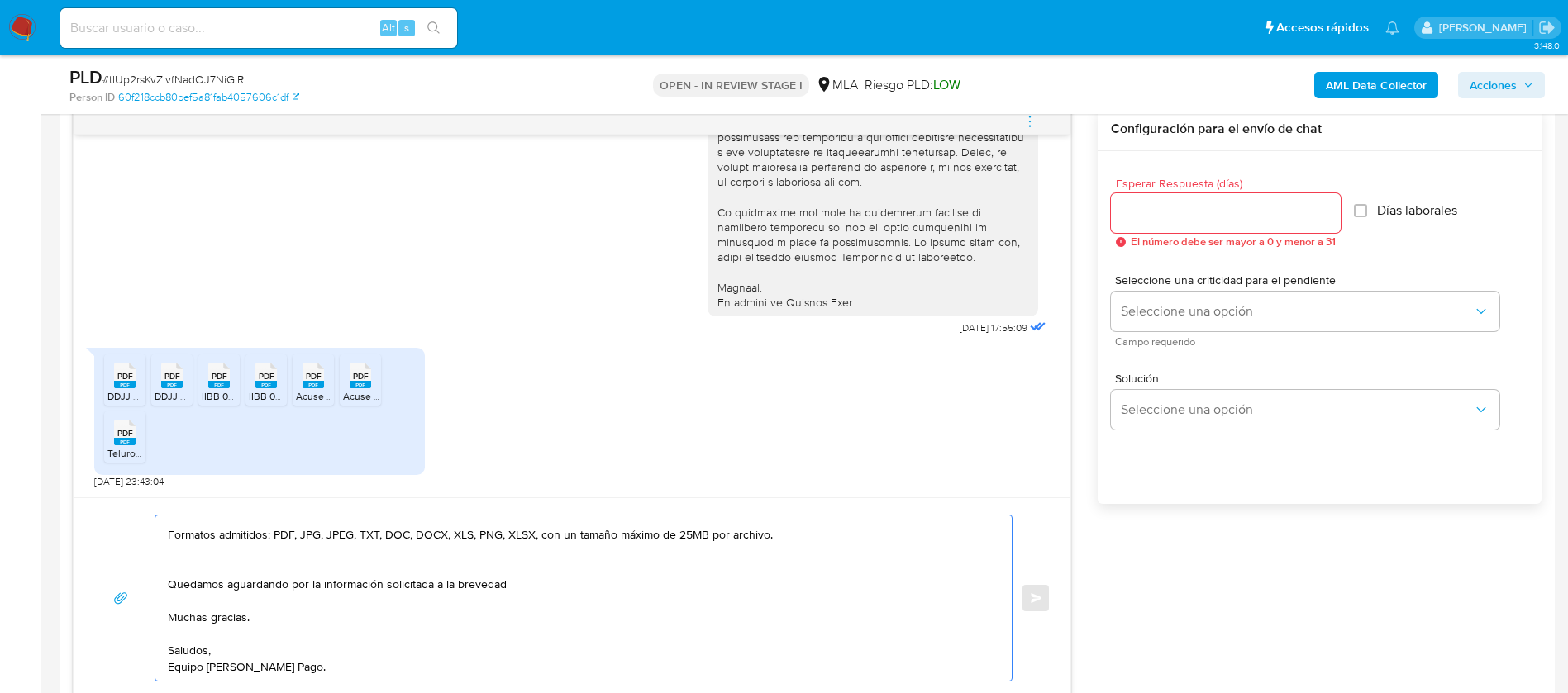 scroll, scrollTop: 309, scrollLeft: 0, axis: vertical 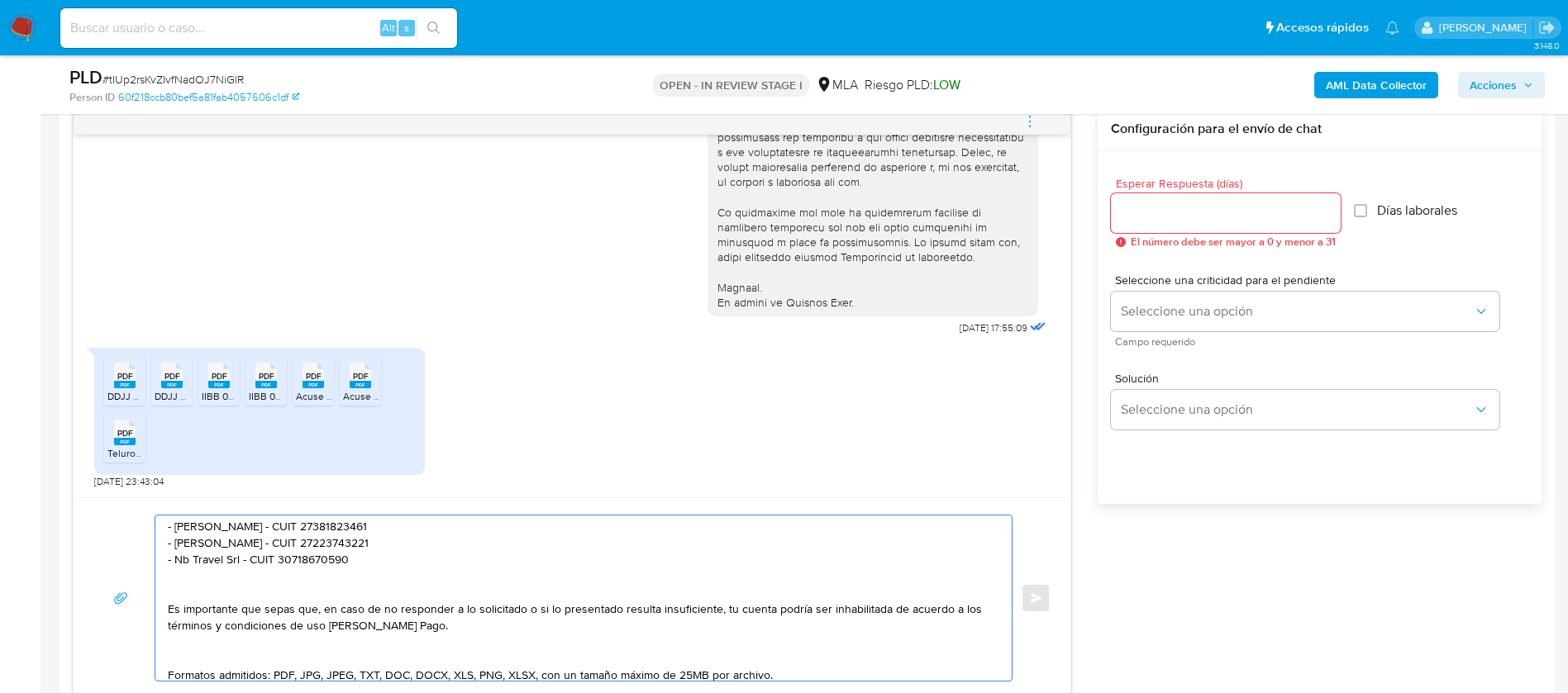 click on "Hola,
Muchas gracias por tu respuesta.
No obstante, por favor, te solicitamos proporcionar el vínculo con las siguientes contrapartes con las que operaste, el motivo de las transacciones y documentación de respaldo:
- [PERSON_NAME] - CUIT 27381823461
- [PERSON_NAME] - CUIT 27223743221
- Nb Travel Srl - CUIT 30718670590
Es importante que sepas que, en caso de no responder a lo solicitado o si lo presentado resulta insuficiente, tu cuenta podría ser inhabilitada de acuerdo a los términos y condiciones de uso [PERSON_NAME] Pago.
Formatos admitidos: PDF, JPG, JPEG, TXT, DOC, DOCX, XLS, PNG, XLSX, con un tamaño máximo de 25MB por archivo.
Quedamos aguardando por la información solicitada a la brevedad
Muchas gracias.
Saludos,
Equipo [PERSON_NAME] Pago." at bounding box center [579, 598] 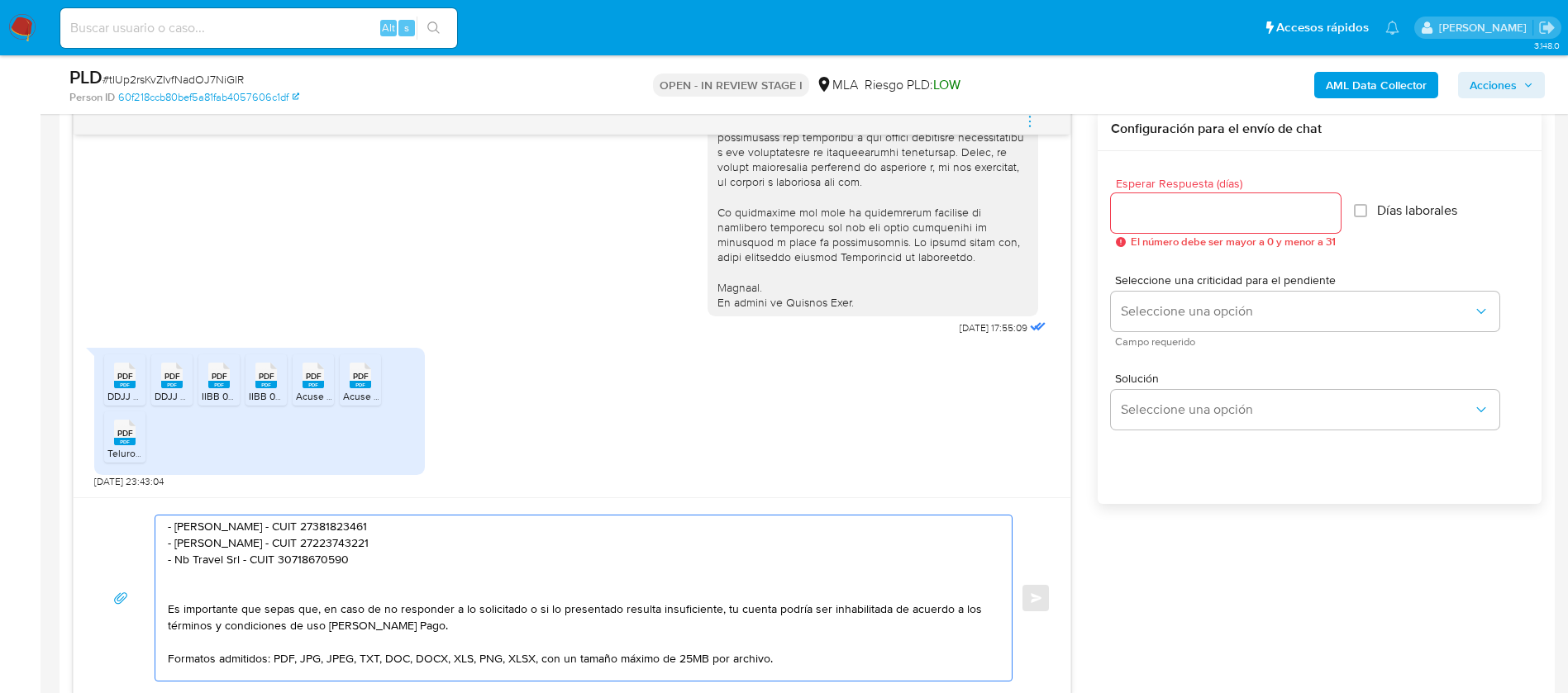 click on "Hola,
Muchas gracias por tu respuesta.
No obstante, por favor, te solicitamos proporcionar el vínculo con las siguientes contrapartes con las que operaste, el motivo de las transacciones y documentación de respaldo:
- [PERSON_NAME] - CUIT 27381823461
- [PERSON_NAME] - CUIT 27223743221
- Nb Travel Srl - CUIT 30718670590
Es importante que sepas que, en caso de no responder a lo solicitado o si lo presentado resulta insuficiente, tu cuenta podría ser inhabilitada de acuerdo a los términos y condiciones de uso [PERSON_NAME] Pago.
Formatos admitidos: PDF, JPG, JPEG, TXT, DOC, DOCX, XLS, PNG, XLSX, con un tamaño máximo de 25MB por archivo.
Quedamos aguardando por la información solicitada a la brevedad
Muchas gracias.
Saludos,
Equipo [PERSON_NAME] Pago." at bounding box center (579, 598) 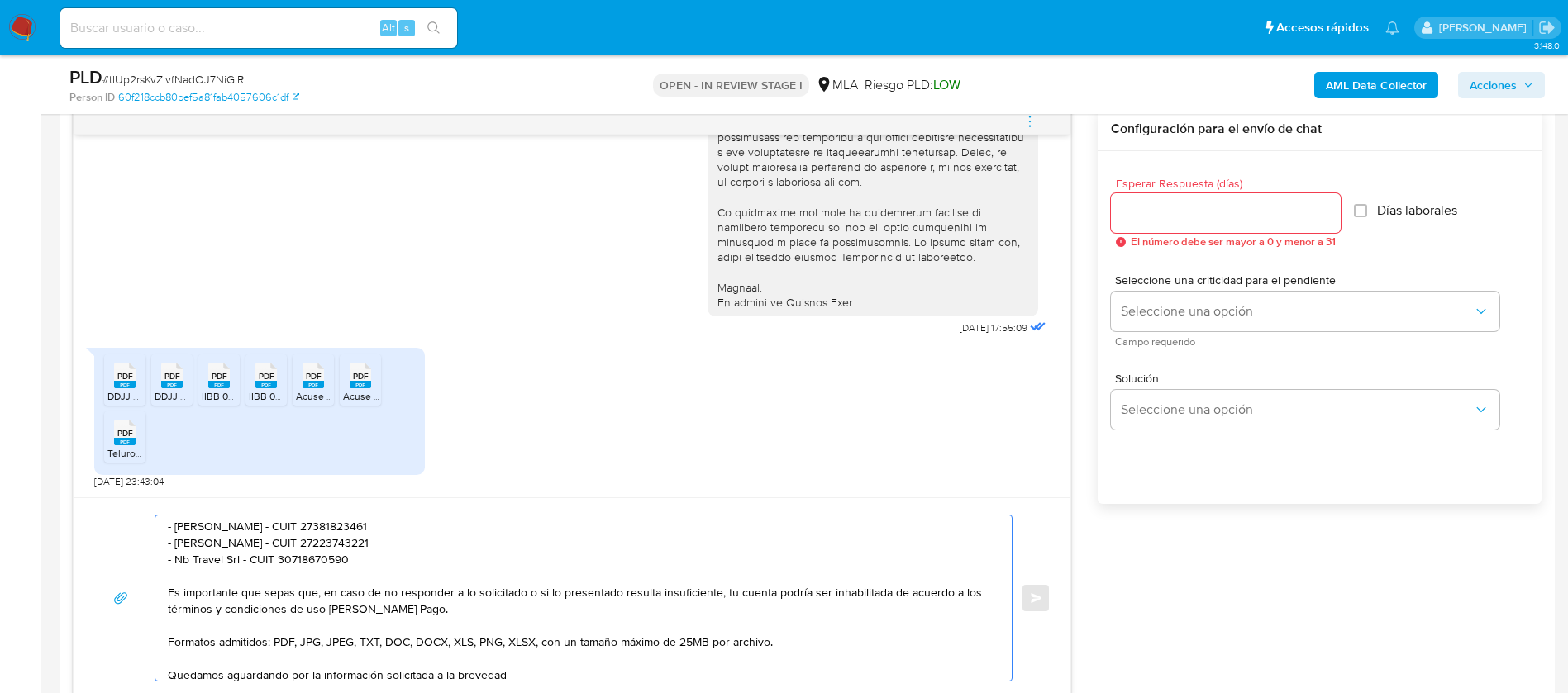 scroll, scrollTop: 45, scrollLeft: 0, axis: vertical 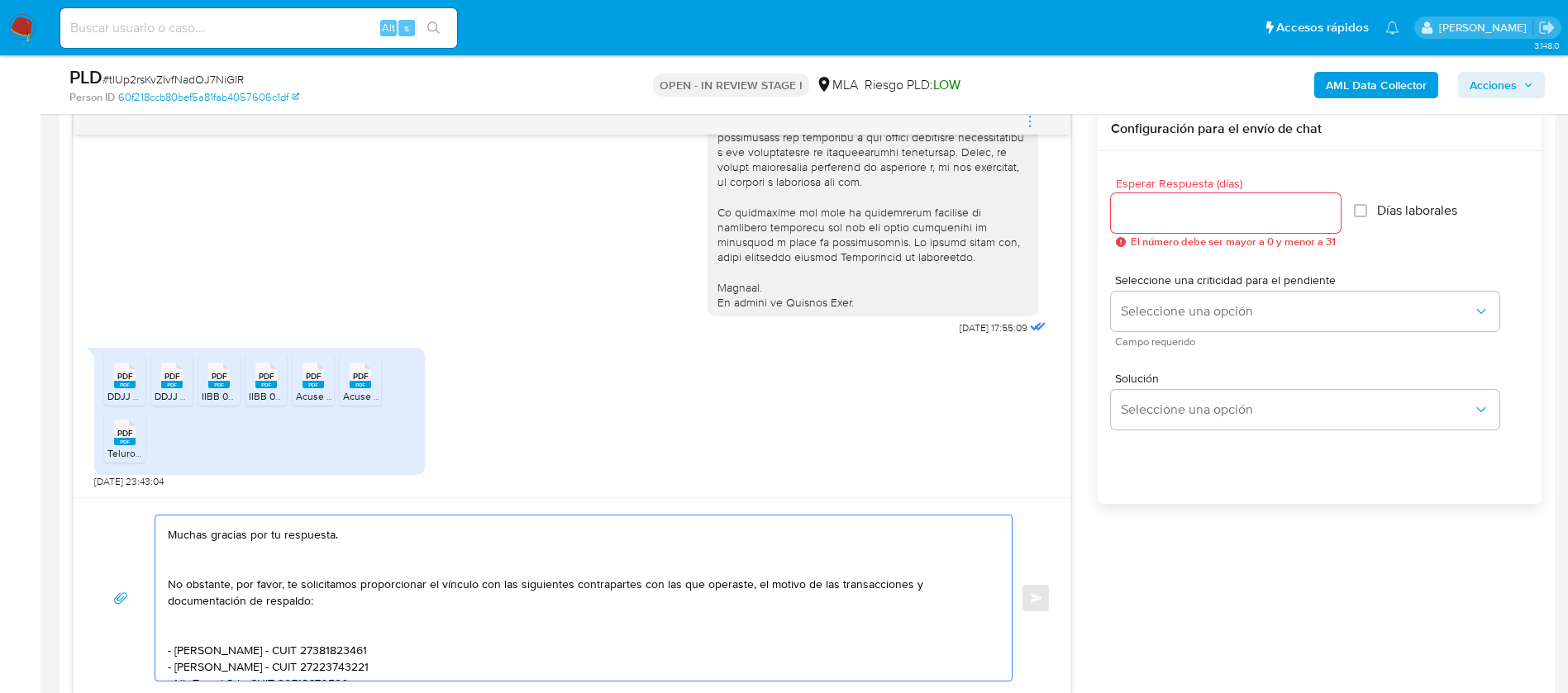 click on "Hola,
Muchas gracias por tu respuesta.
No obstante, por favor, te solicitamos proporcionar el vínculo con las siguientes contrapartes con las que operaste, el motivo de las transacciones y documentación de respaldo:
- [PERSON_NAME] - CUIT 27381823461
- [PERSON_NAME] - CUIT 27223743221
- Nb Travel Srl - CUIT 30718670590
Es importante que sepas que, en caso de no responder a lo solicitado o si lo presentado resulta insuficiente, tu cuenta podría ser inhabilitada de acuerdo a los términos y condiciones de uso [PERSON_NAME] Pago.
Formatos admitidos: PDF, JPG, JPEG, TXT, DOC, DOCX, XLS, PNG, XLSX, con un tamaño máximo de 25MB por archivo.
Quedamos aguardando por la información solicitada a la brevedad
Muchas gracias.
Saludos,
Equipo [PERSON_NAME] Pago." at bounding box center (579, 598) 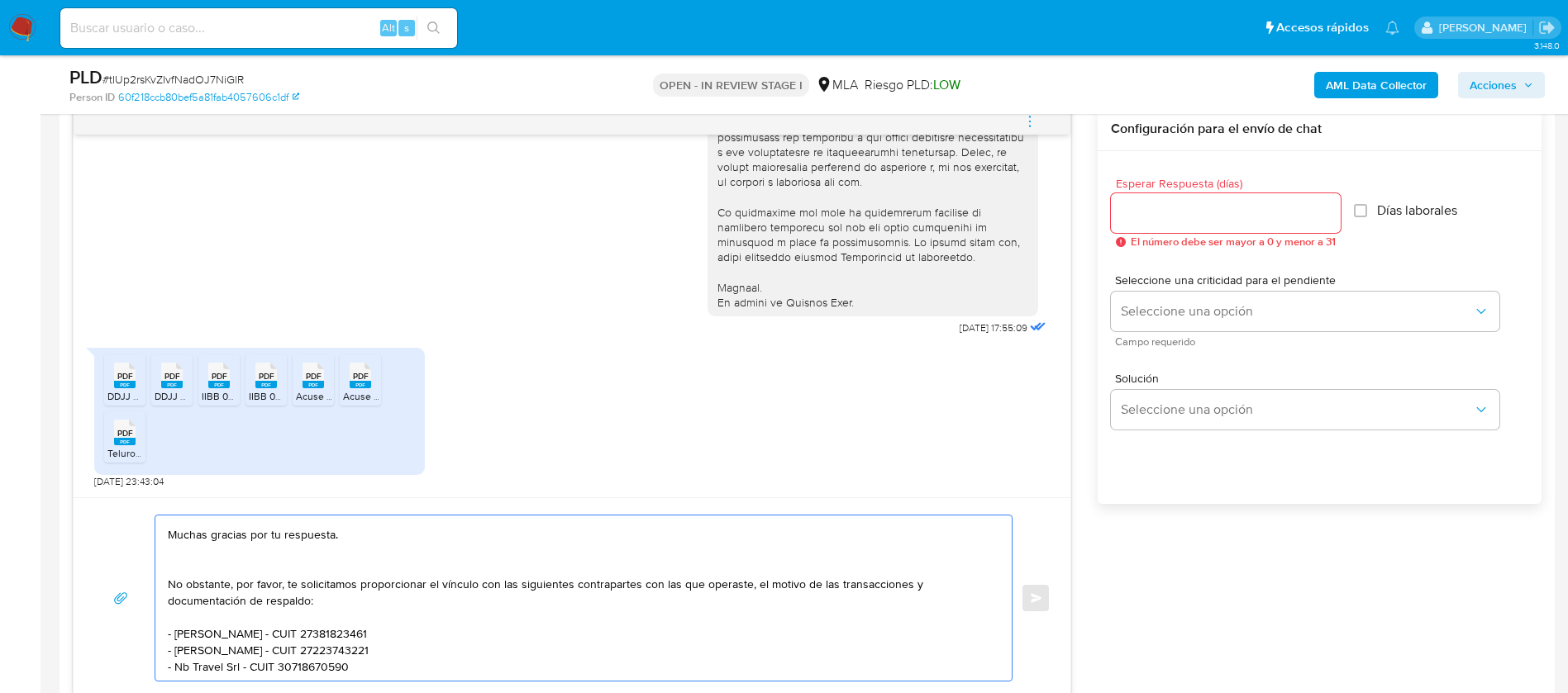 click on "Hola,
Muchas gracias por tu respuesta.
No obstante, por favor, te solicitamos proporcionar el vínculo con las siguientes contrapartes con las que operaste, el motivo de las transacciones y documentación de respaldo:
- [PERSON_NAME] - CUIT 27381823461
- [PERSON_NAME] - CUIT 27223743221
- Nb Travel Srl - CUIT 30718670590
Es importante que sepas que, en caso de no responder a lo solicitado o si lo presentado resulta insuficiente, tu cuenta podría ser inhabilitada de acuerdo a los términos y condiciones de uso [PERSON_NAME] Pago.
Formatos admitidos: PDF, JPG, JPEG, TXT, DOC, DOCX, XLS, PNG, XLSX, con un tamaño máximo de 25MB por archivo.
Quedamos aguardando por la información solicitada a la brevedad
Muchas gracias.
Saludos,
Equipo [PERSON_NAME] Pago." at bounding box center [579, 598] 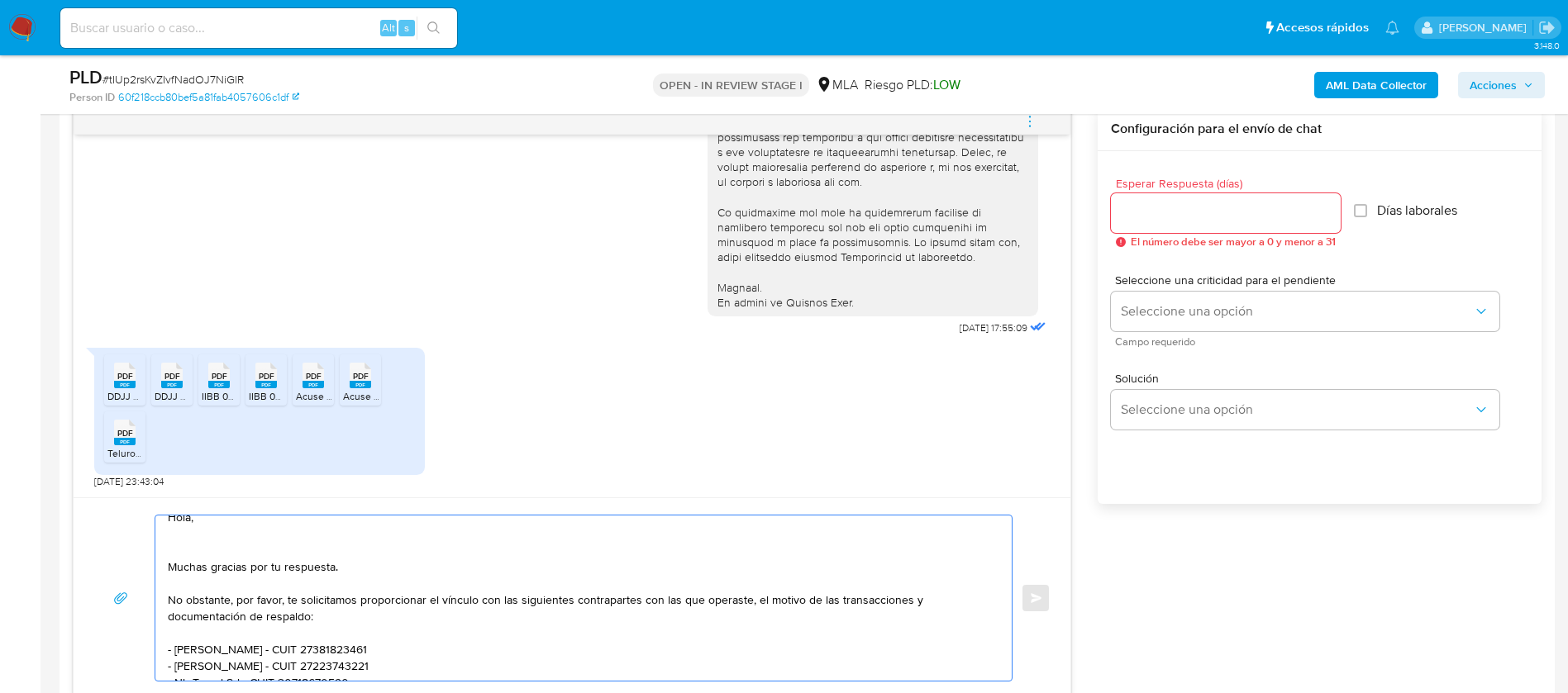 scroll, scrollTop: 0, scrollLeft: 0, axis: both 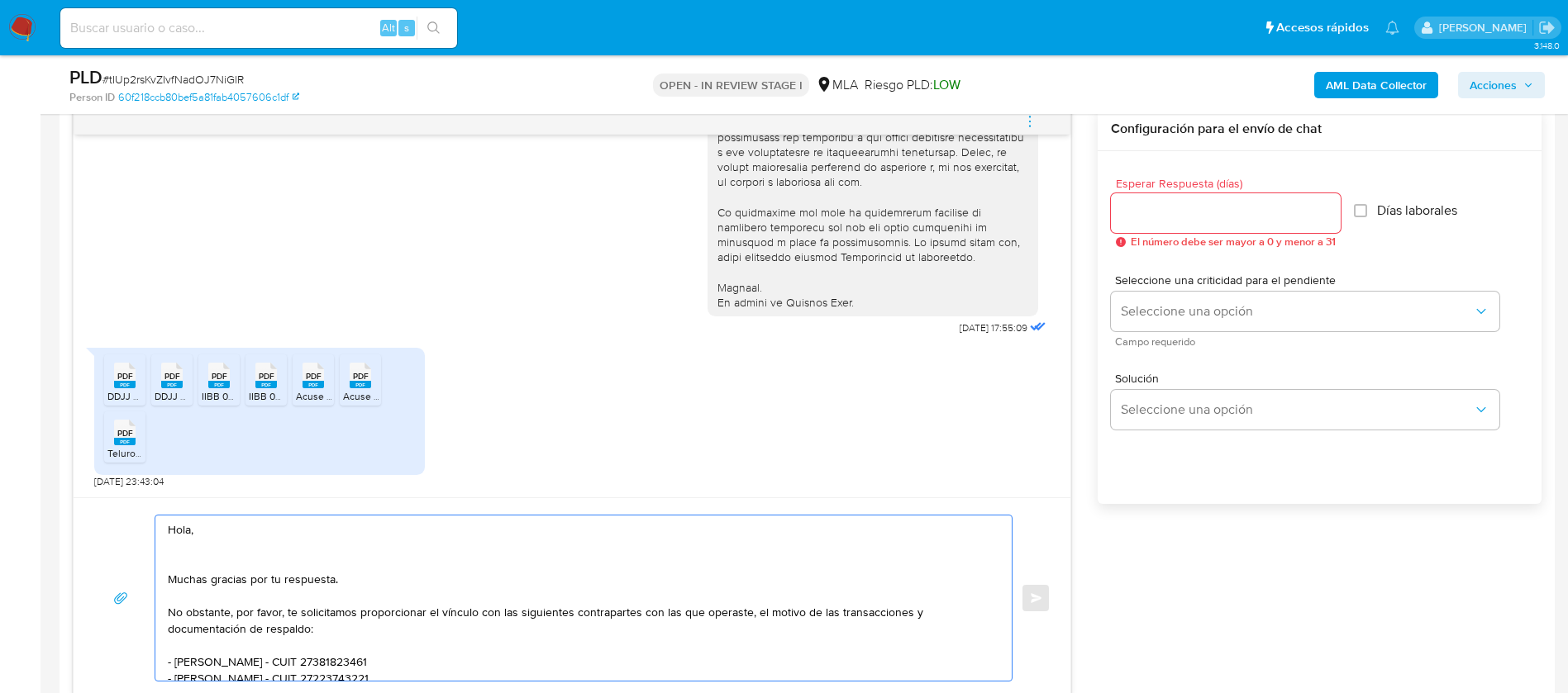 click on "Hola,
Muchas gracias por tu respuesta.
No obstante, por favor, te solicitamos proporcionar el vínculo con las siguientes contrapartes con las que operaste, el motivo de las transacciones y documentación de respaldo:
- [PERSON_NAME] - CUIT 27381823461
- [PERSON_NAME] - CUIT 27223743221
- Nb Travel Srl - CUIT 30718670590
Es importante que sepas que, en caso de no responder a lo solicitado o si lo presentado resulta insuficiente, tu cuenta podría ser inhabilitada de acuerdo a los términos y condiciones de uso [PERSON_NAME] Pago.
Formatos admitidos: PDF, JPG, JPEG, TXT, DOC, DOCX, XLS, PNG, XLSX, con un tamaño máximo de 25MB por archivo.
Quedamos aguardando por la información solicitada a la brevedad
Muchas gracias.
Saludos,
Equipo [PERSON_NAME] Pago." at bounding box center [579, 598] 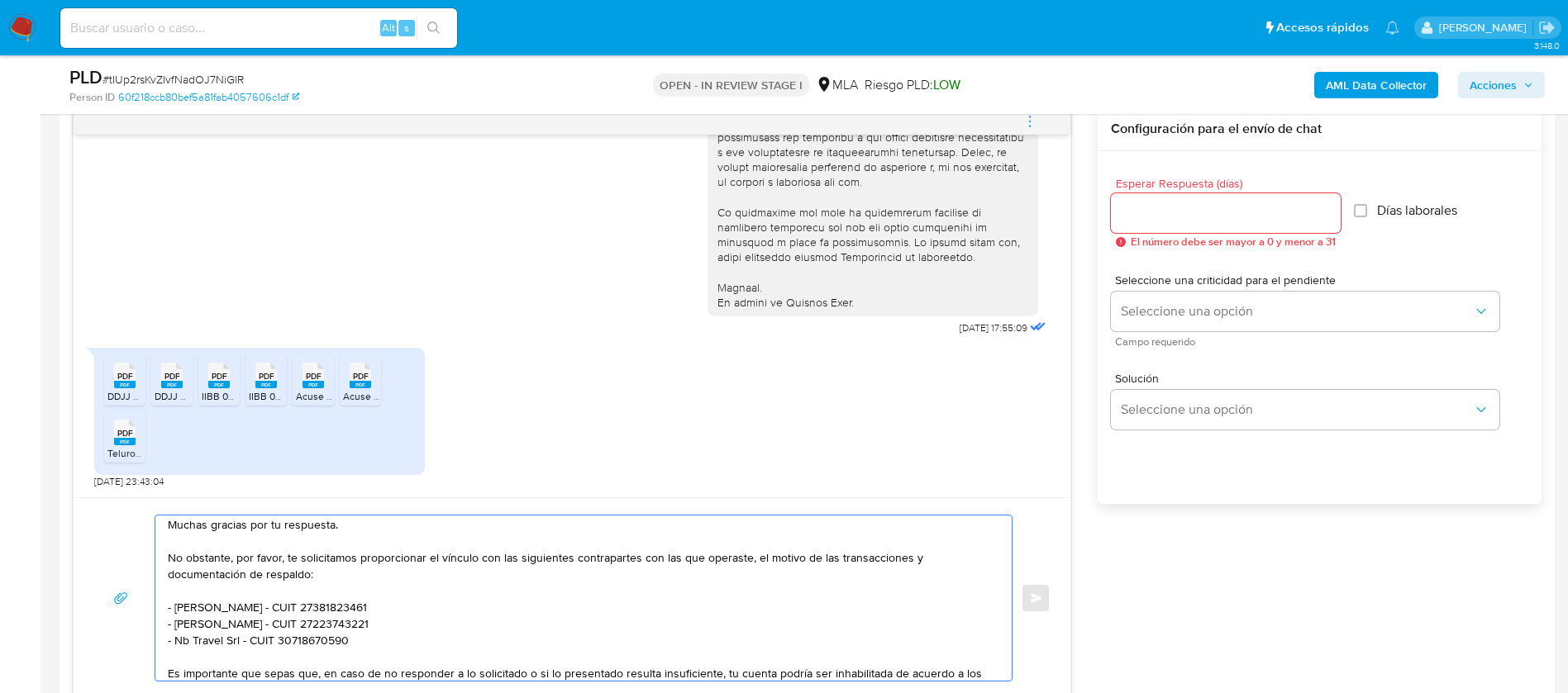 scroll, scrollTop: 0, scrollLeft: 0, axis: both 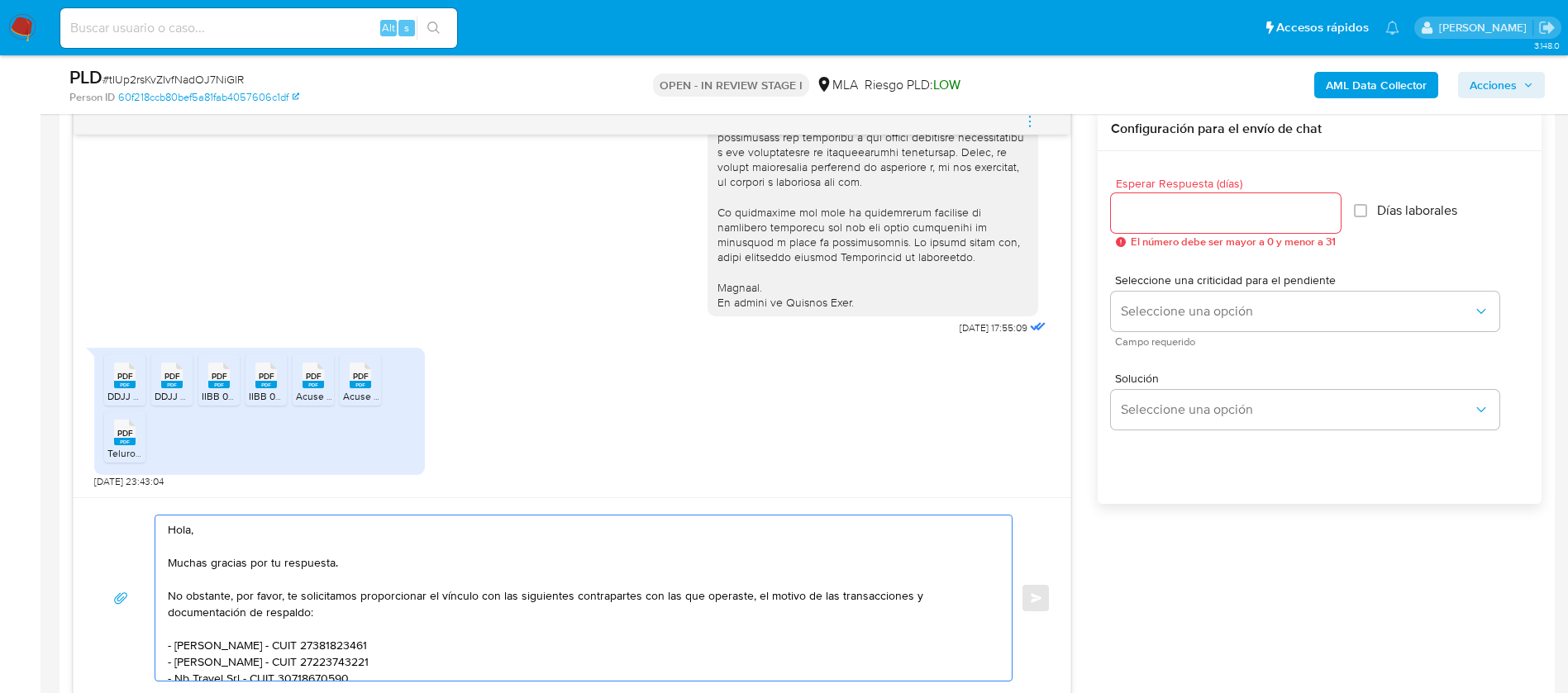 type on "Hola,
Muchas gracias por tu respuesta.
No obstante, por favor, te solicitamos proporcionar el vínculo con las siguientes contrapartes con las que operaste, el motivo de las transacciones y documentación de respaldo:
- [PERSON_NAME] - CUIT 27381823461
- [PERSON_NAME] - CUIT 27223743221
- Nb Travel Srl - CUIT 30718670590
Es importante que sepas que, en caso de no responder a lo solicitado o si lo presentado resulta insuficiente, tu cuenta podría ser inhabilitada de acuerdo a los términos y condiciones de uso [PERSON_NAME] Pago.
Formatos admitidos: PDF, JPG, JPEG, TXT, DOC, DOCX, XLS, PNG, XLSX, con un tamaño máximo de 25MB por archivo.
Quedamos aguardando por la información solicitada a la brevedad
Muchas gracias.
Saludos,
Equipo [PERSON_NAME] Pago." 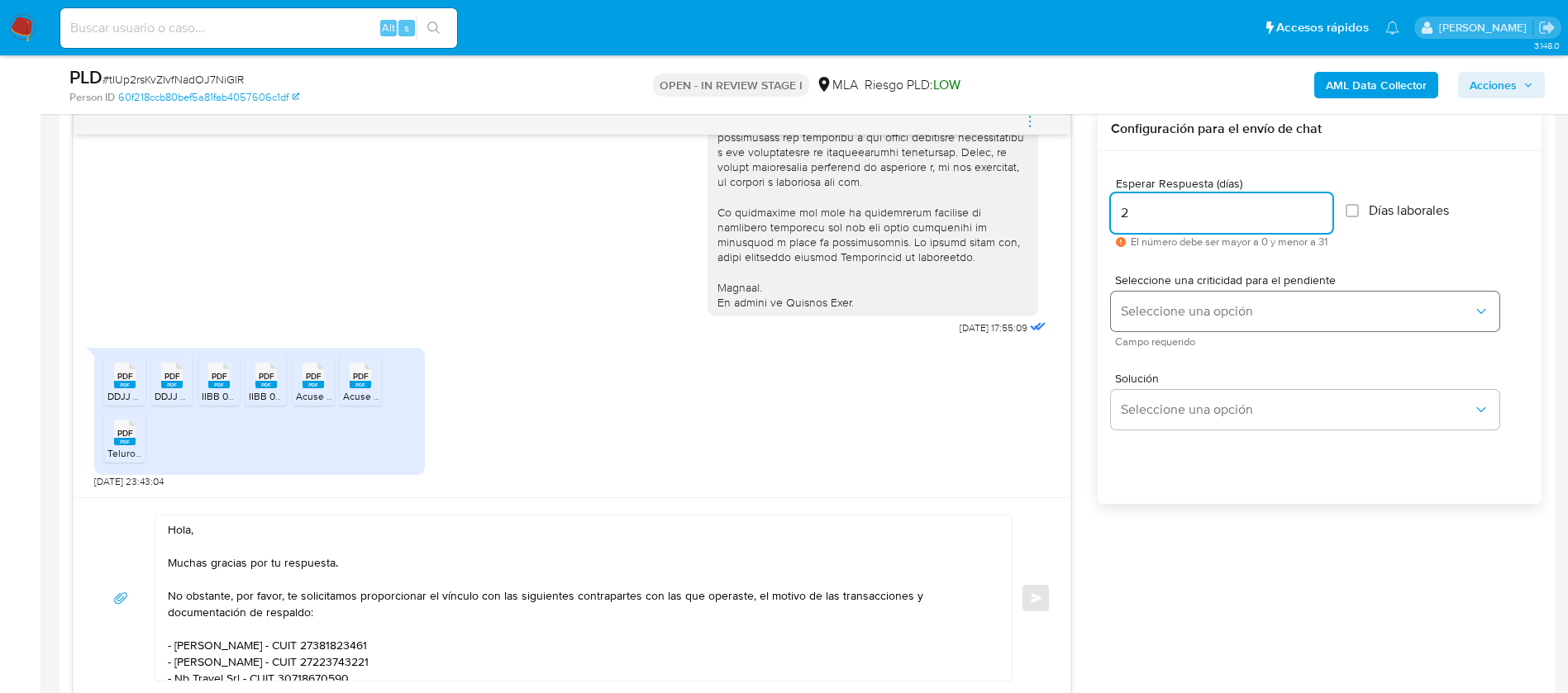type on "2" 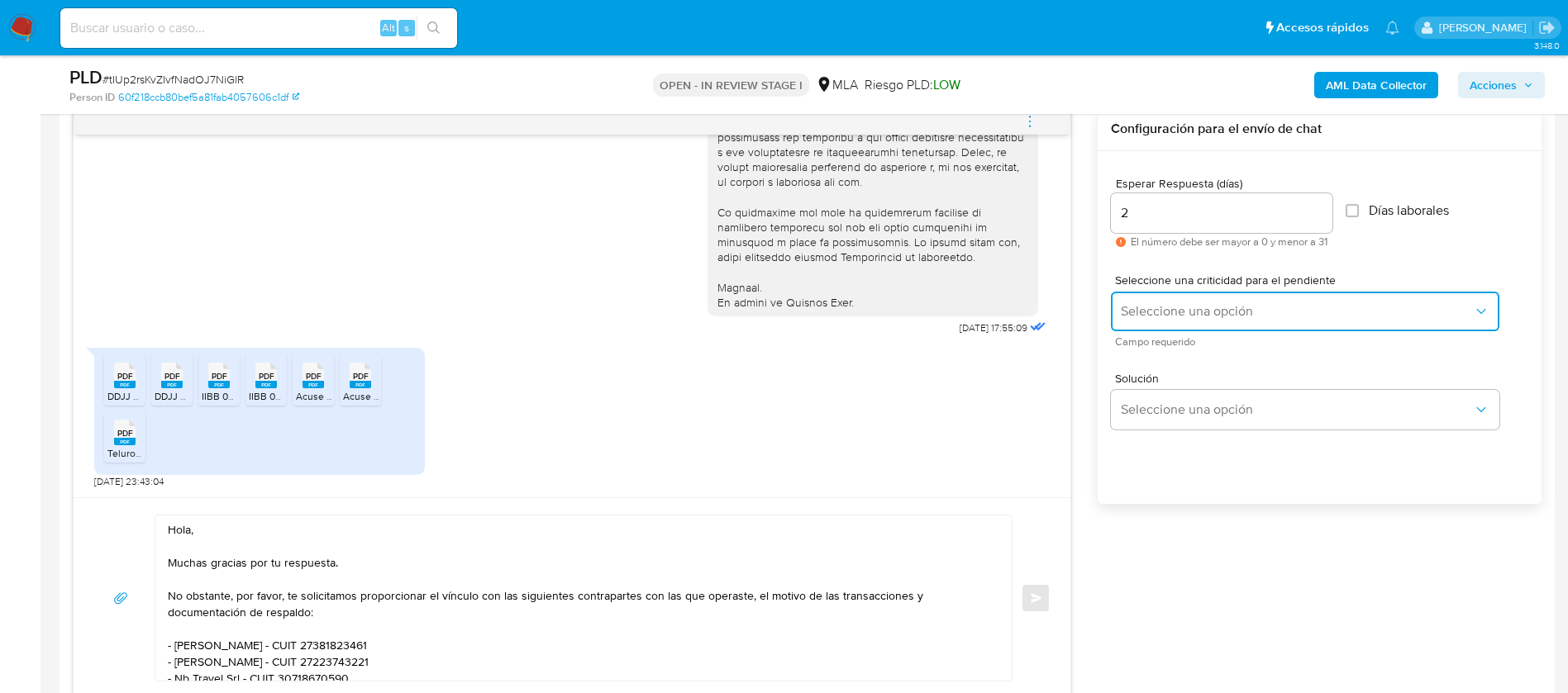 click on "Seleccione una opción" at bounding box center [1297, 311] 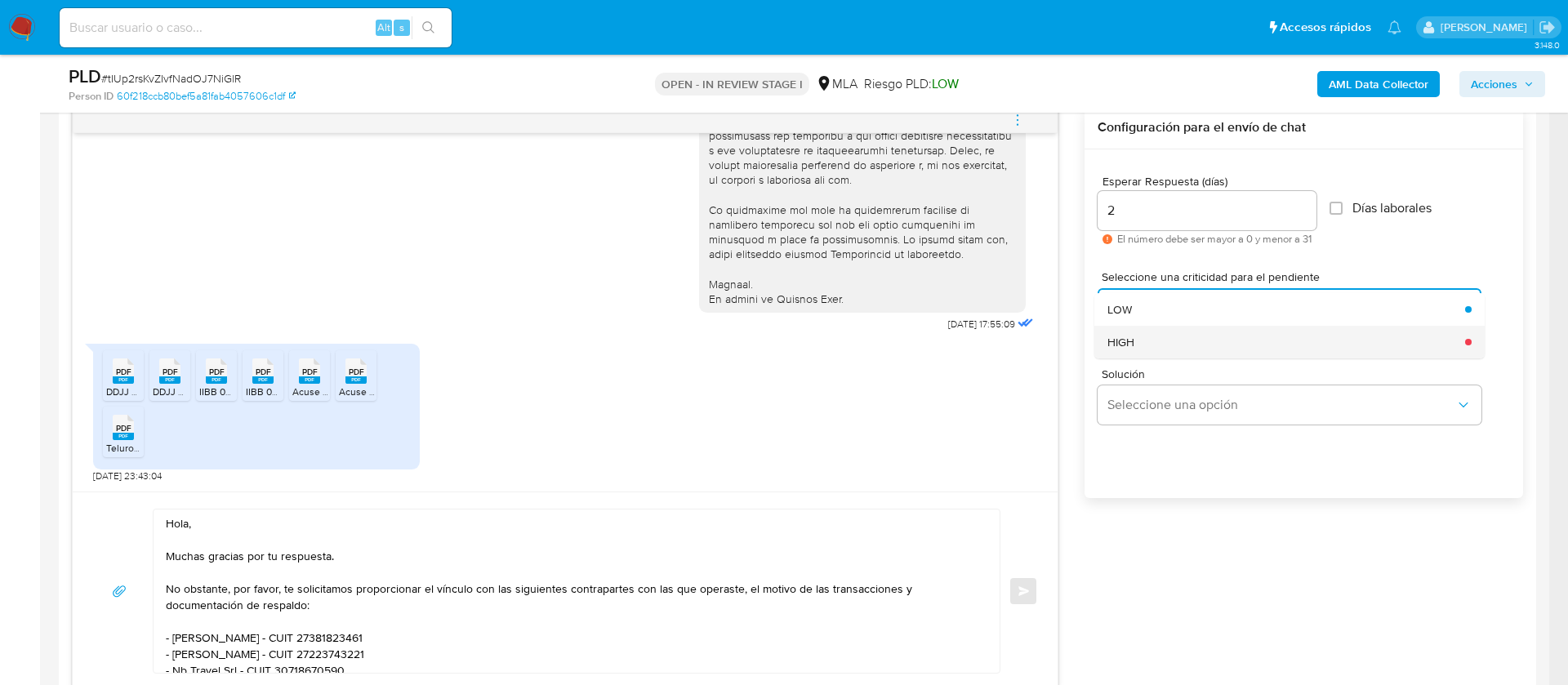 click on "HIGH" at bounding box center (1281, 342) 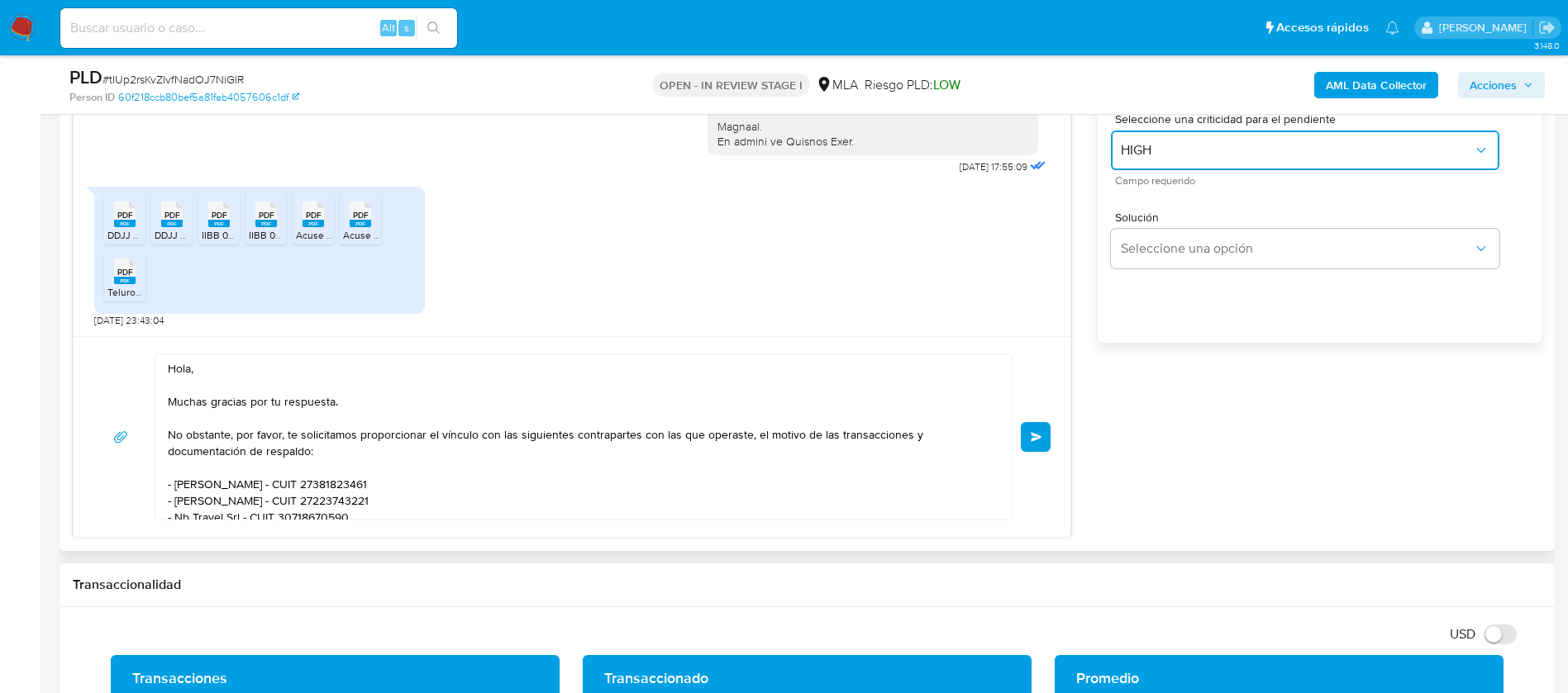 scroll, scrollTop: 1115, scrollLeft: 0, axis: vertical 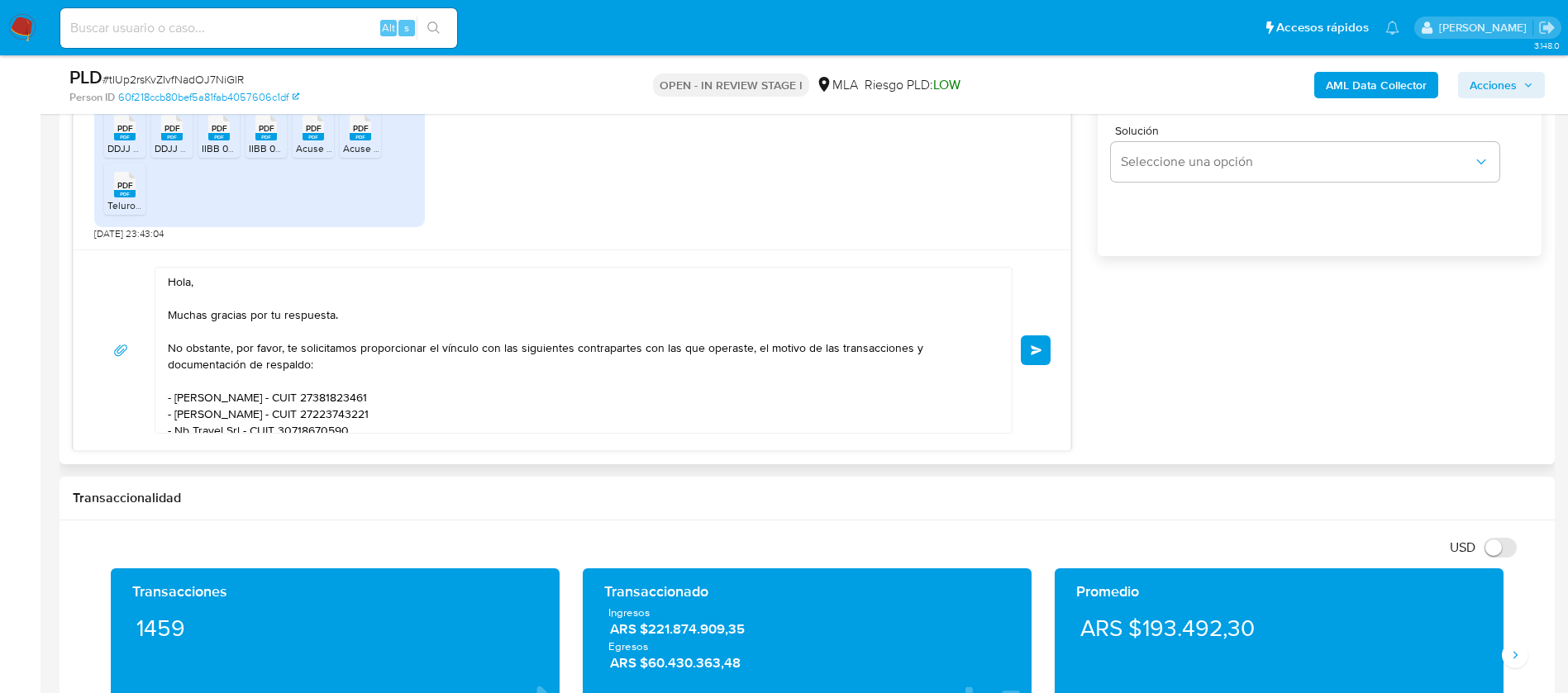 click on "Enviar" at bounding box center [1037, 350] 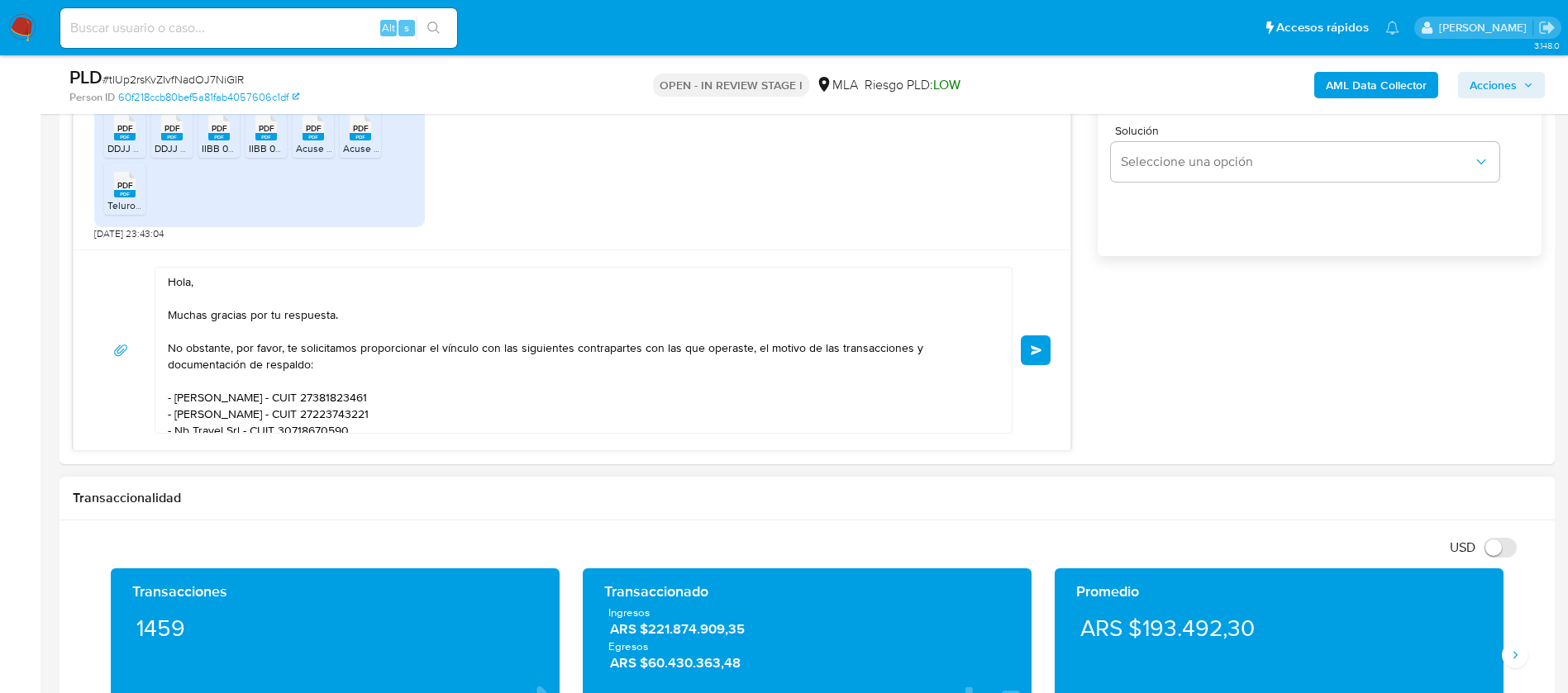 type 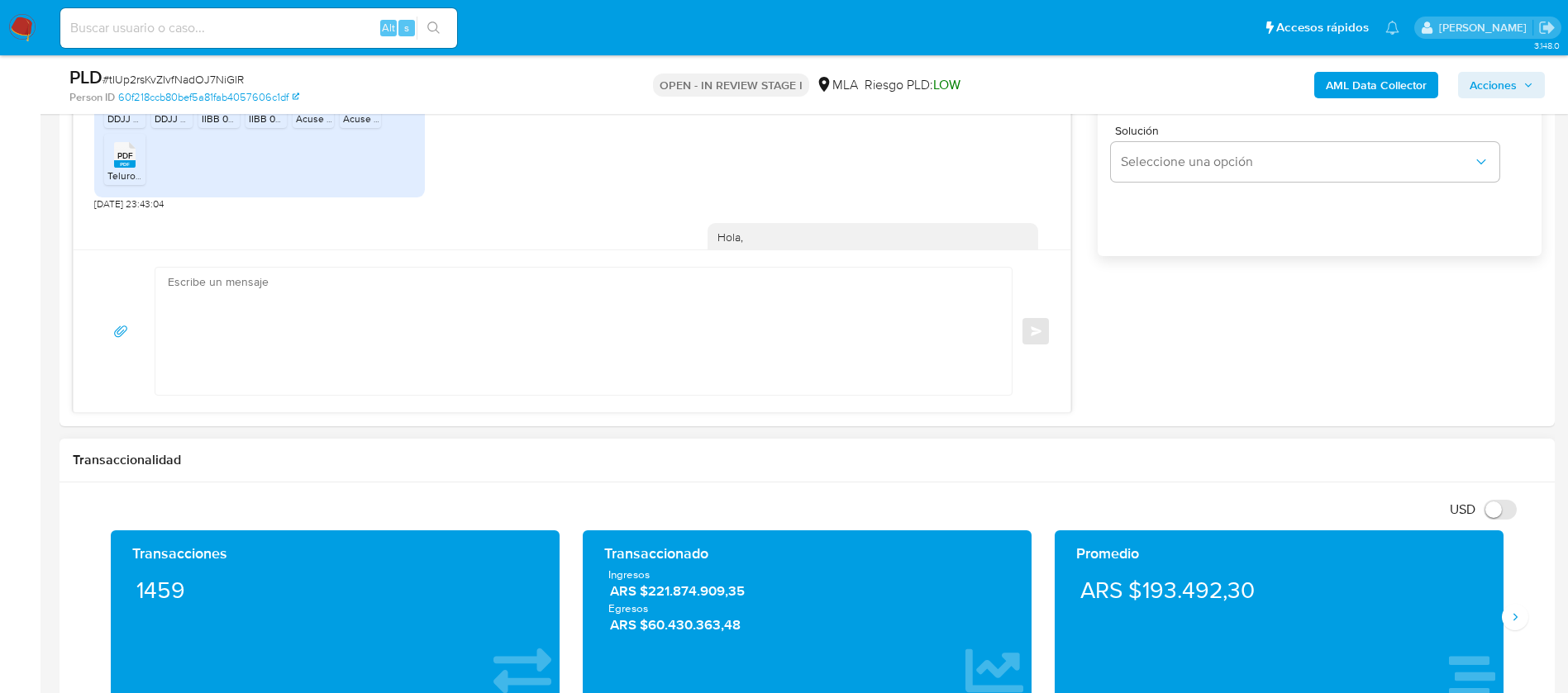 scroll, scrollTop: 1101, scrollLeft: 0, axis: vertical 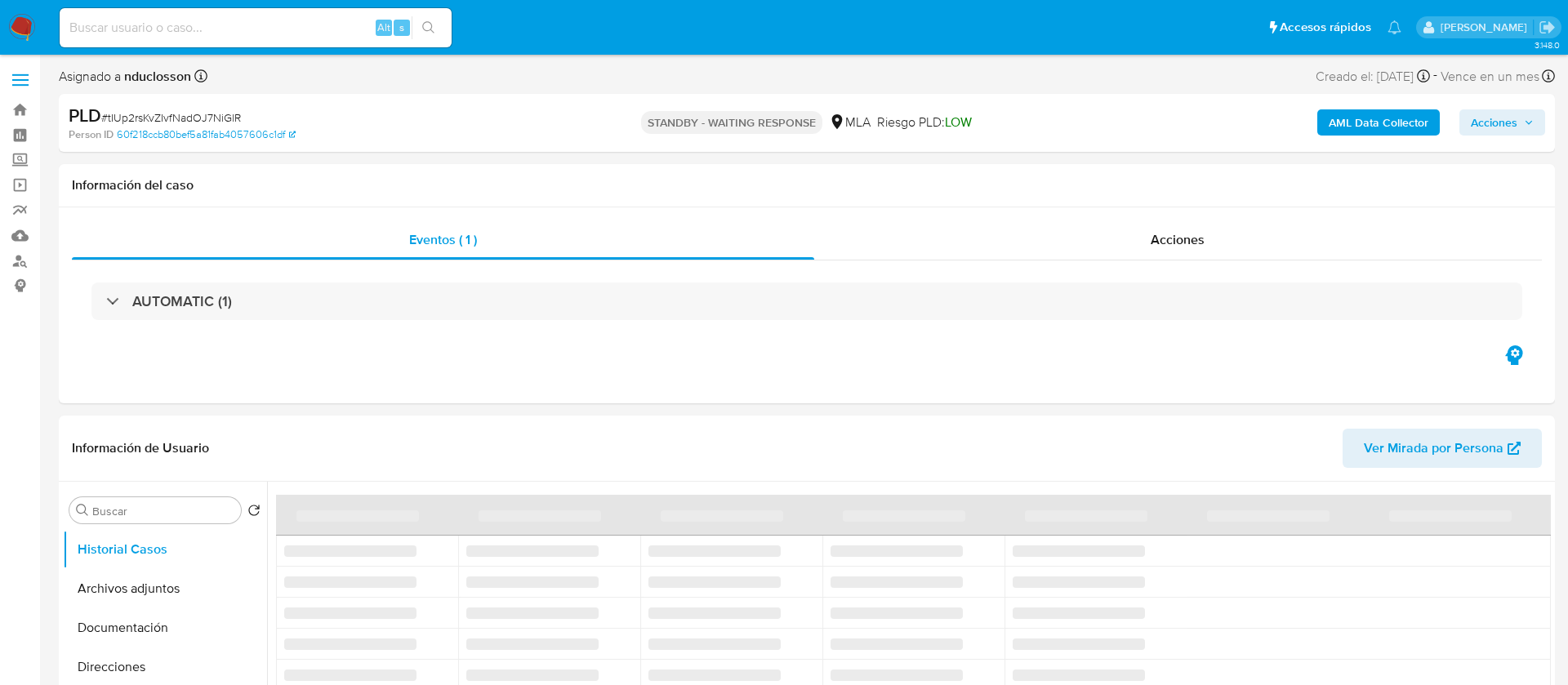select on "10" 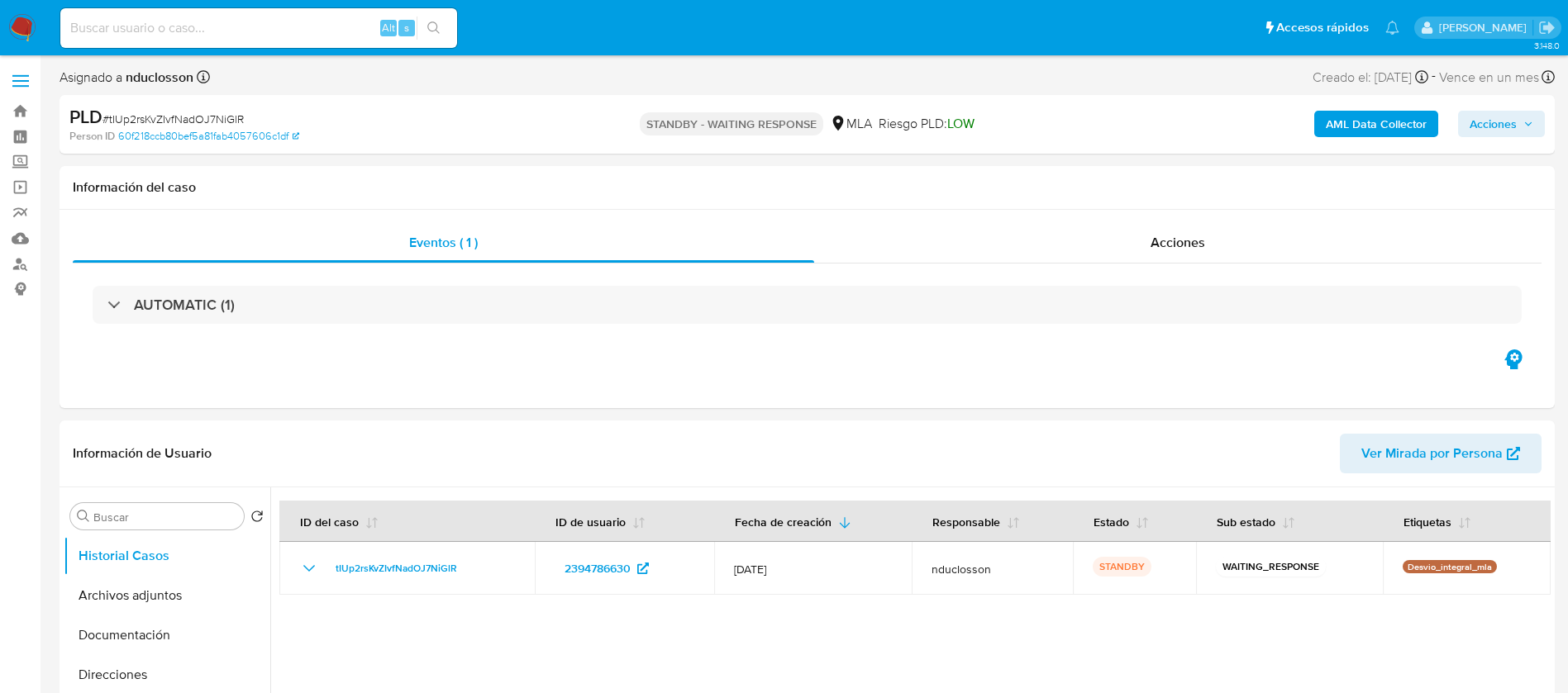 click at bounding box center [259, 28] 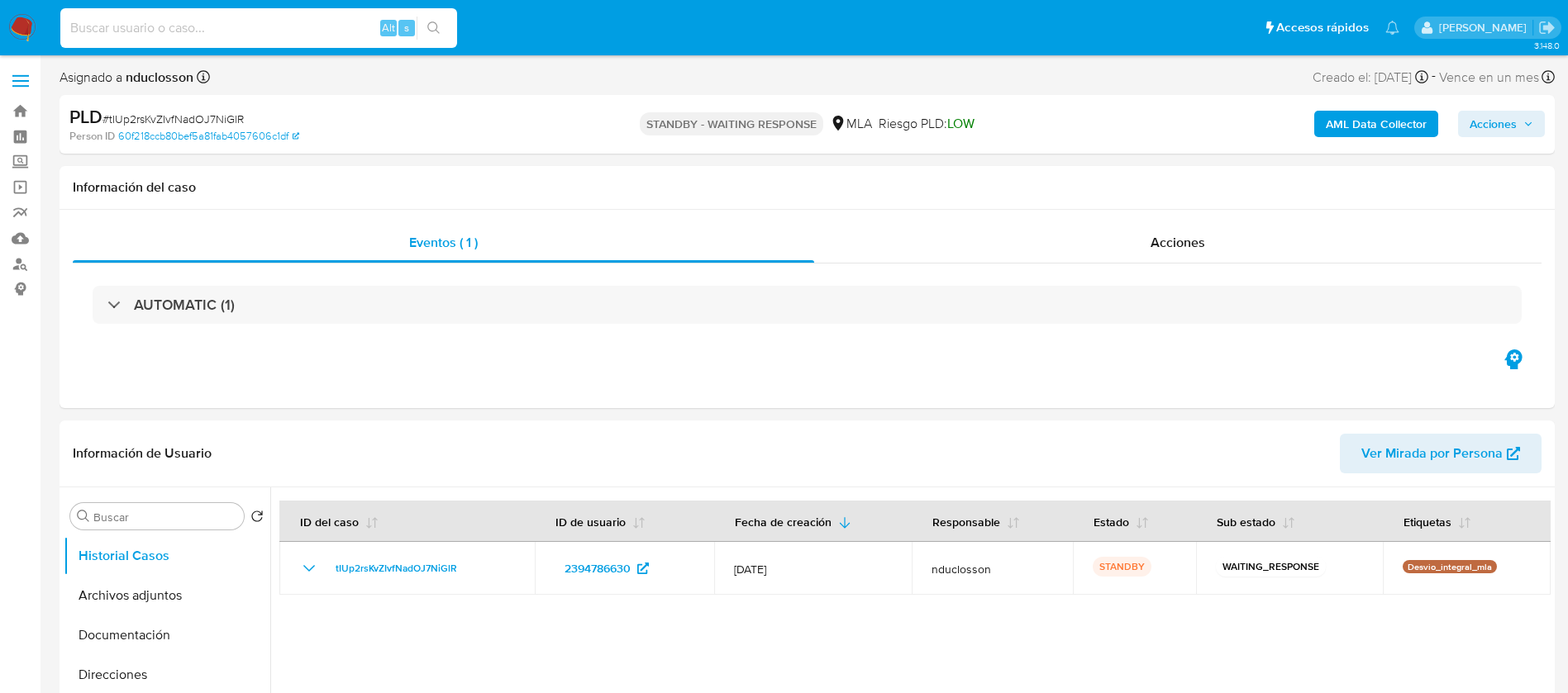 paste on "63XFopJmUQva3hA5mpWb2ttS" 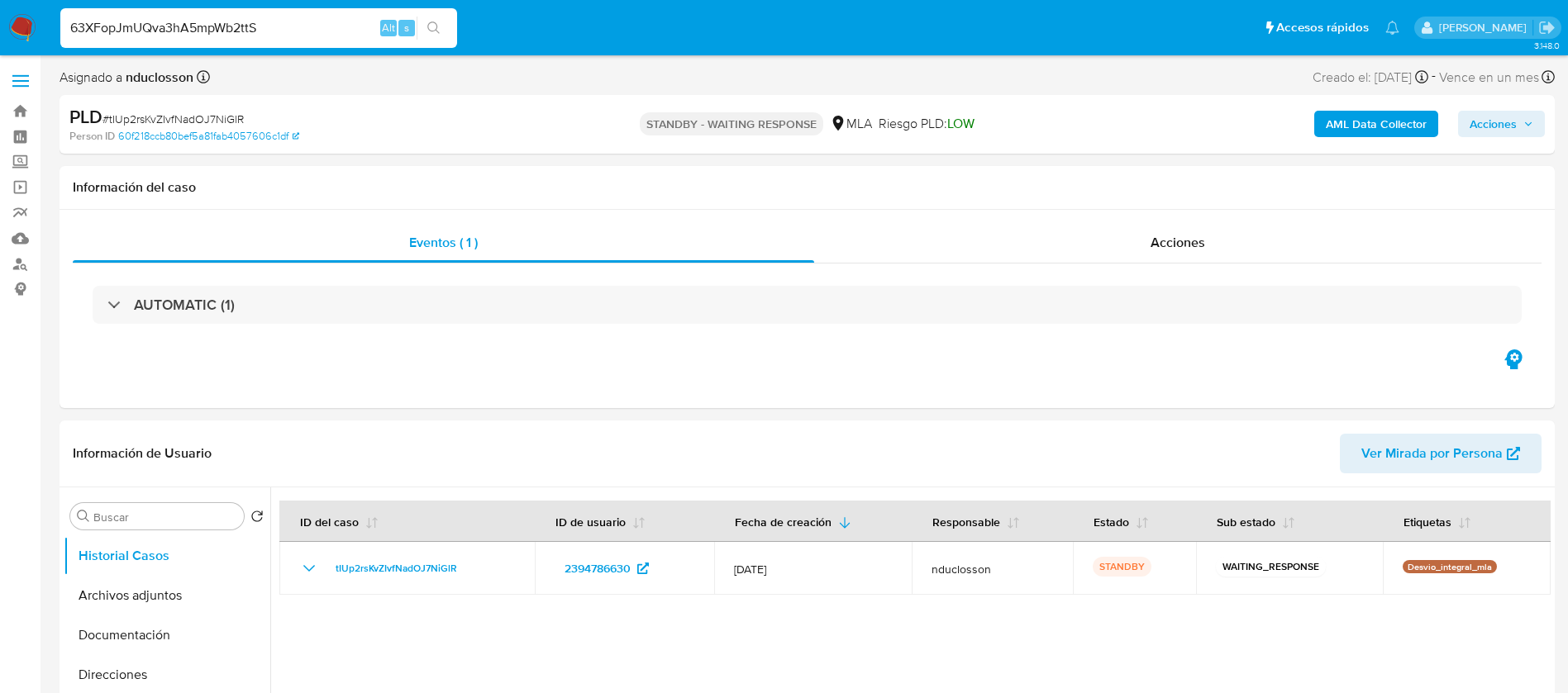 type on "63XFopJmUQva3hA5mpWb2ttS" 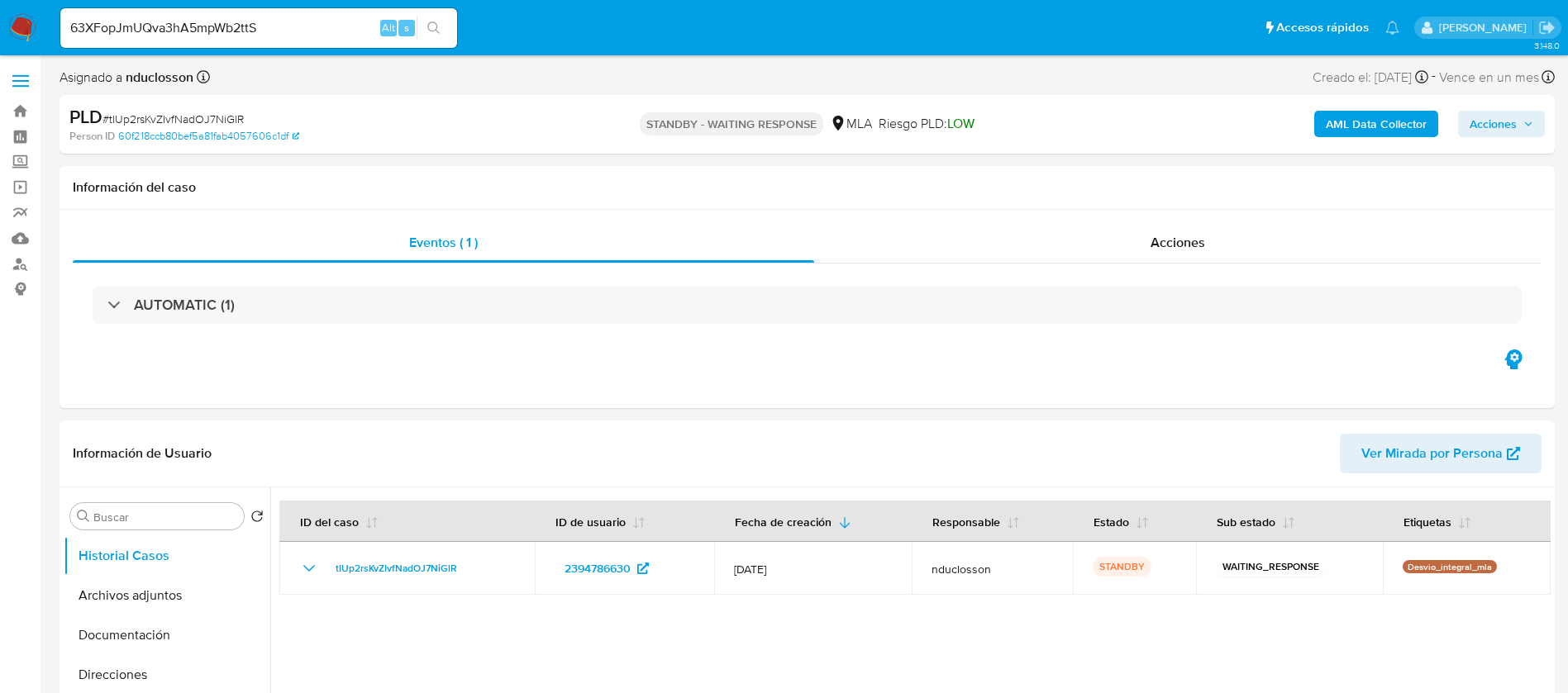 click 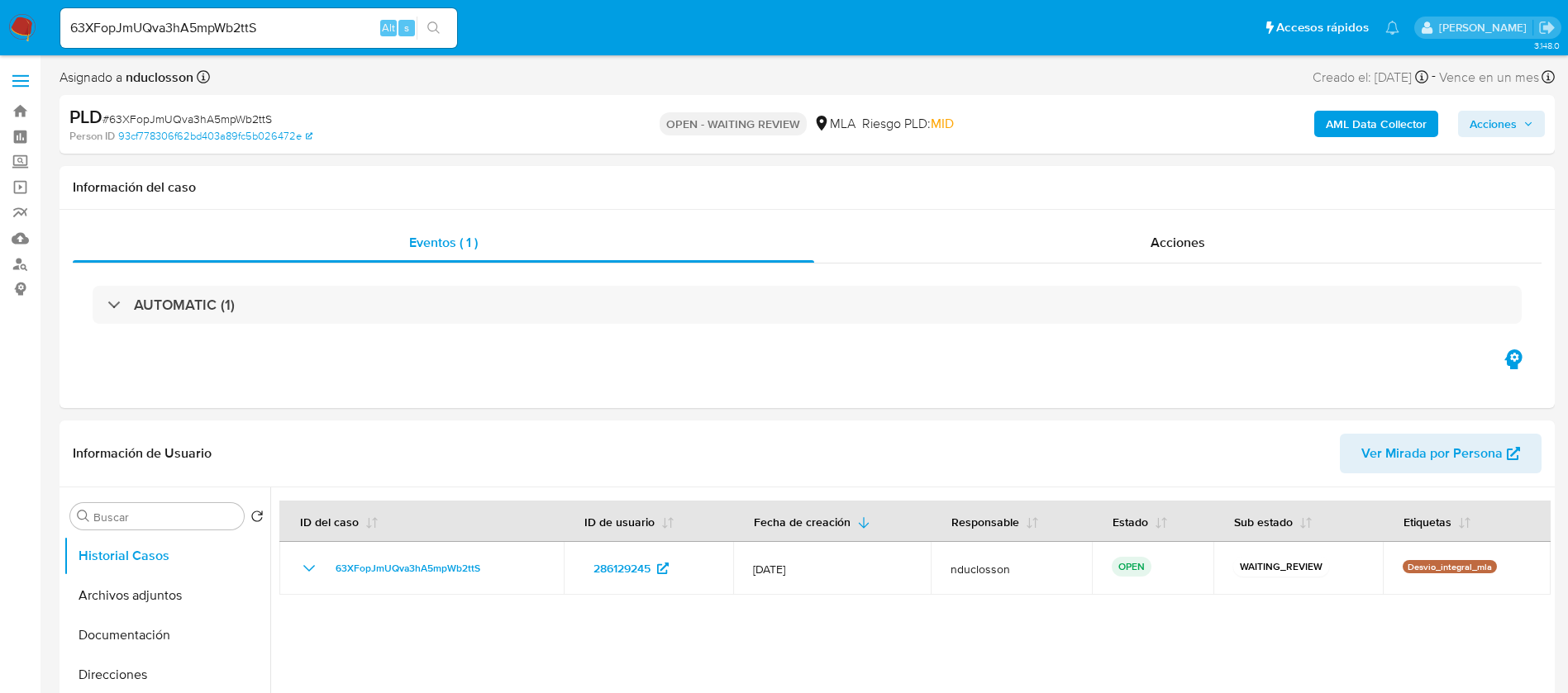 select on "10" 